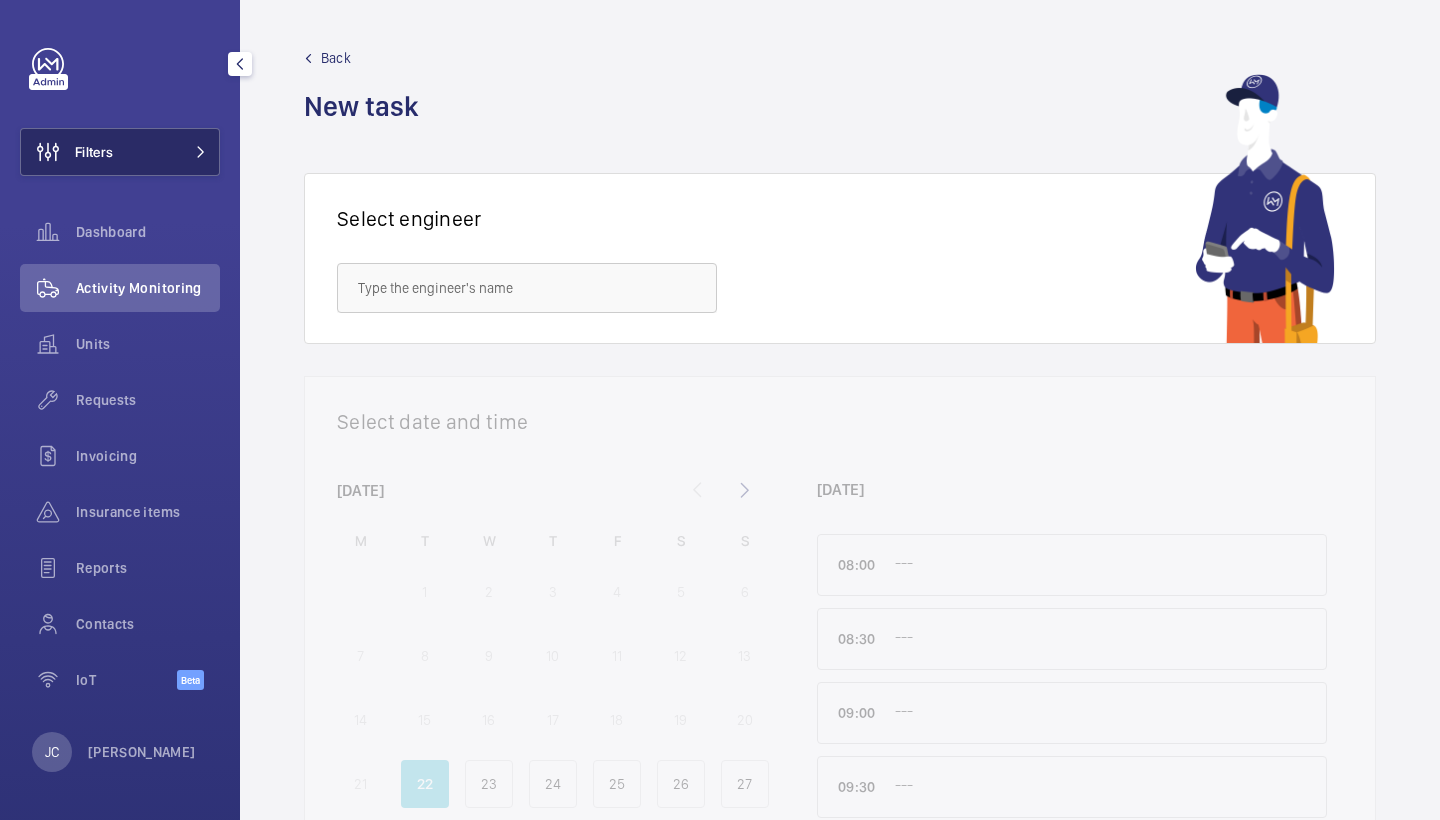 click 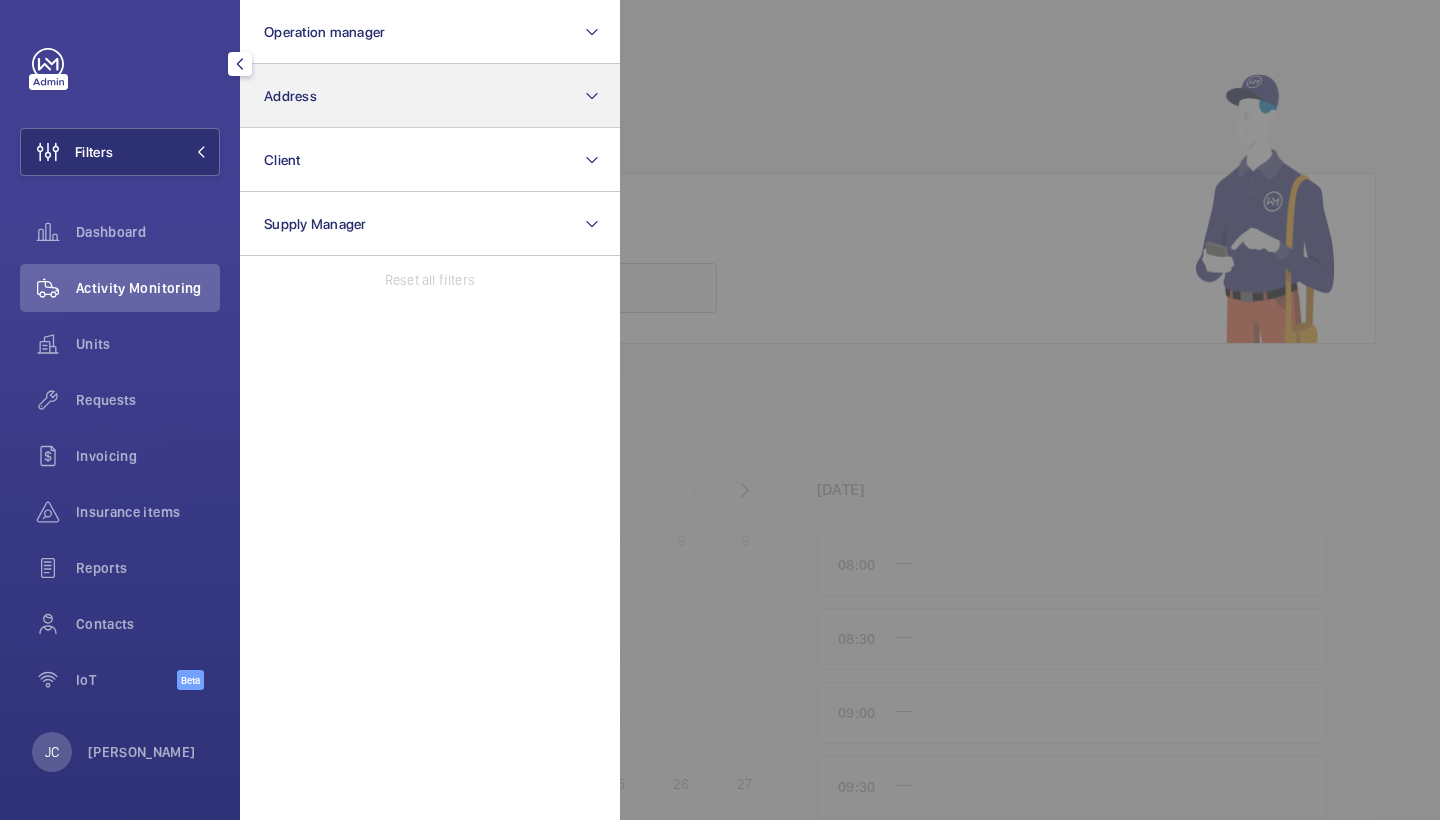 click on "Address" 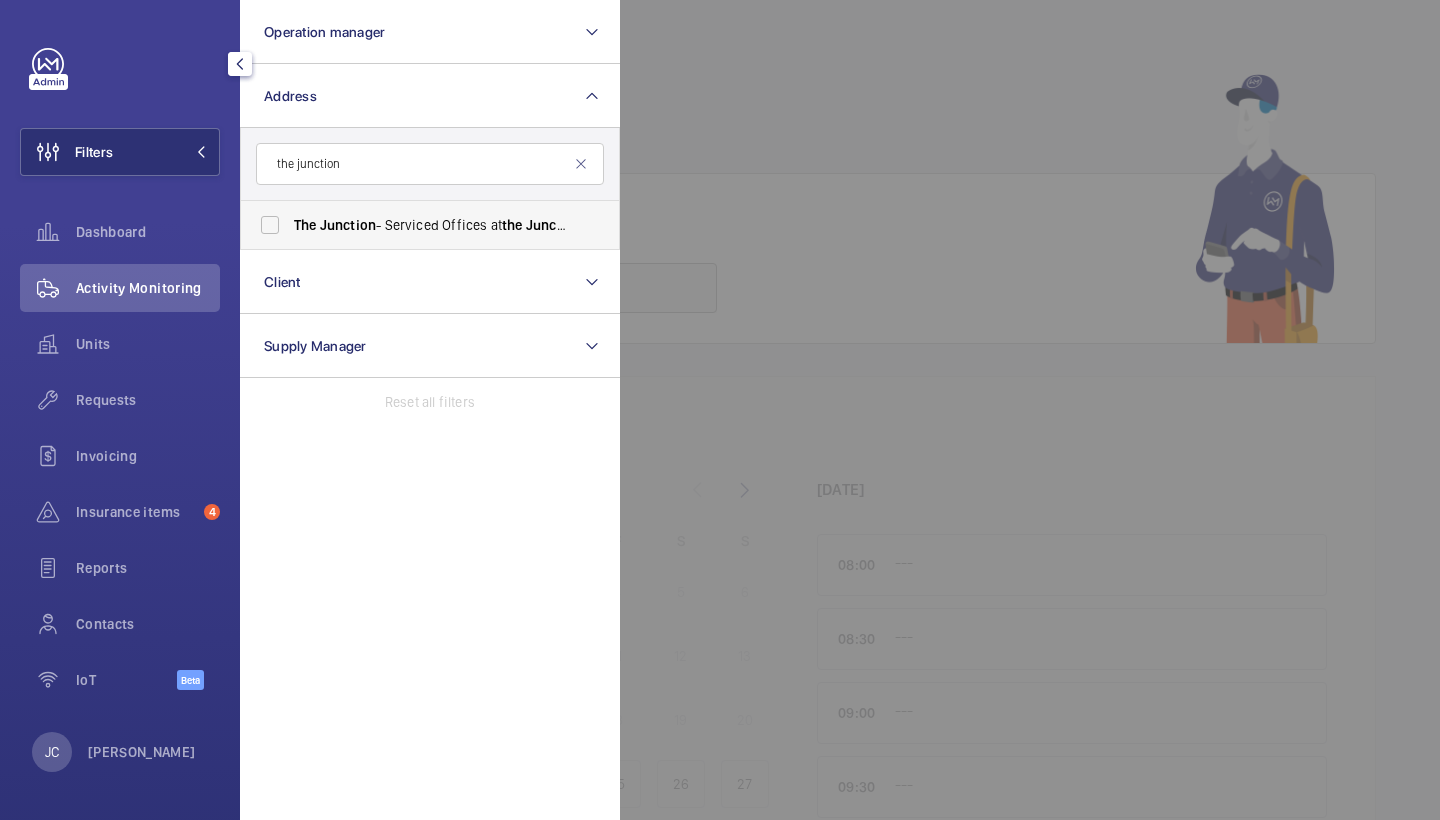 type on "the junction" 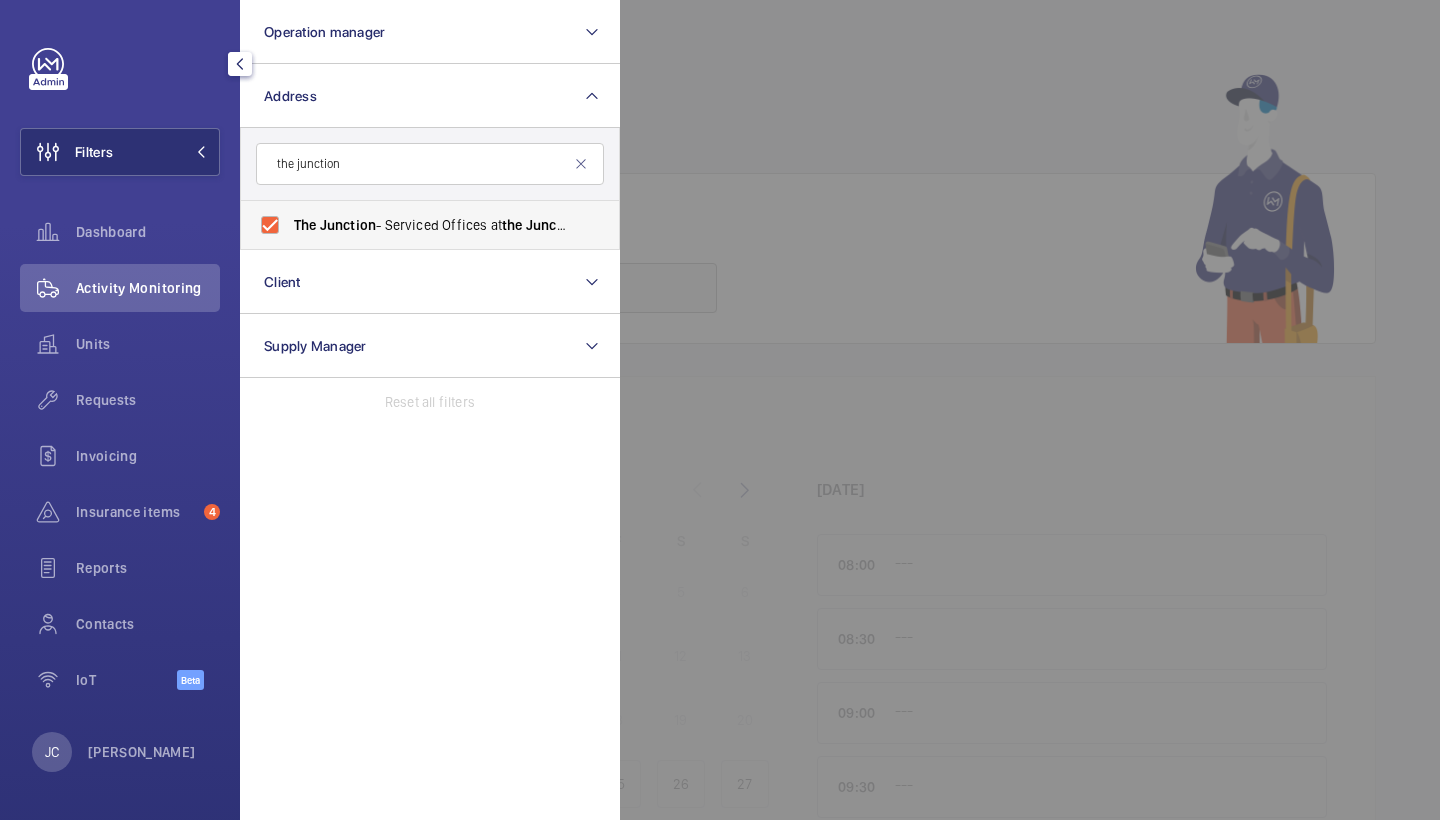 checkbox on "true" 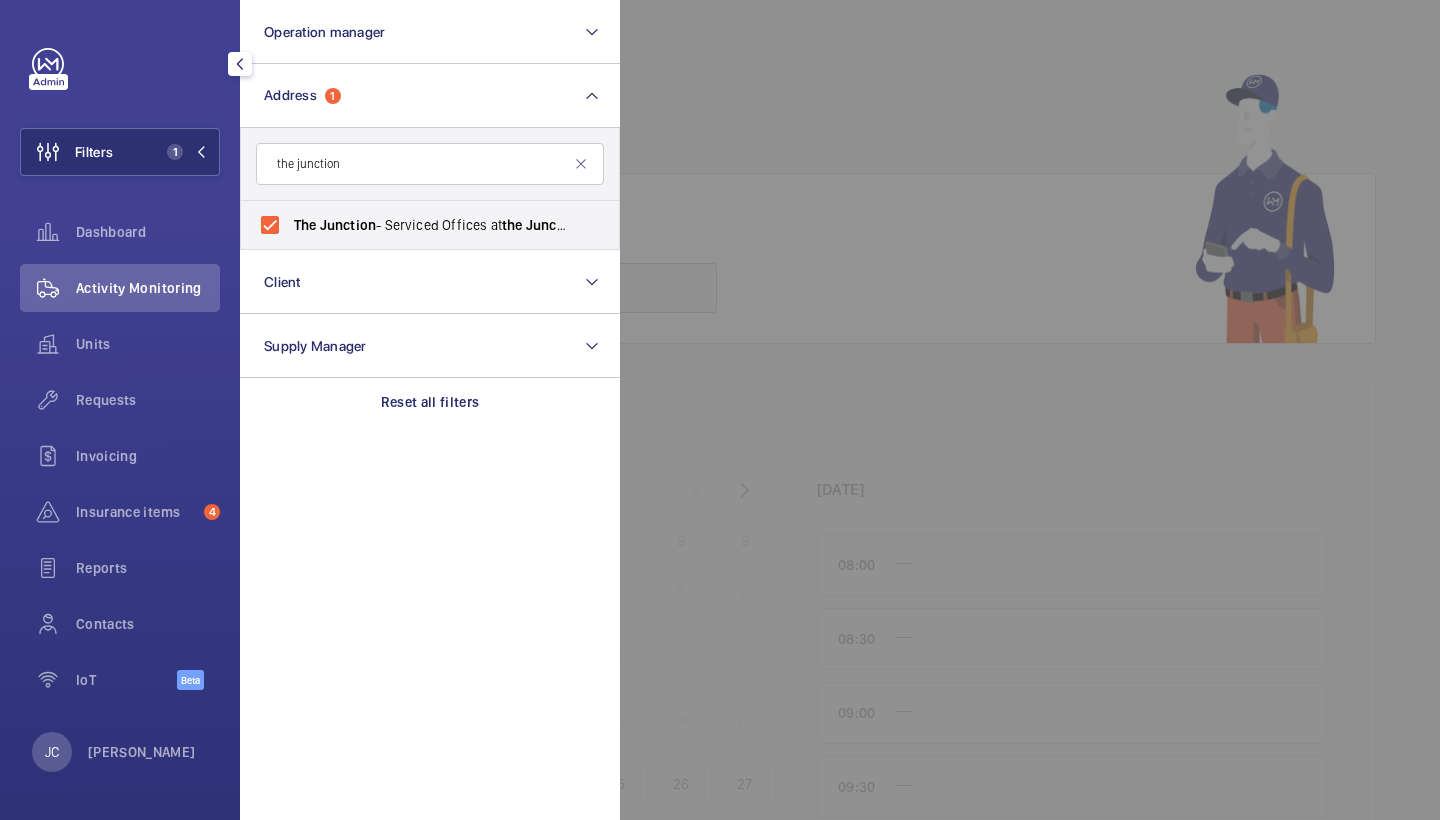 click 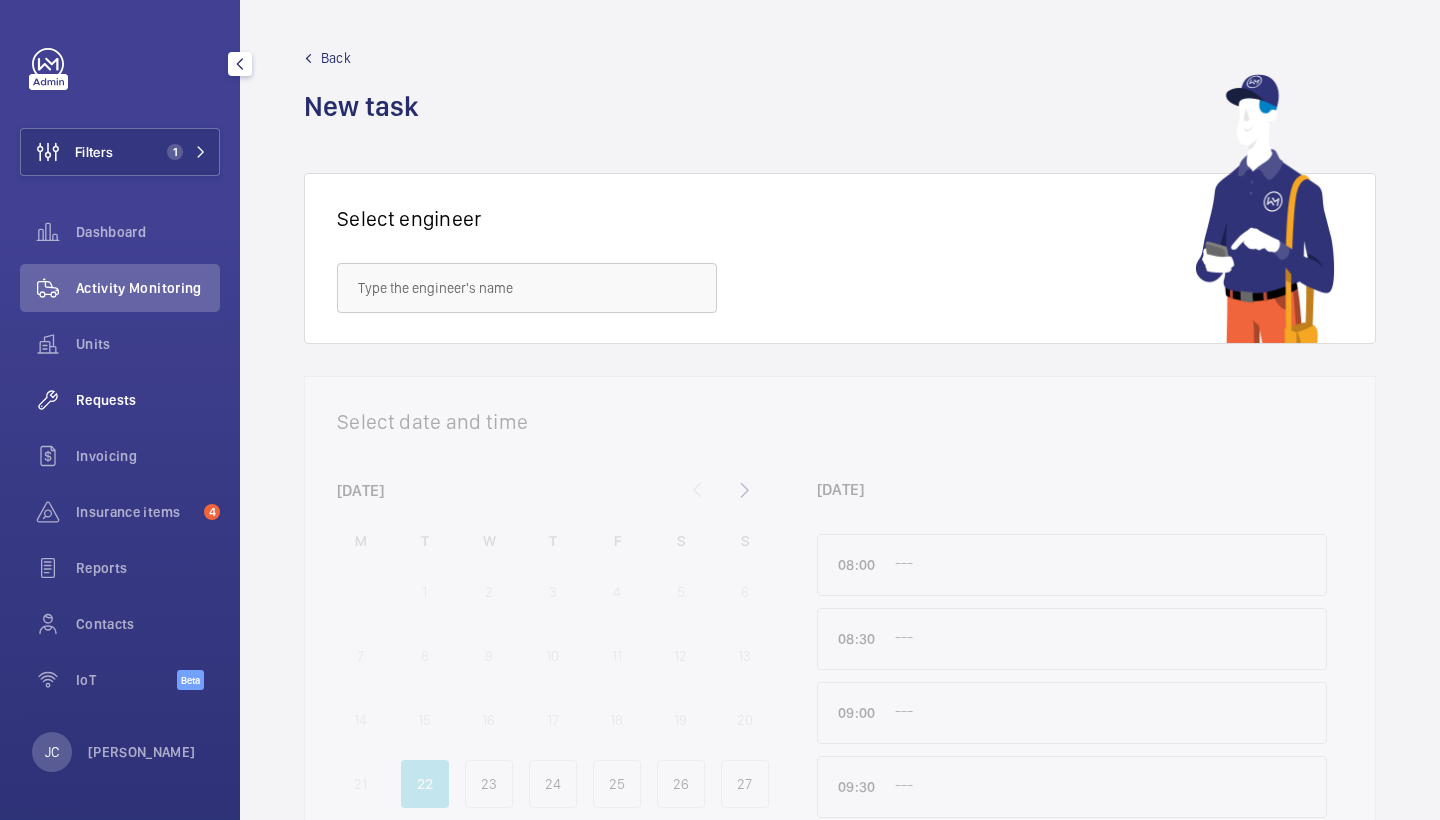 click on "Requests" 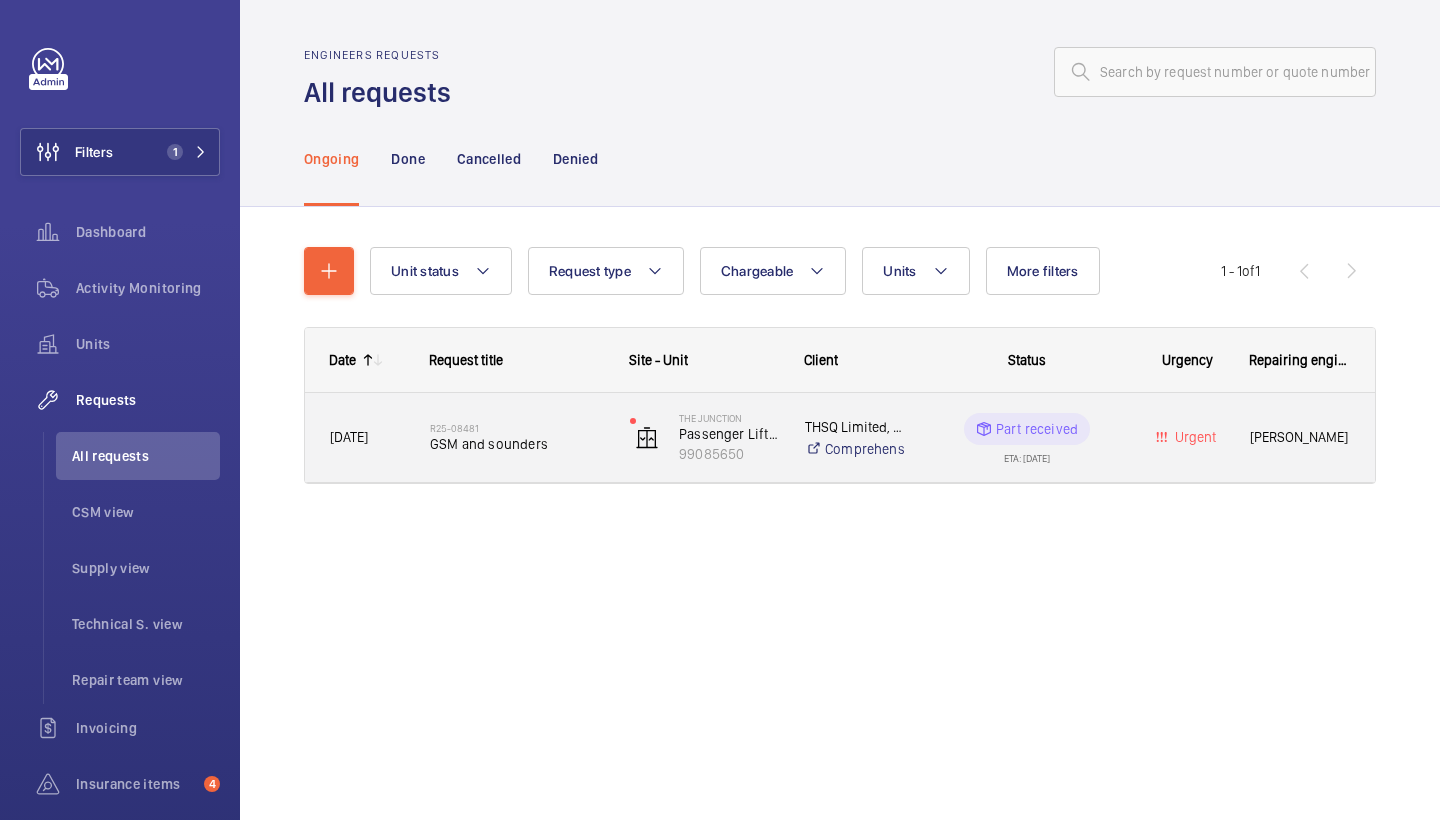 click on "GSM and sounders" 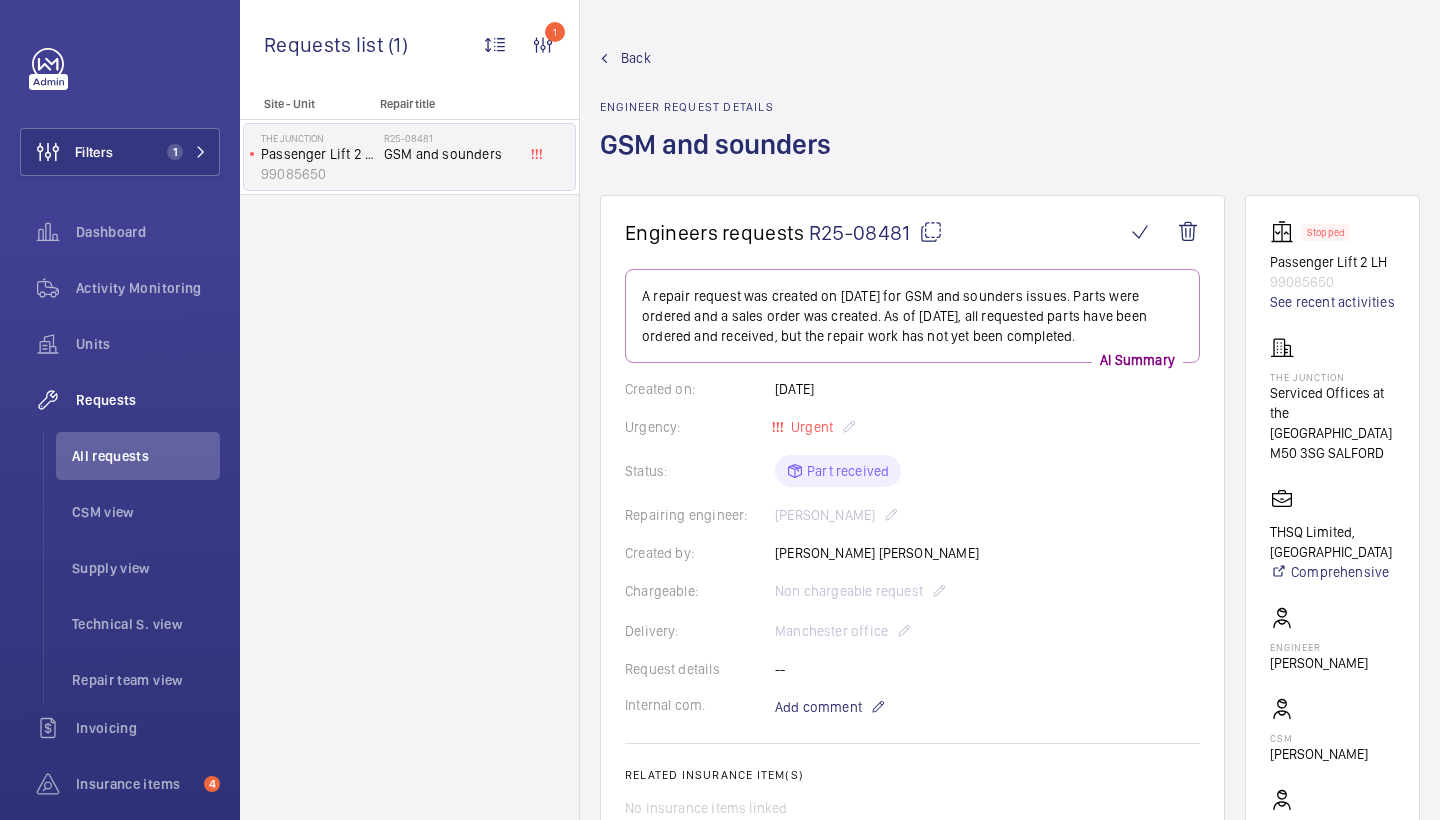 scroll, scrollTop: 0, scrollLeft: 0, axis: both 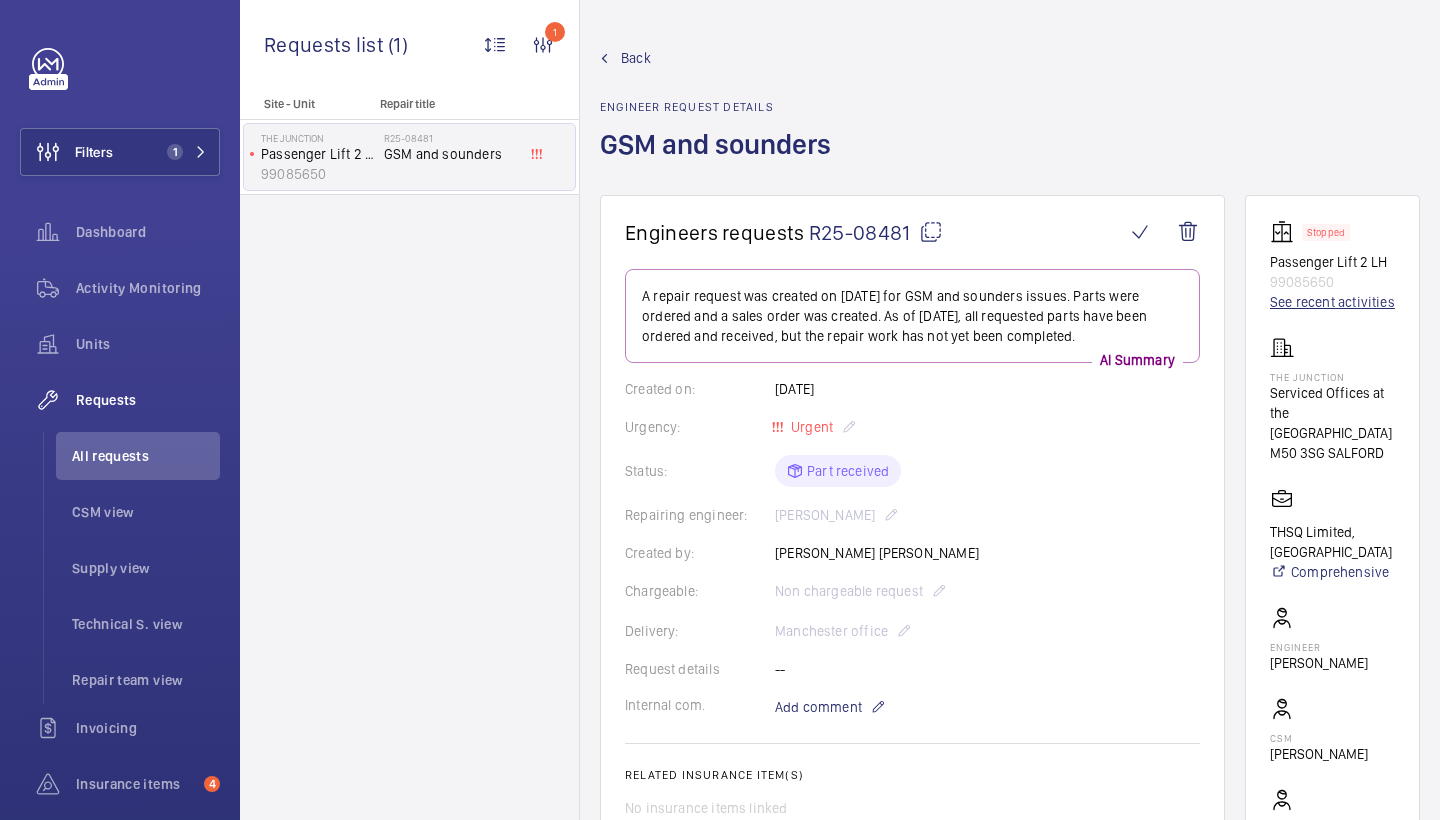 click on "See recent activities" 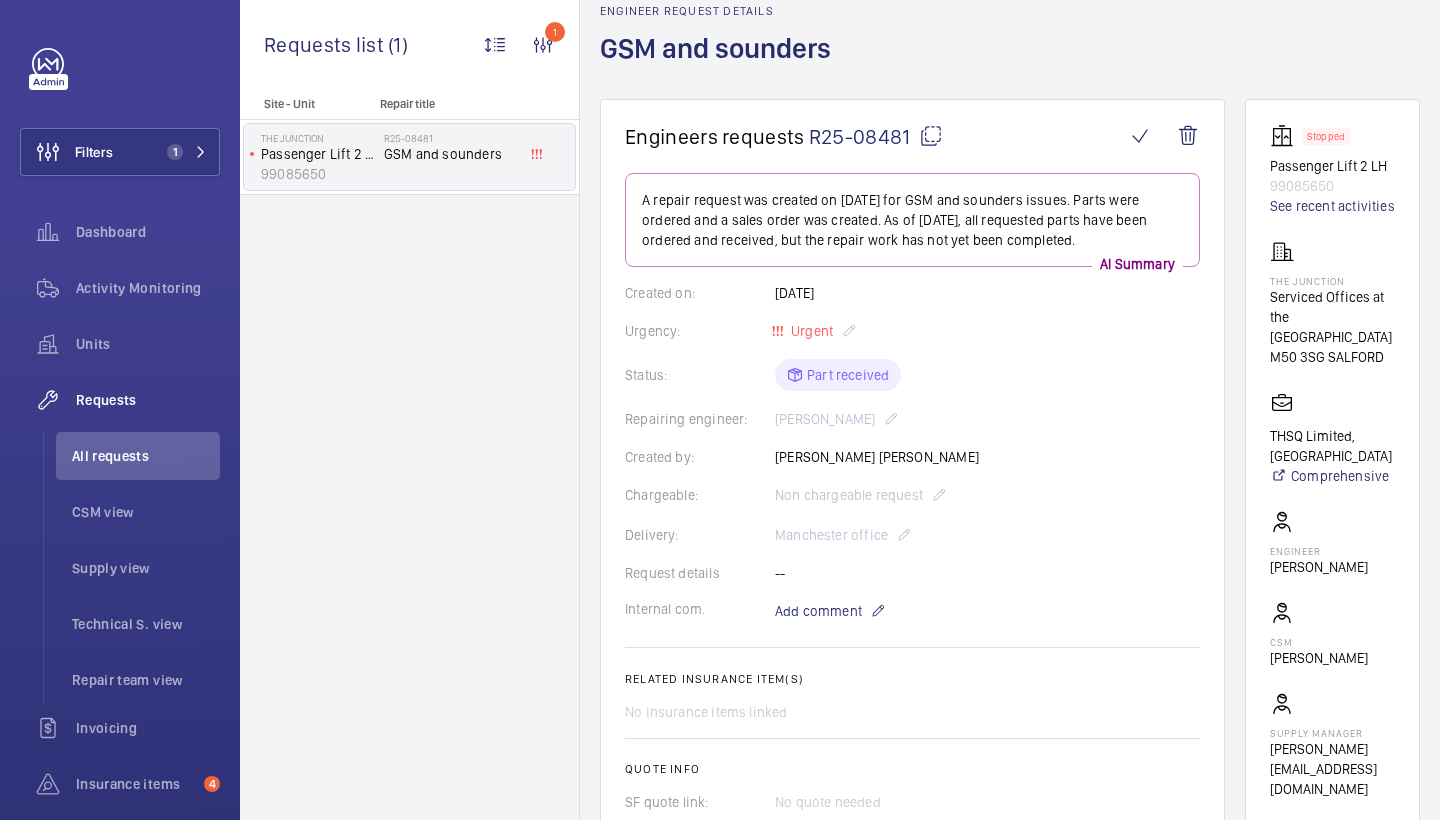 scroll, scrollTop: 122, scrollLeft: 0, axis: vertical 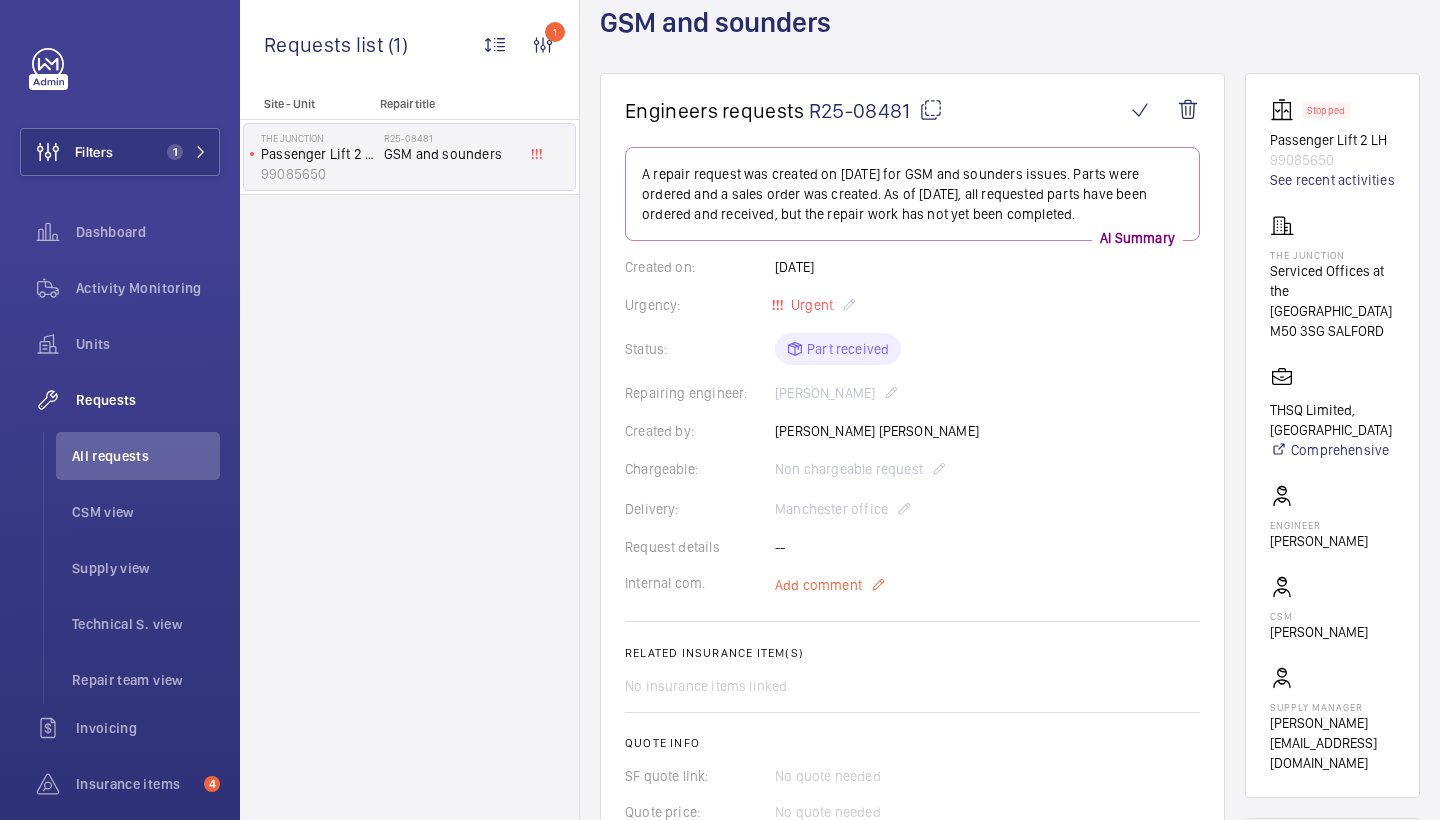 click on "Add comment" 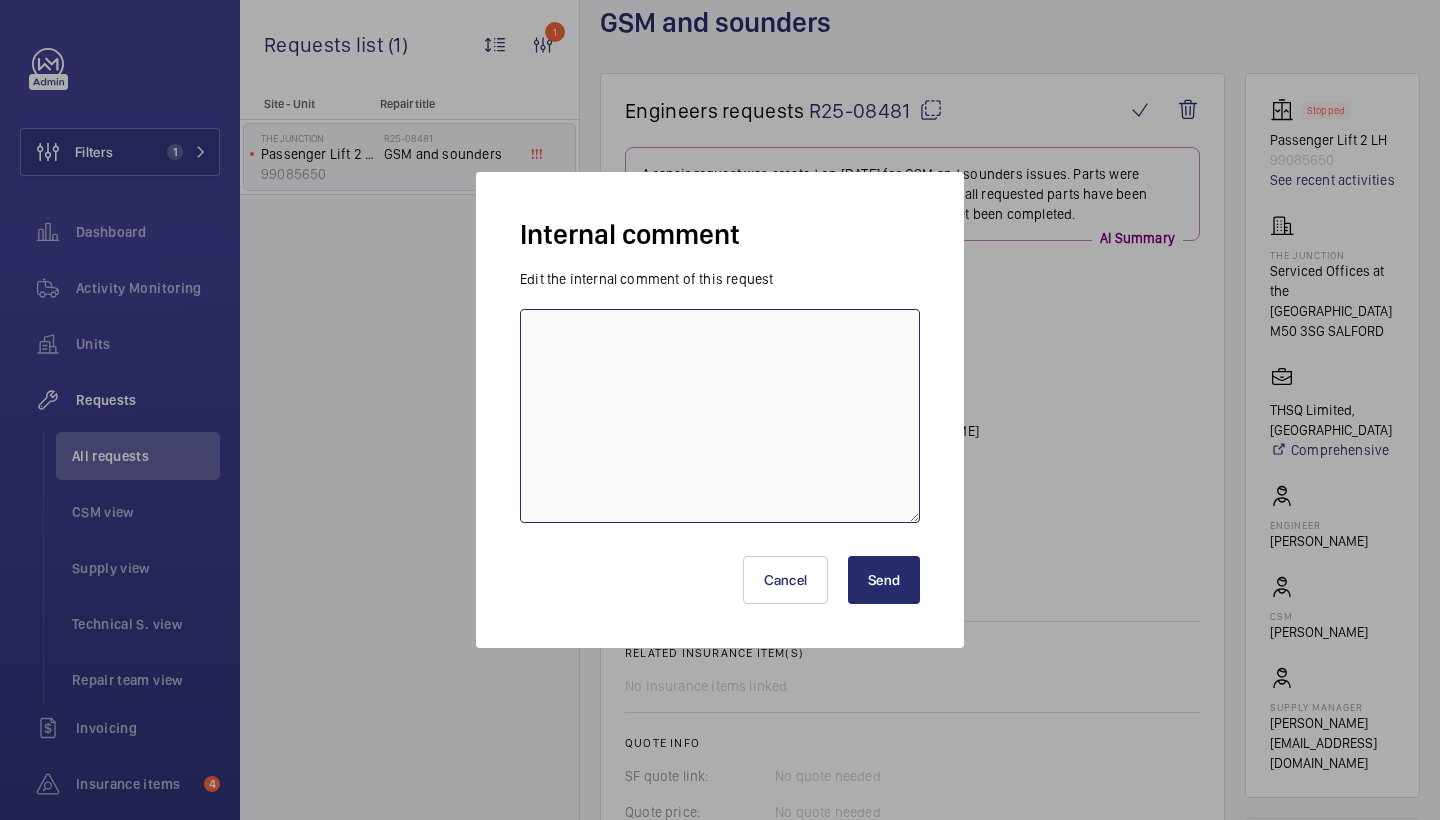 click at bounding box center [720, 416] 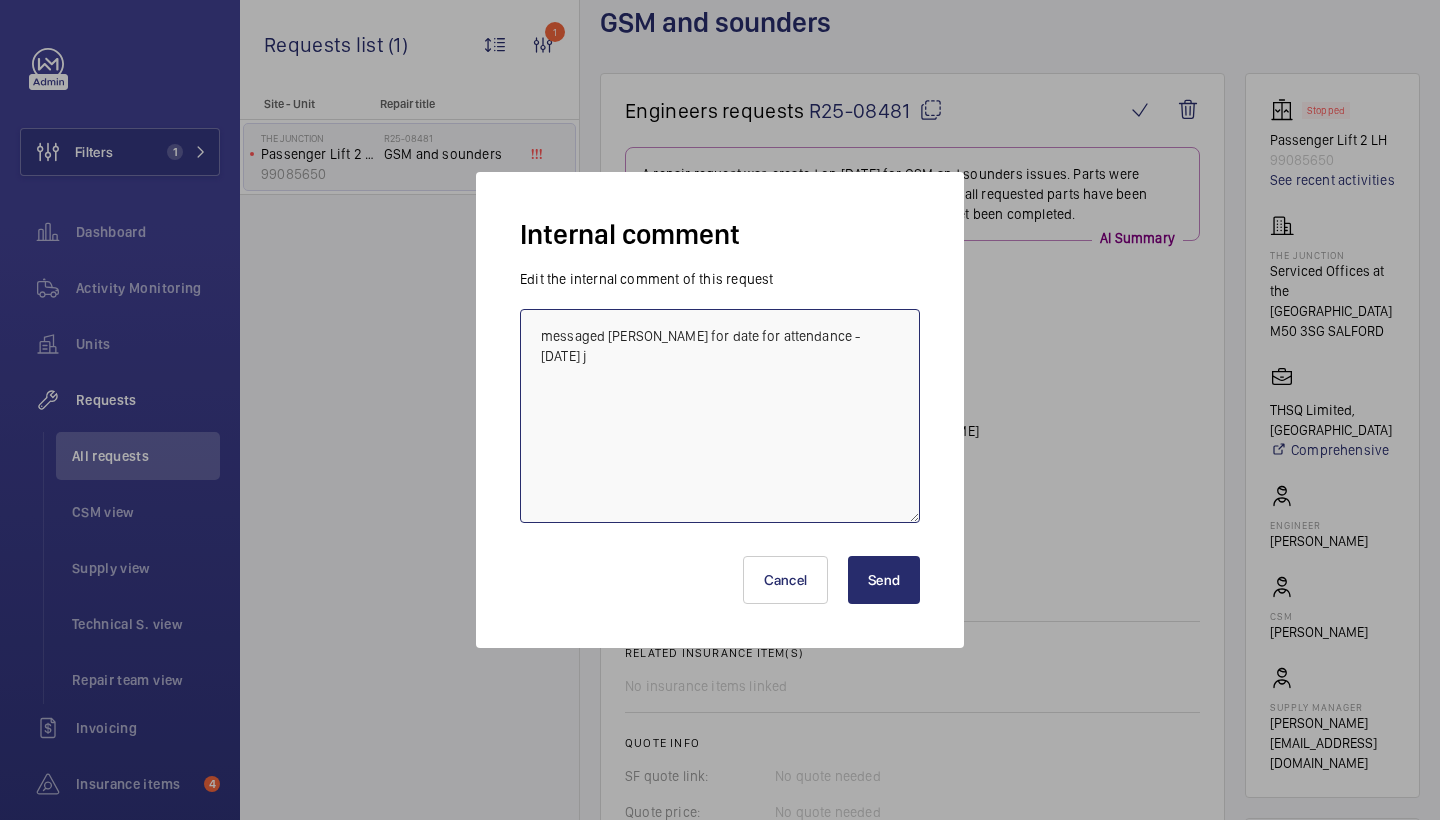 type on "messaged Sean for date for attendance - 22/7/25 jc" 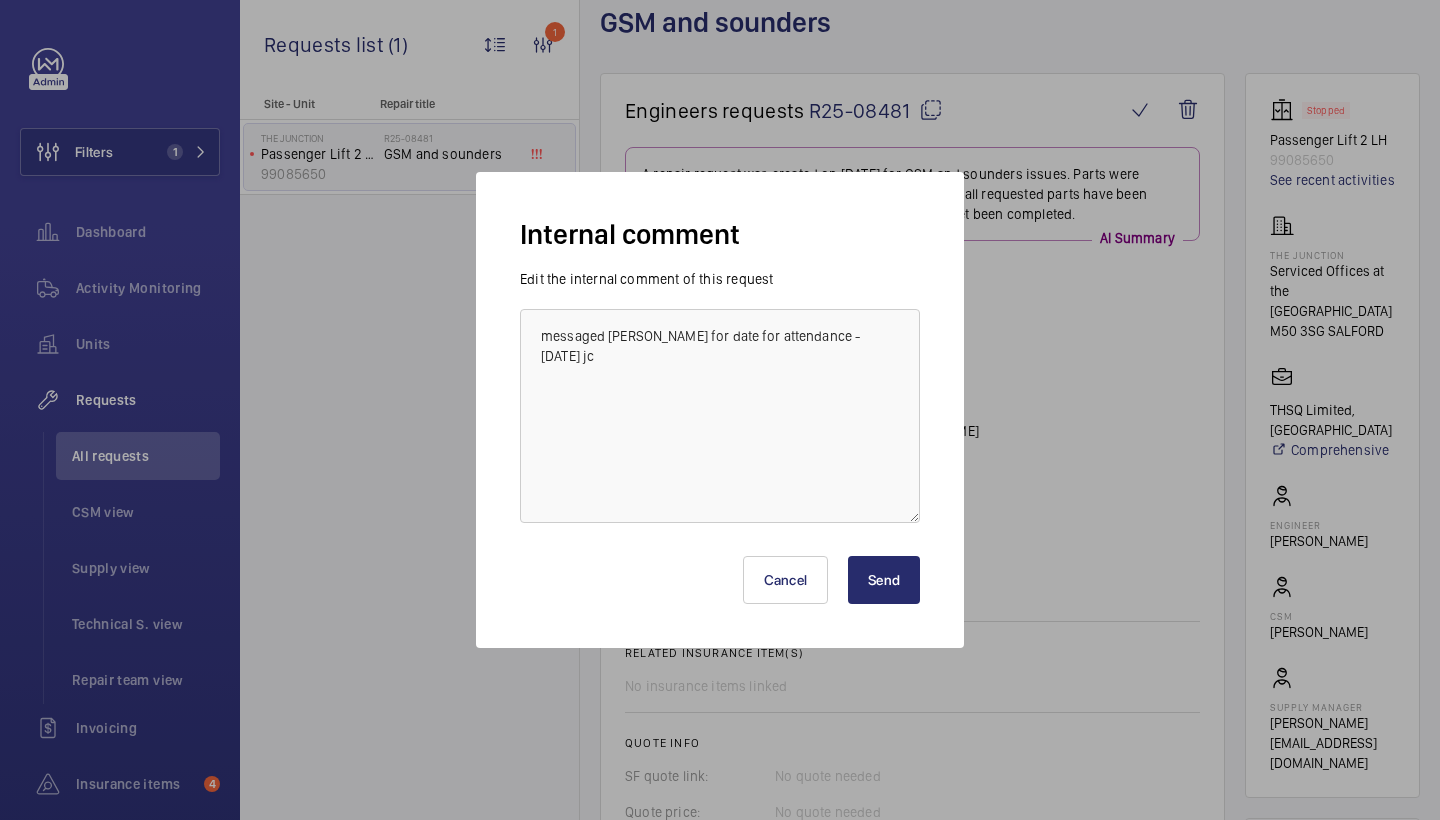 click on "Send" at bounding box center [884, 580] 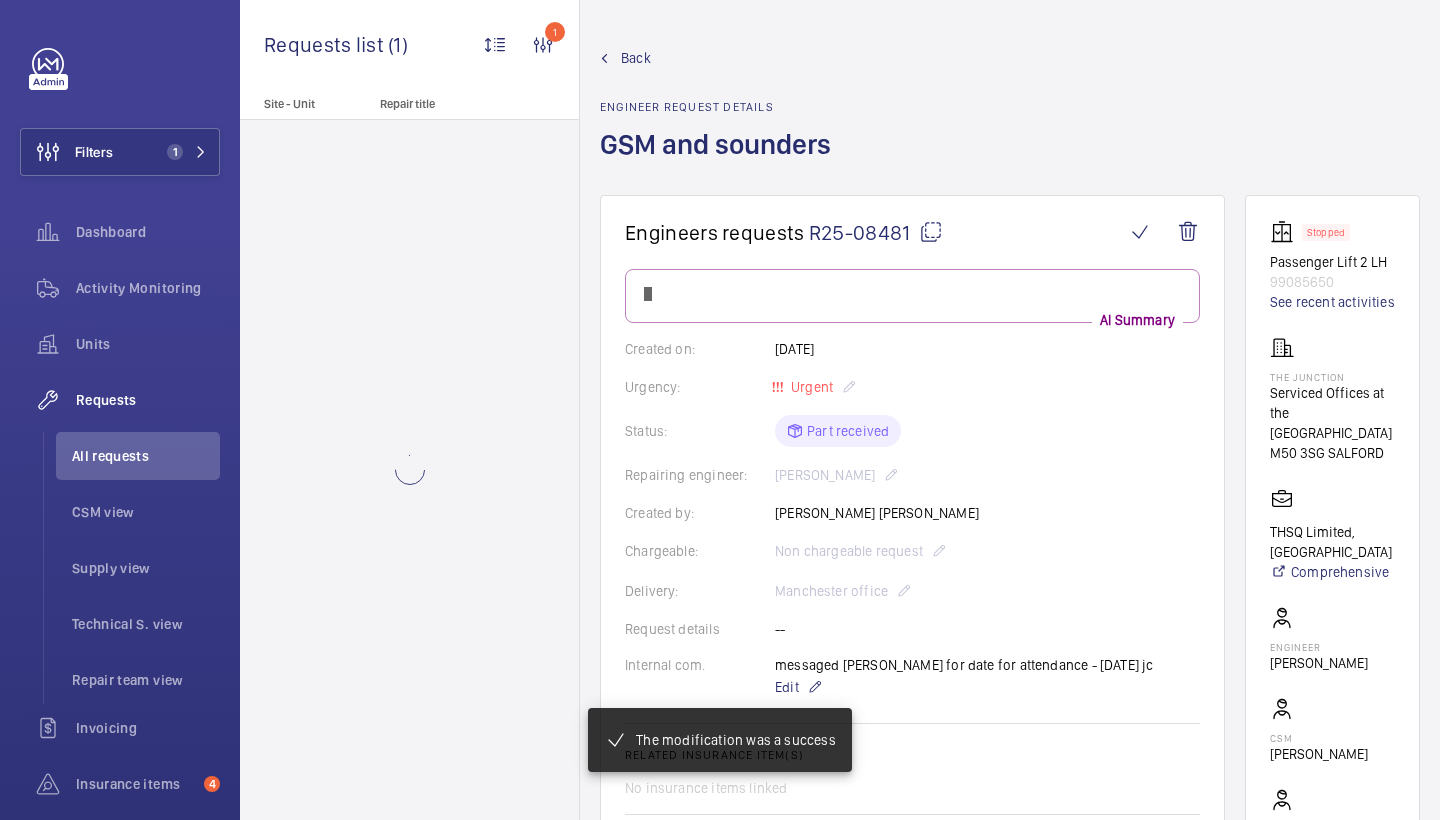 scroll, scrollTop: 122, scrollLeft: 0, axis: vertical 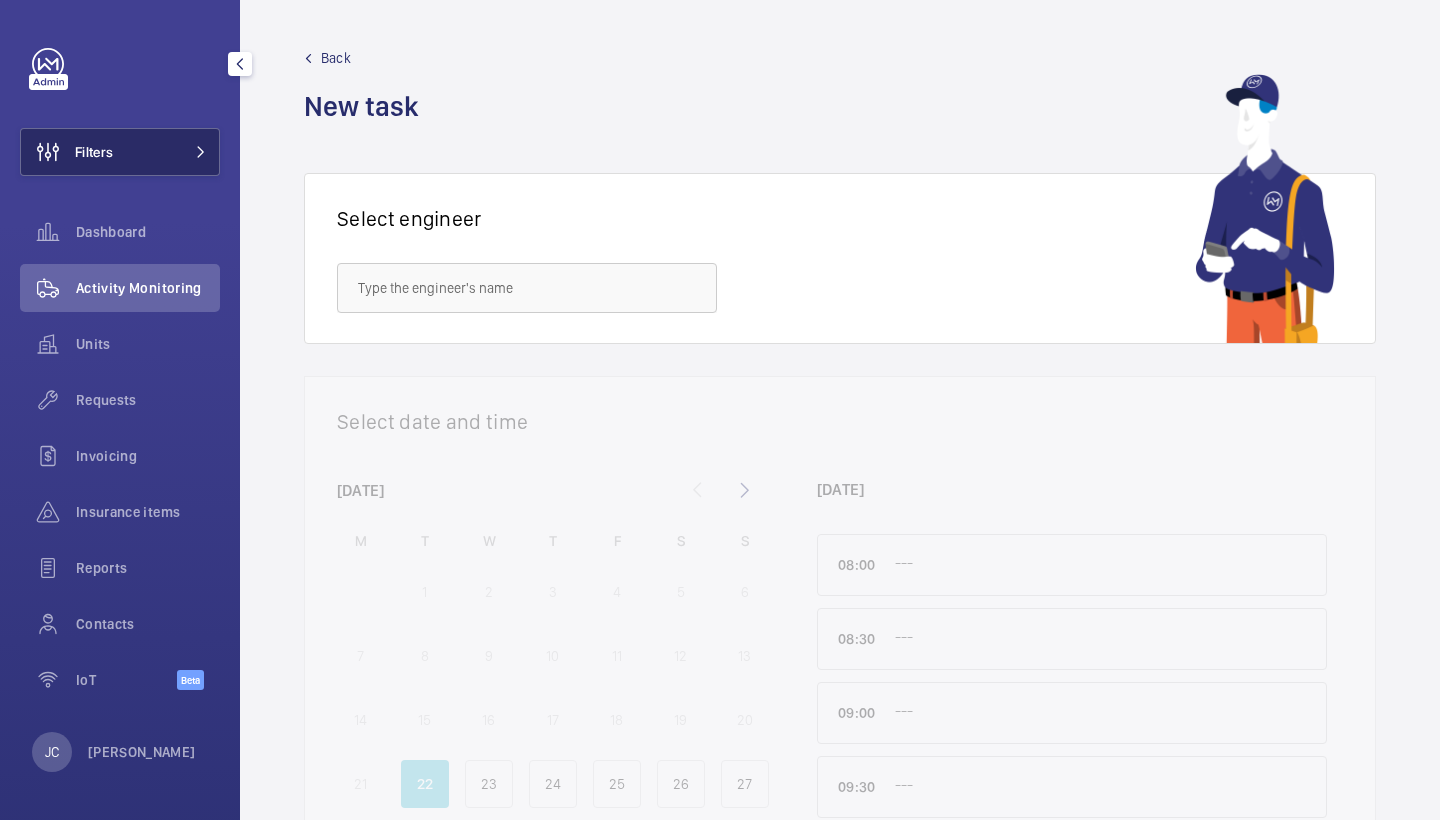 click on "Filters" 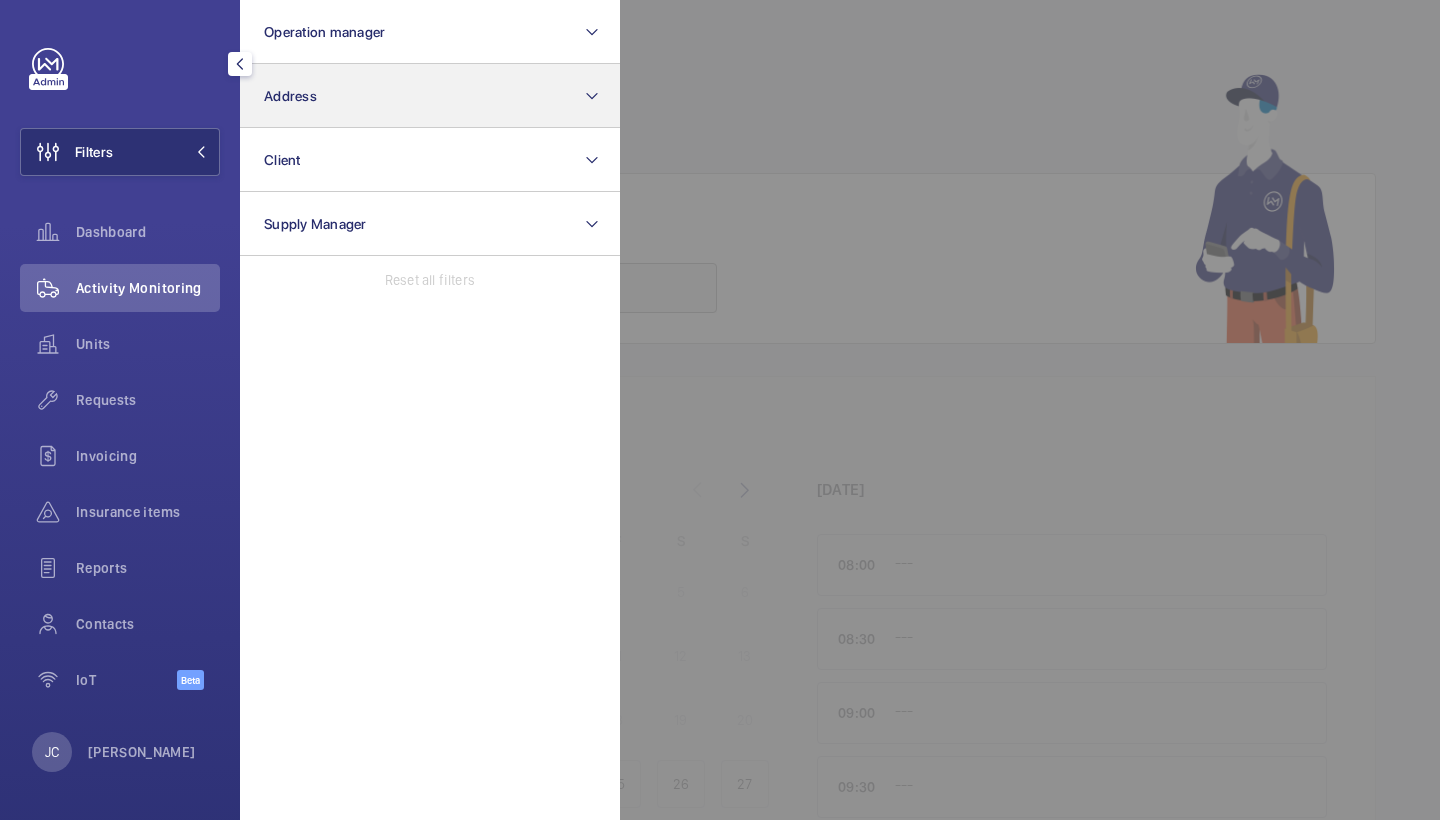 click on "Address" 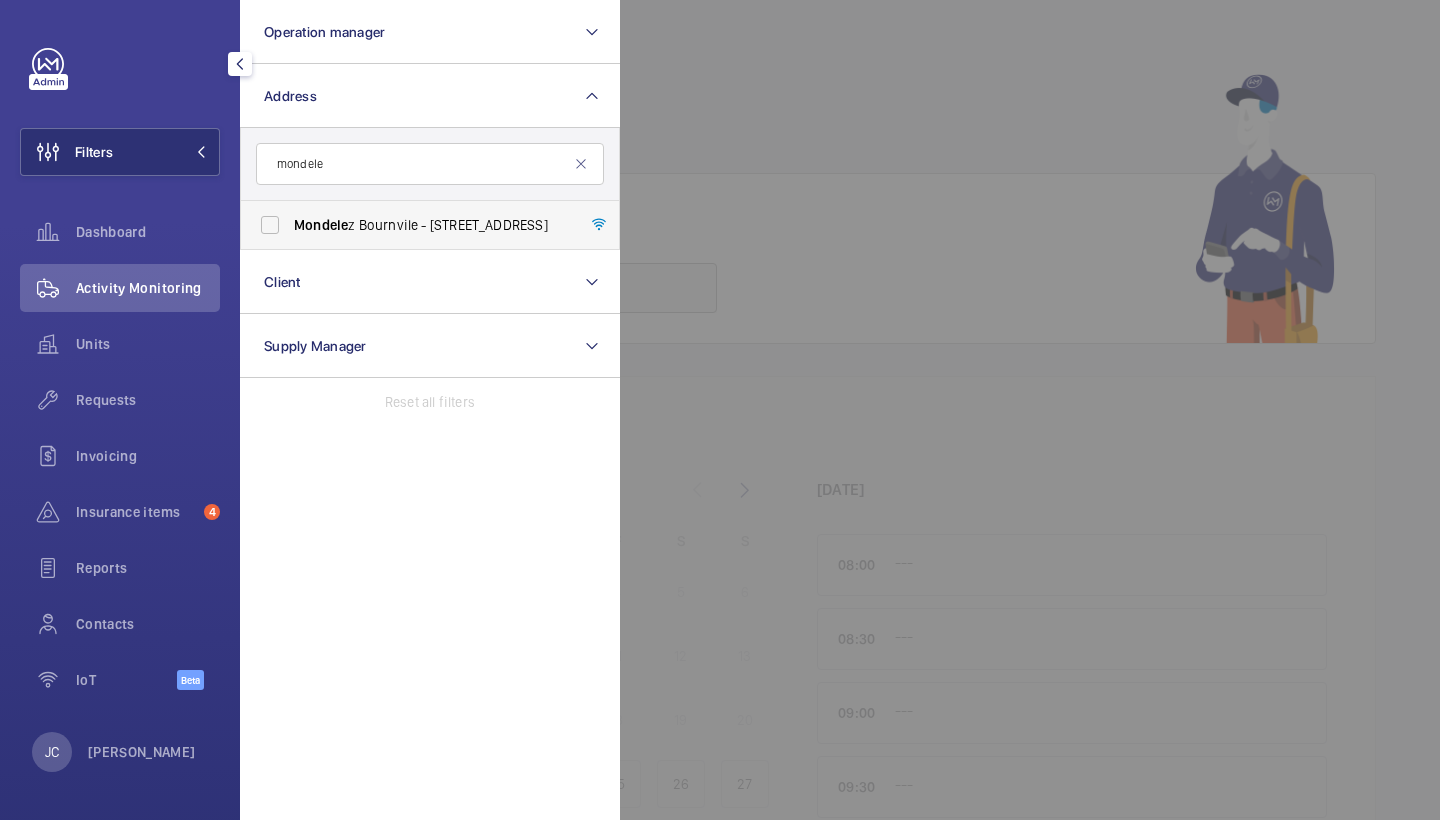 type on "mondele" 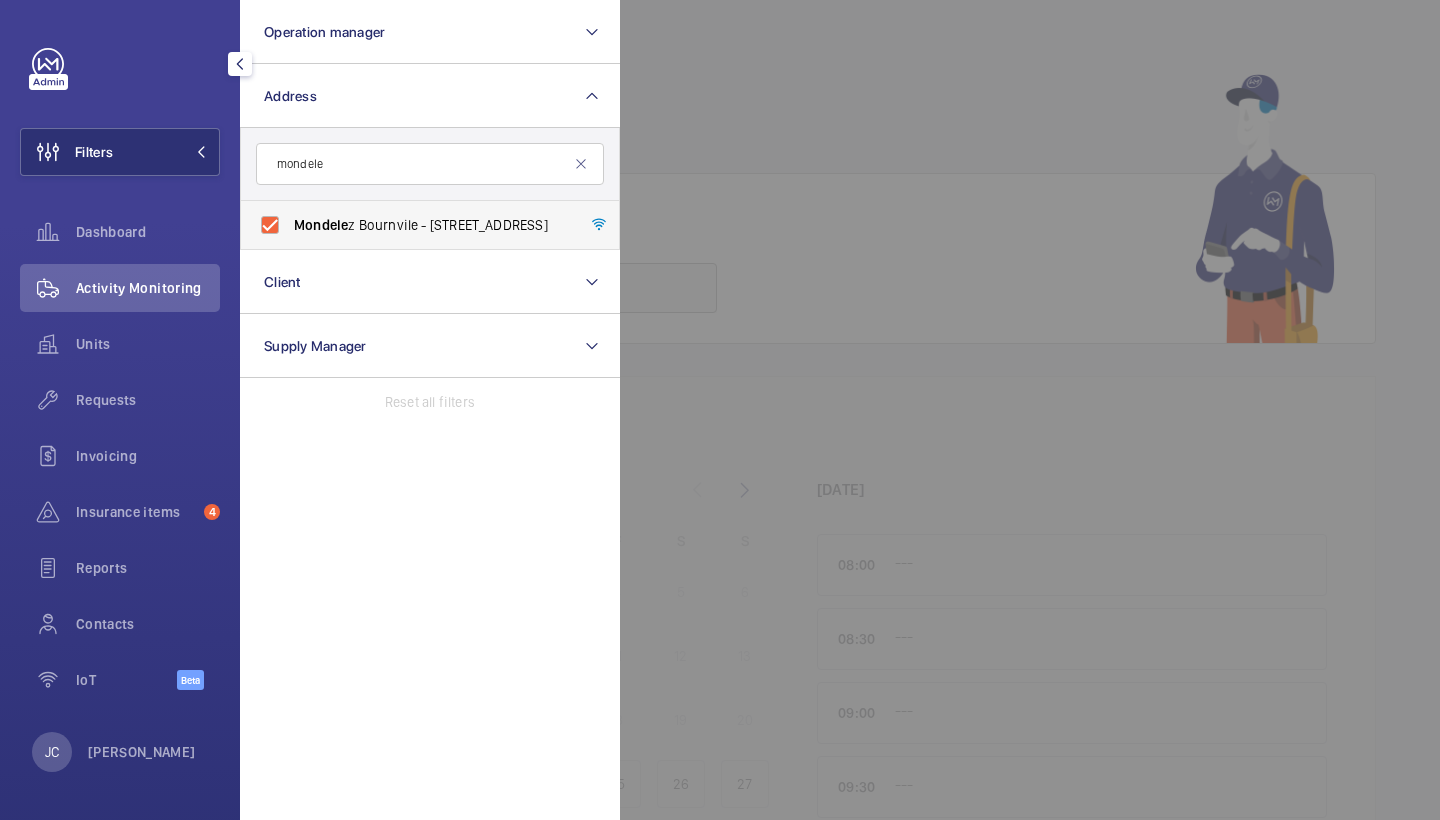 checkbox on "true" 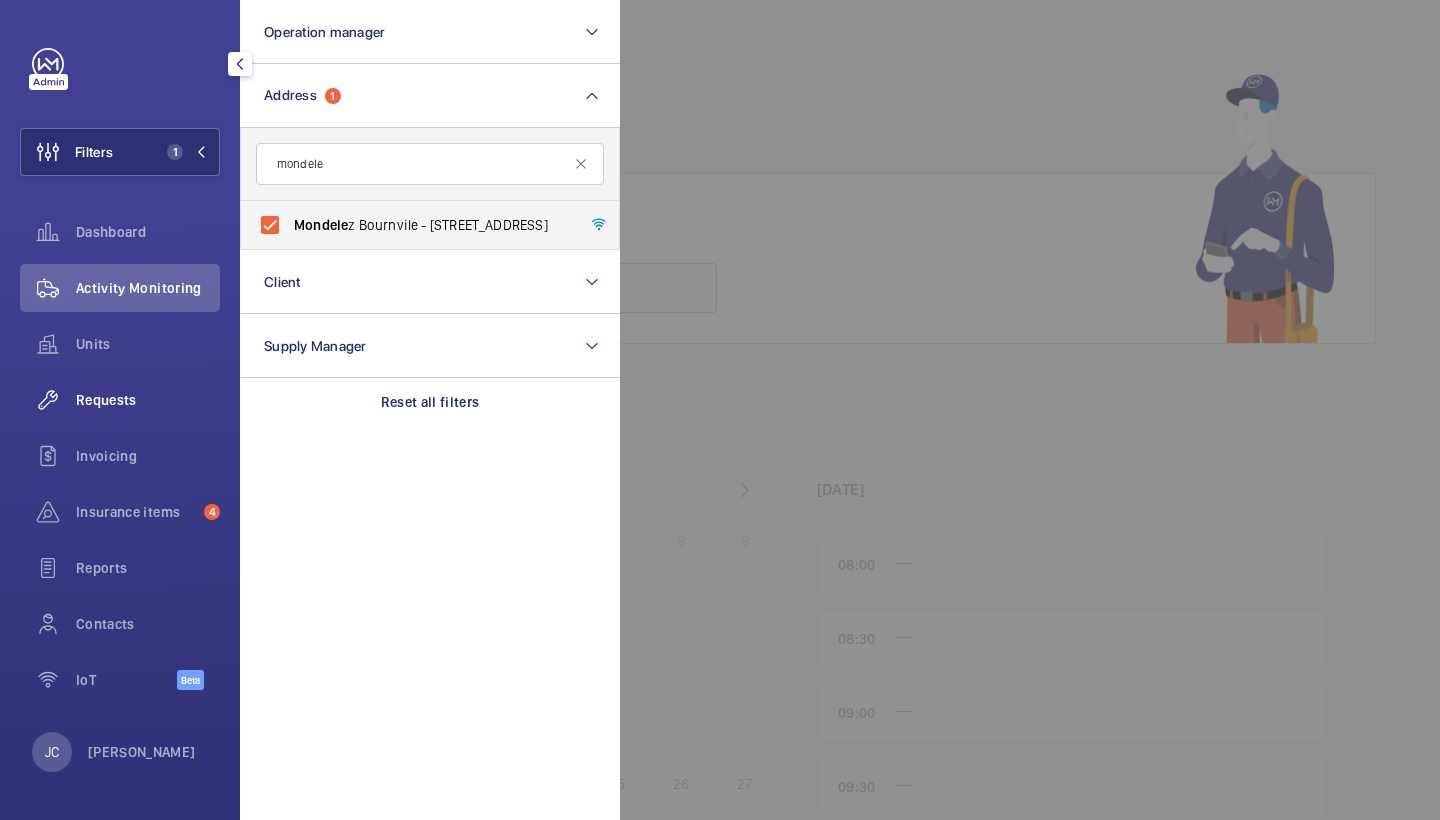 click on "Requests" 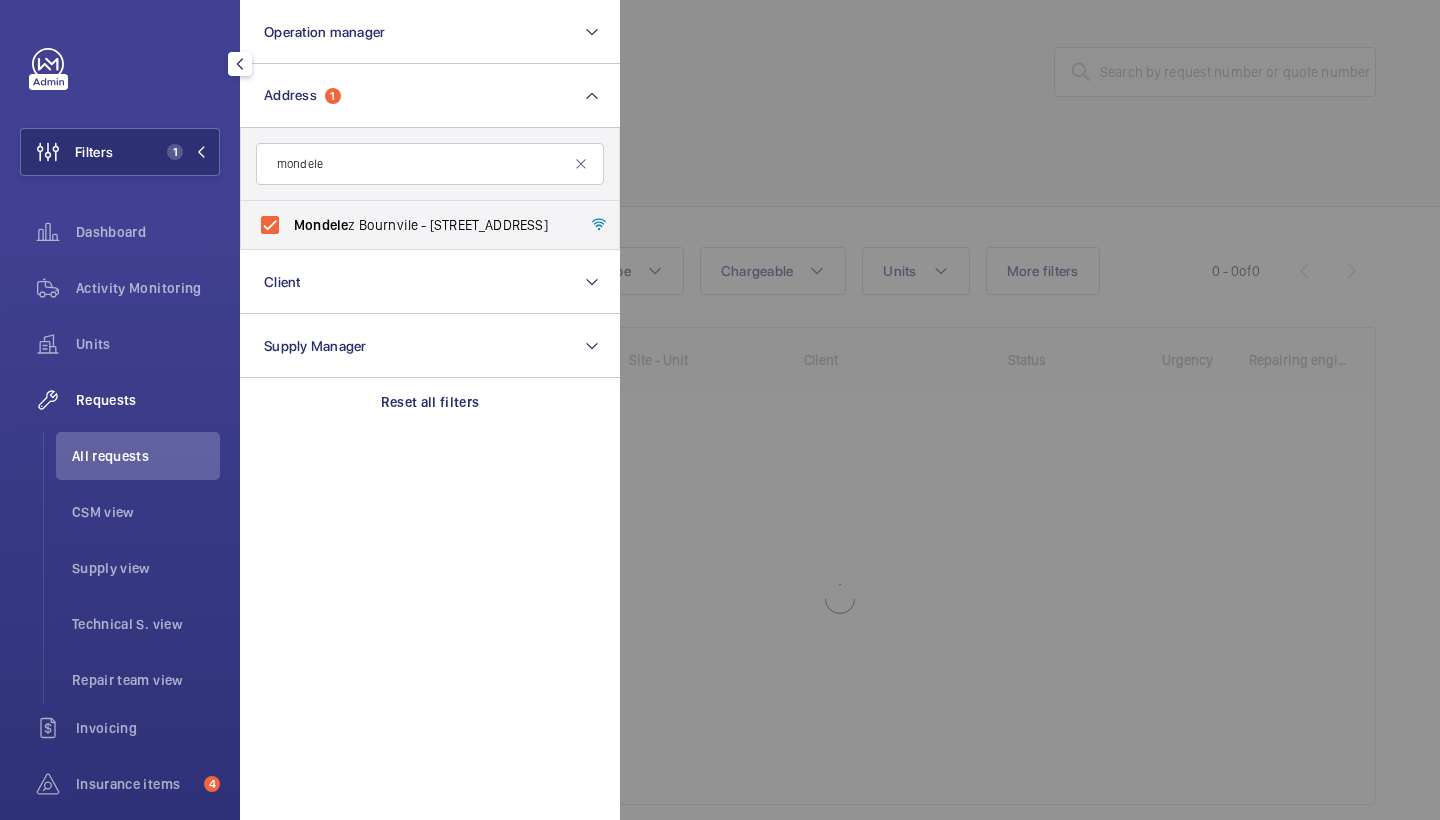 click 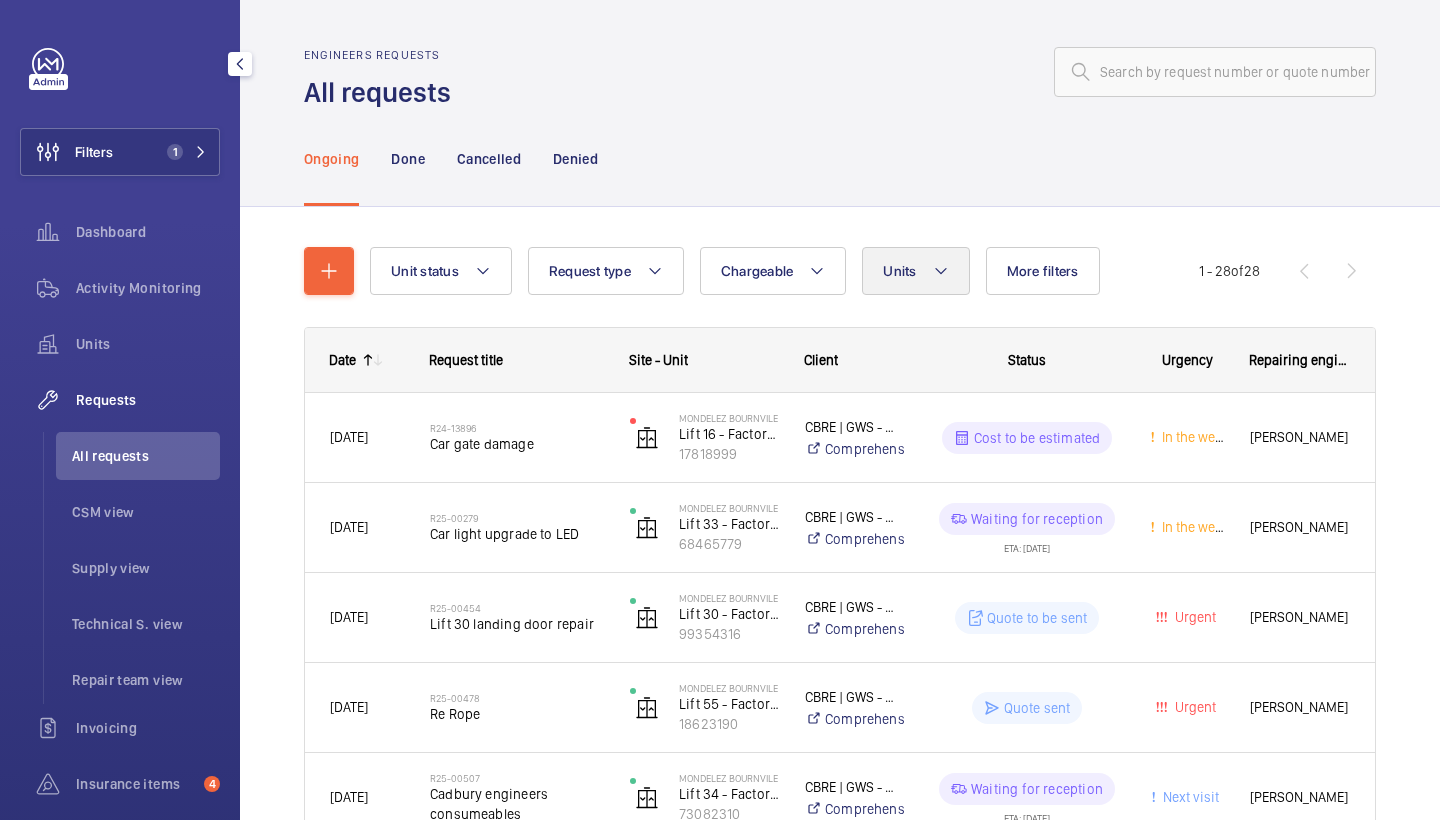 click on "Units" 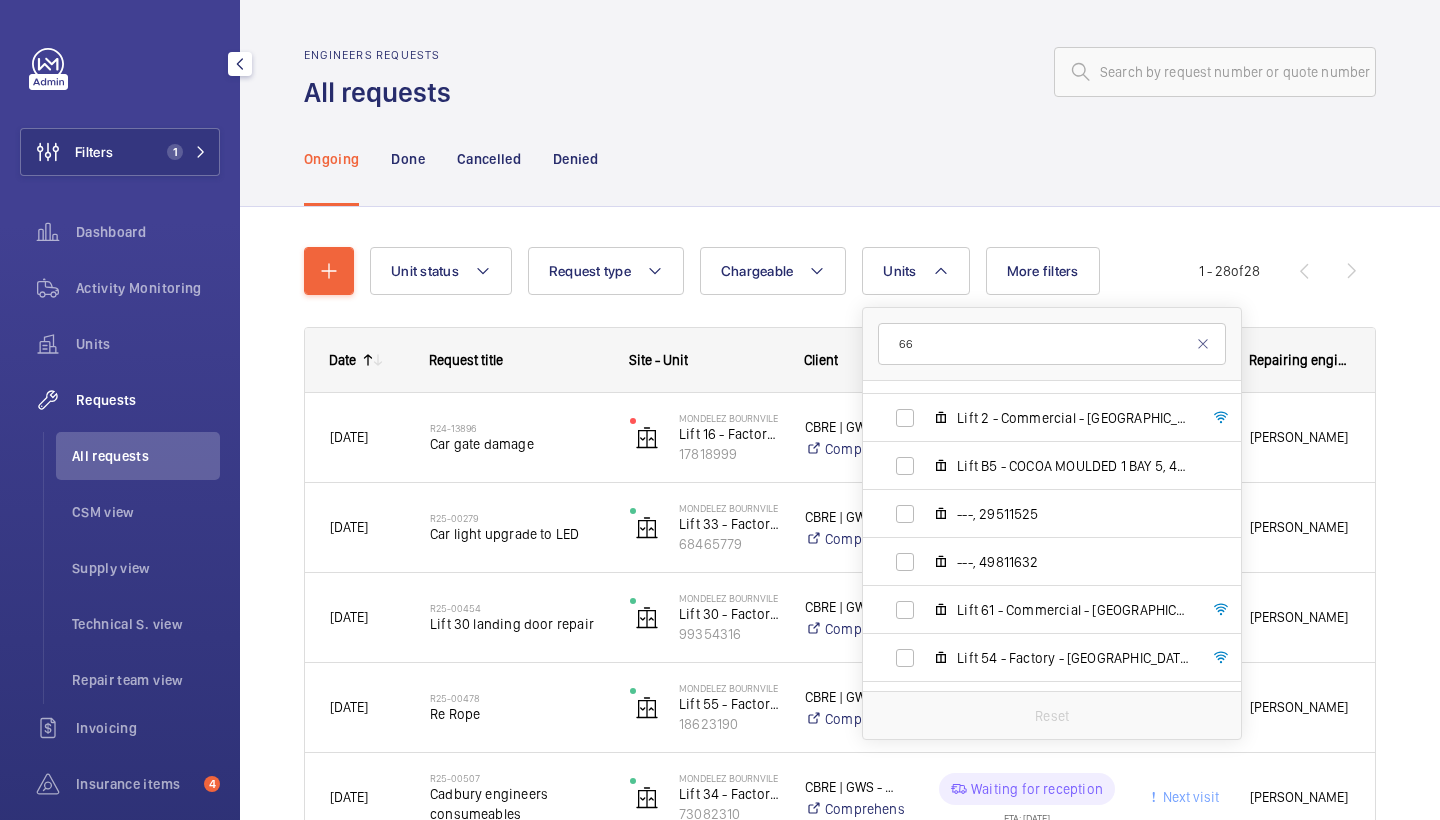 scroll, scrollTop: 794, scrollLeft: 0, axis: vertical 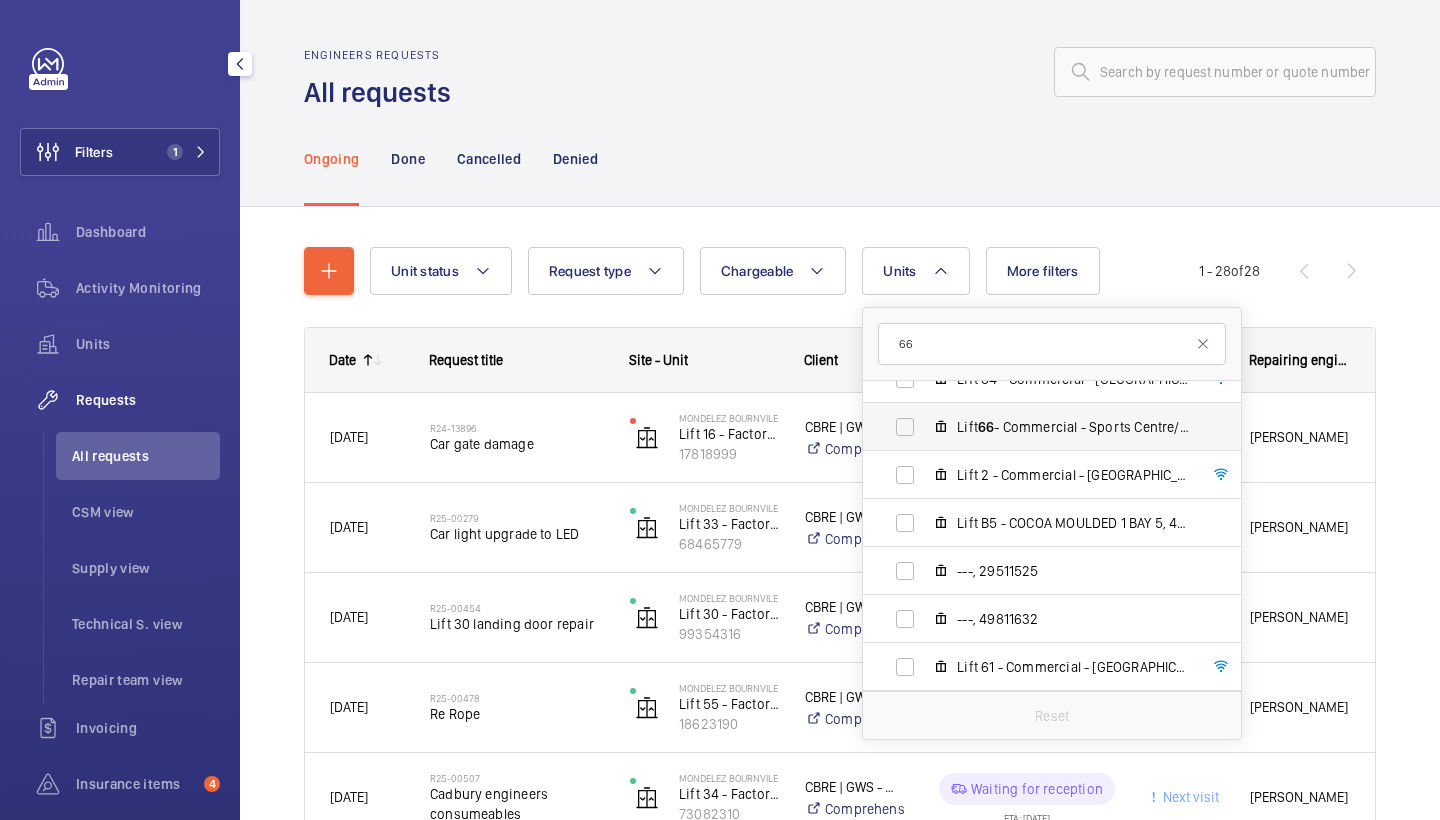 type on "66" 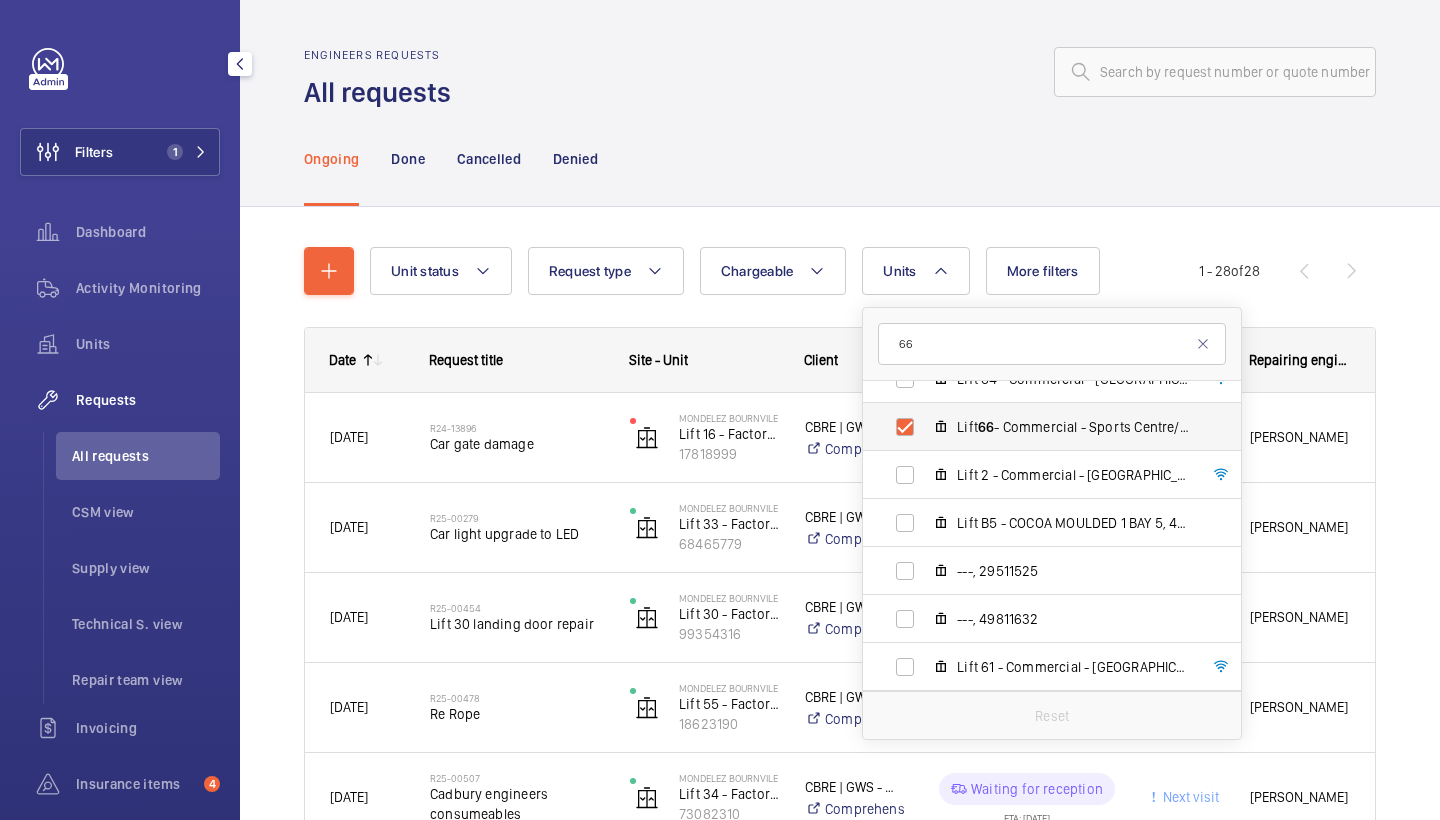 checkbox on "true" 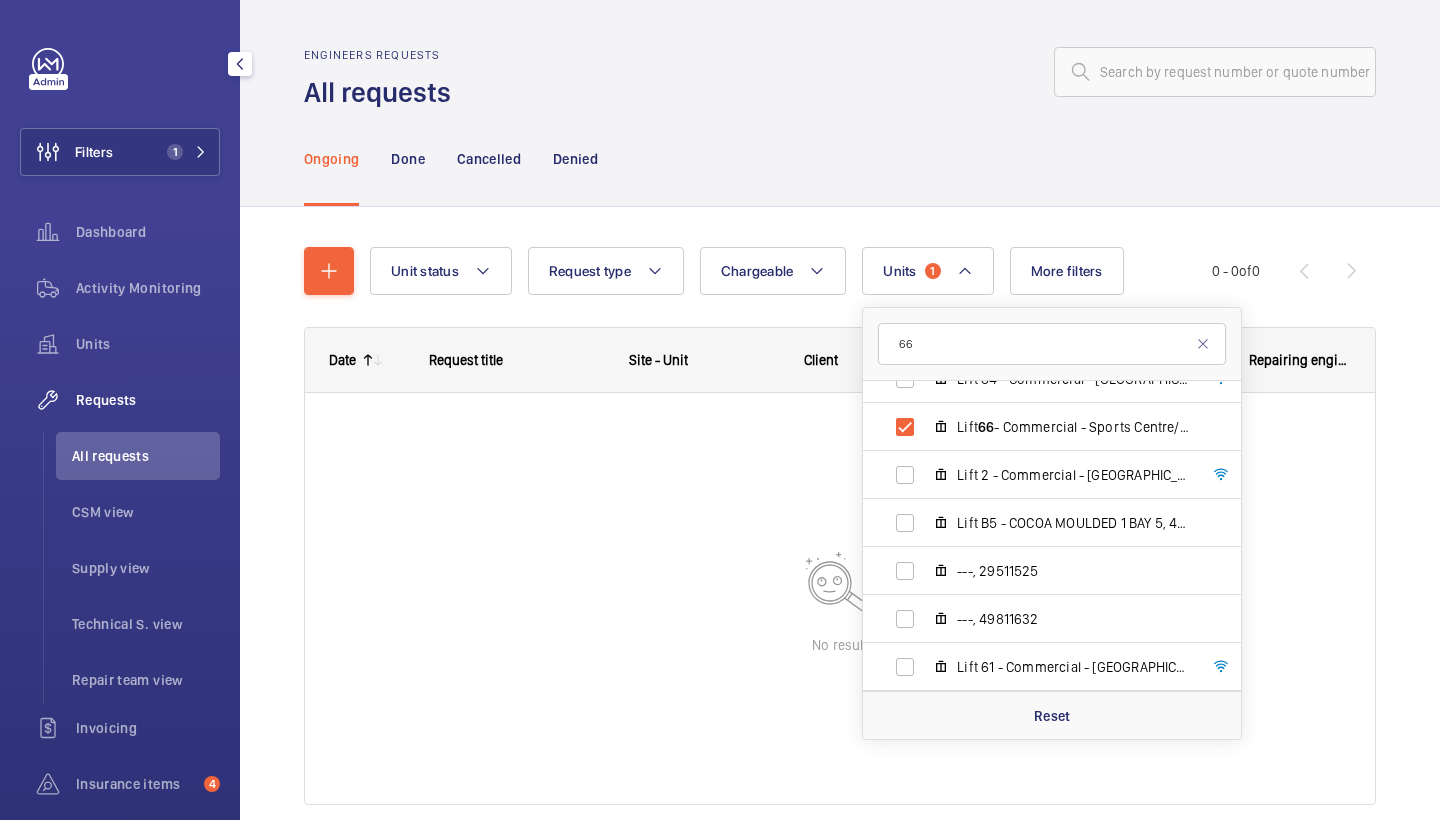 click on "Ongoing Done Cancelled Denied" 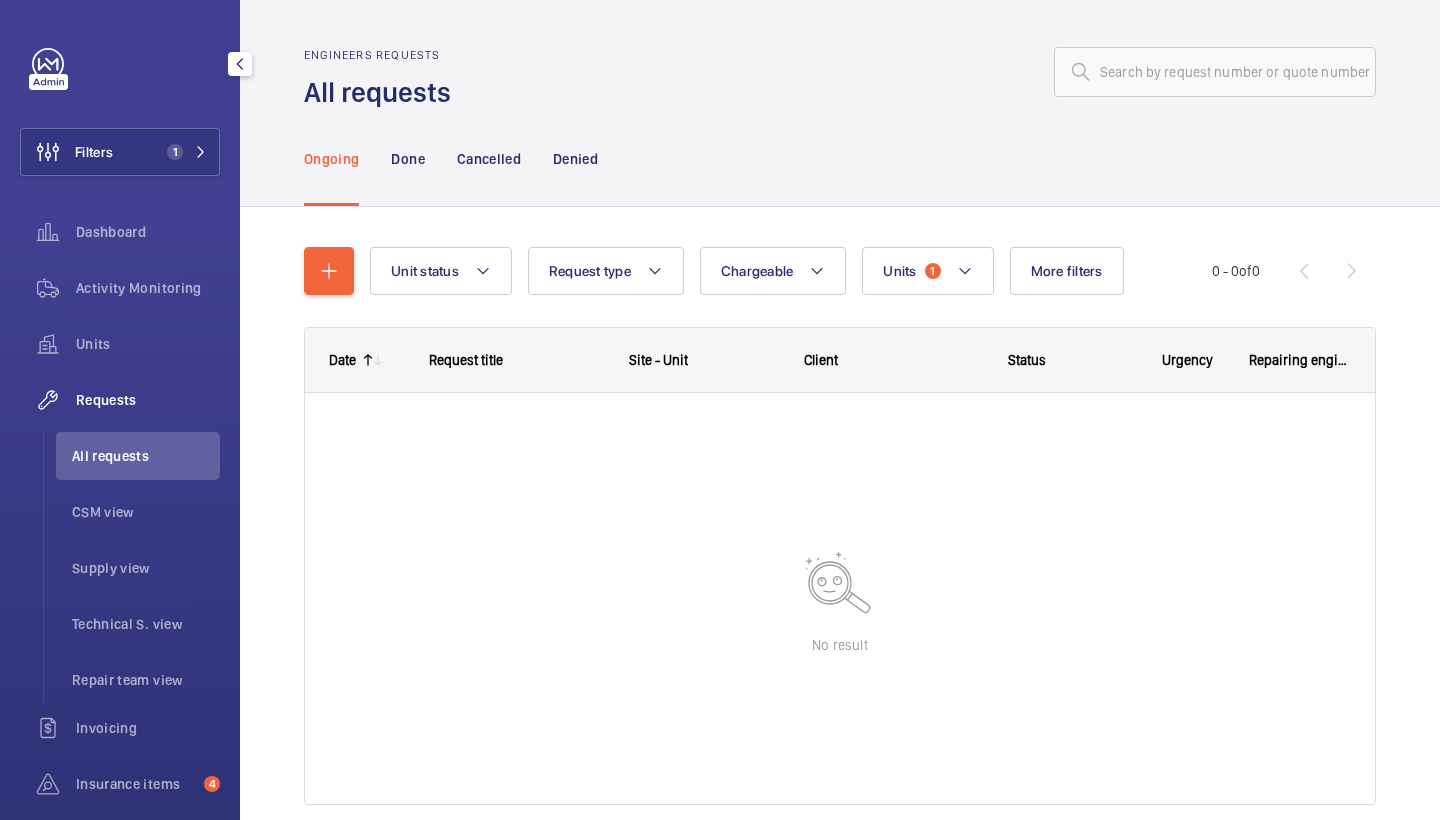 click on "Ongoing Done Cancelled Denied" 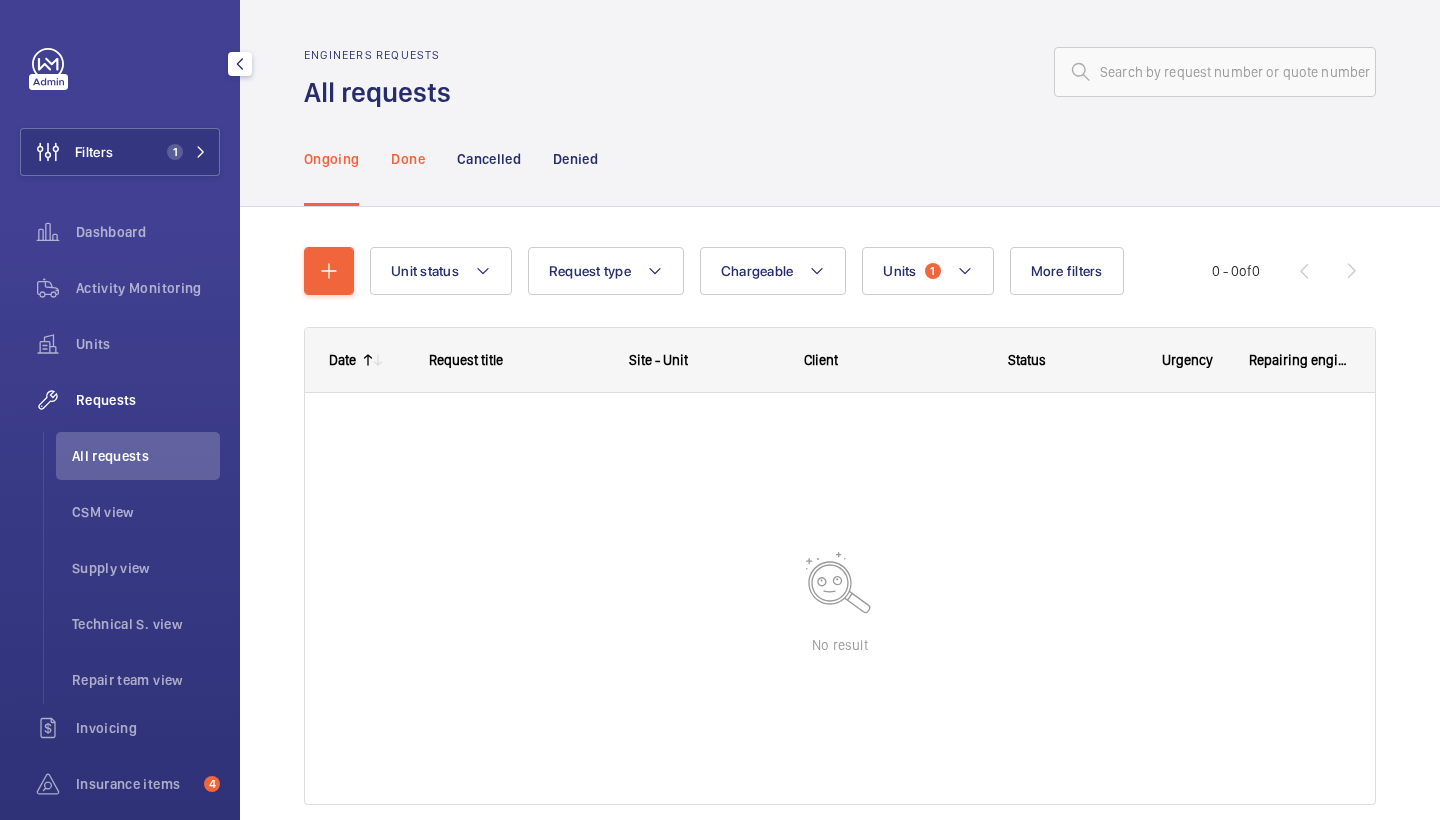 click on "Done" 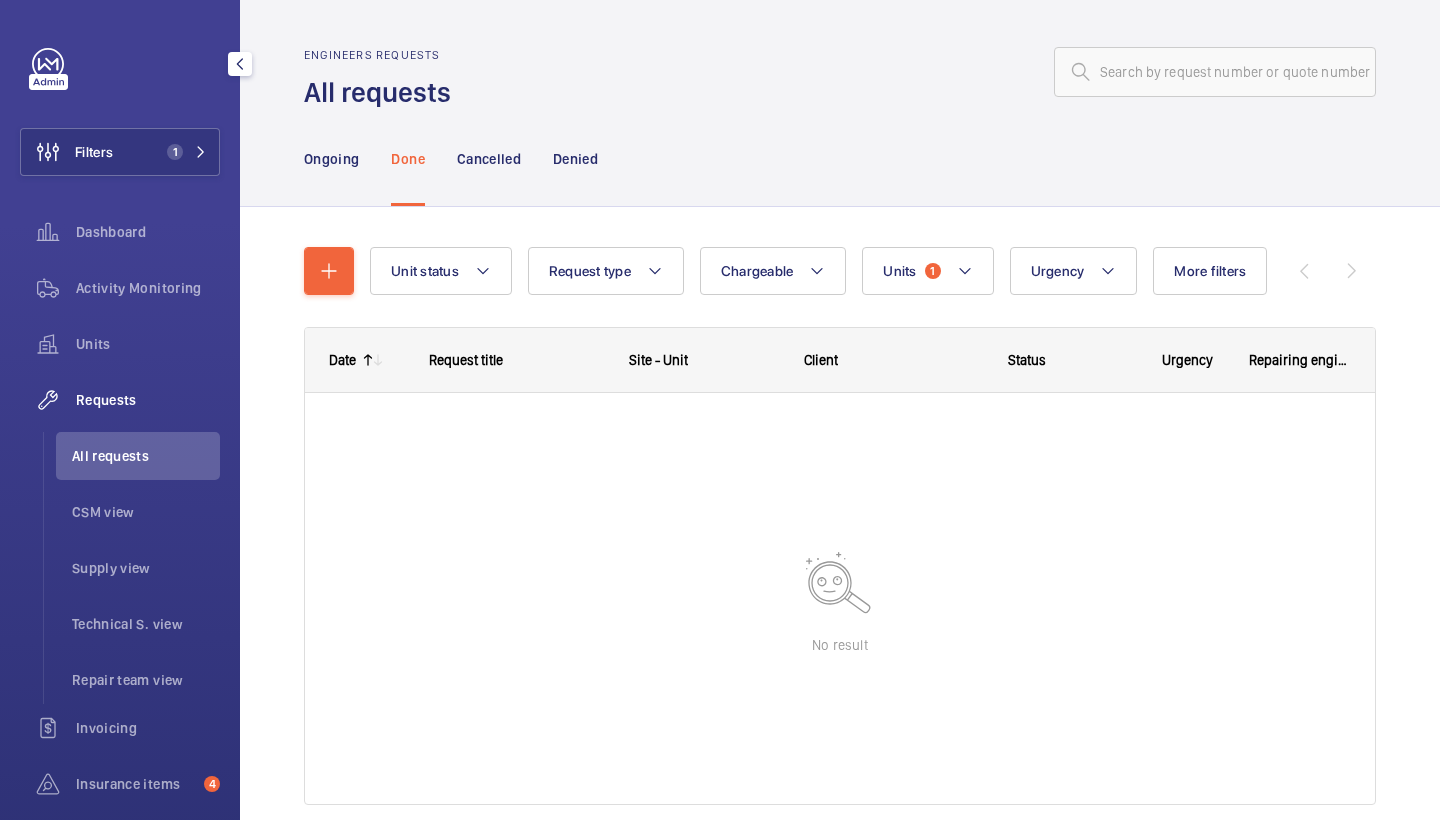 click on "Ongoing Done Cancelled Denied" 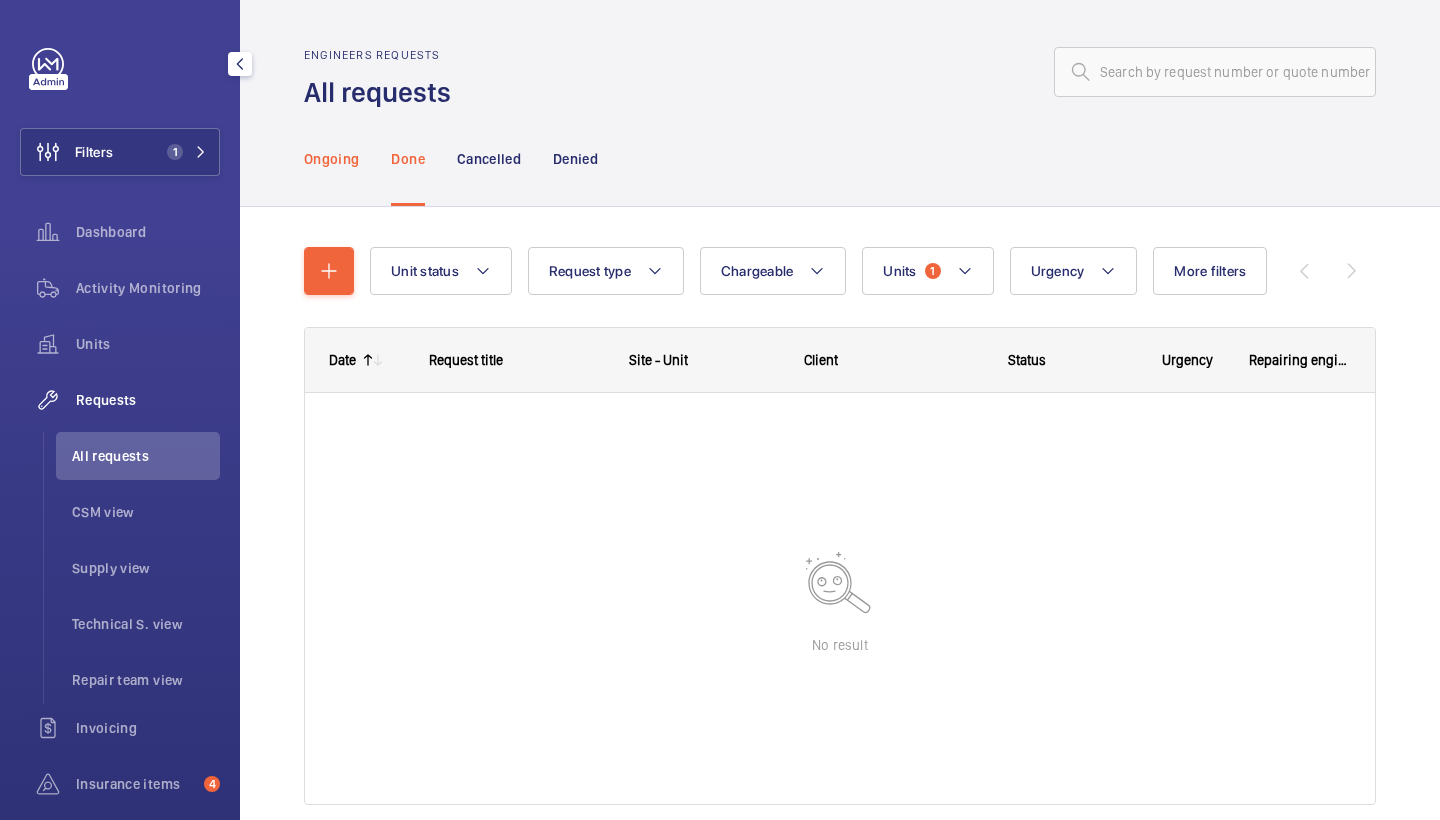 click on "Ongoing" 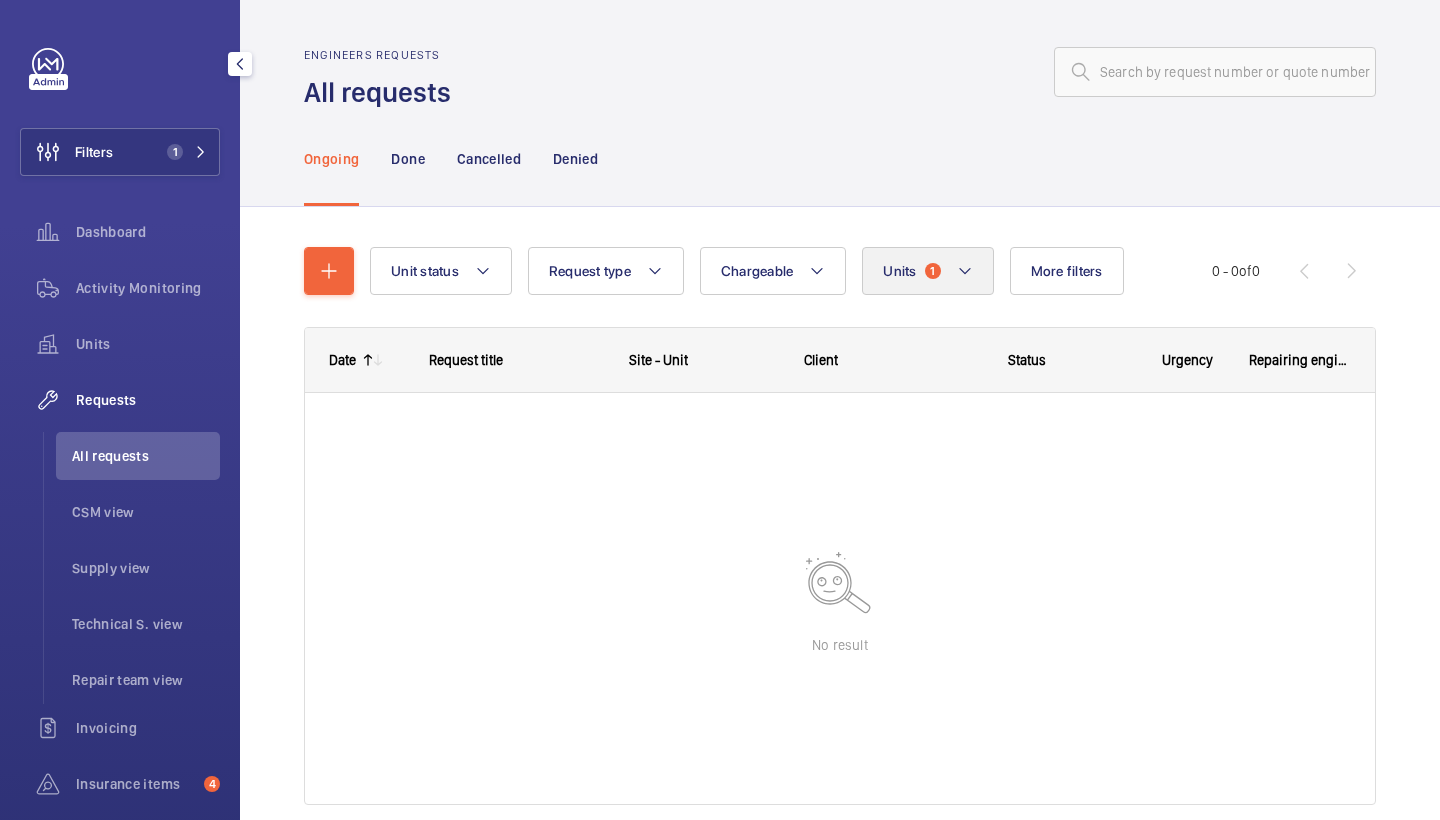 click on "Units  1" 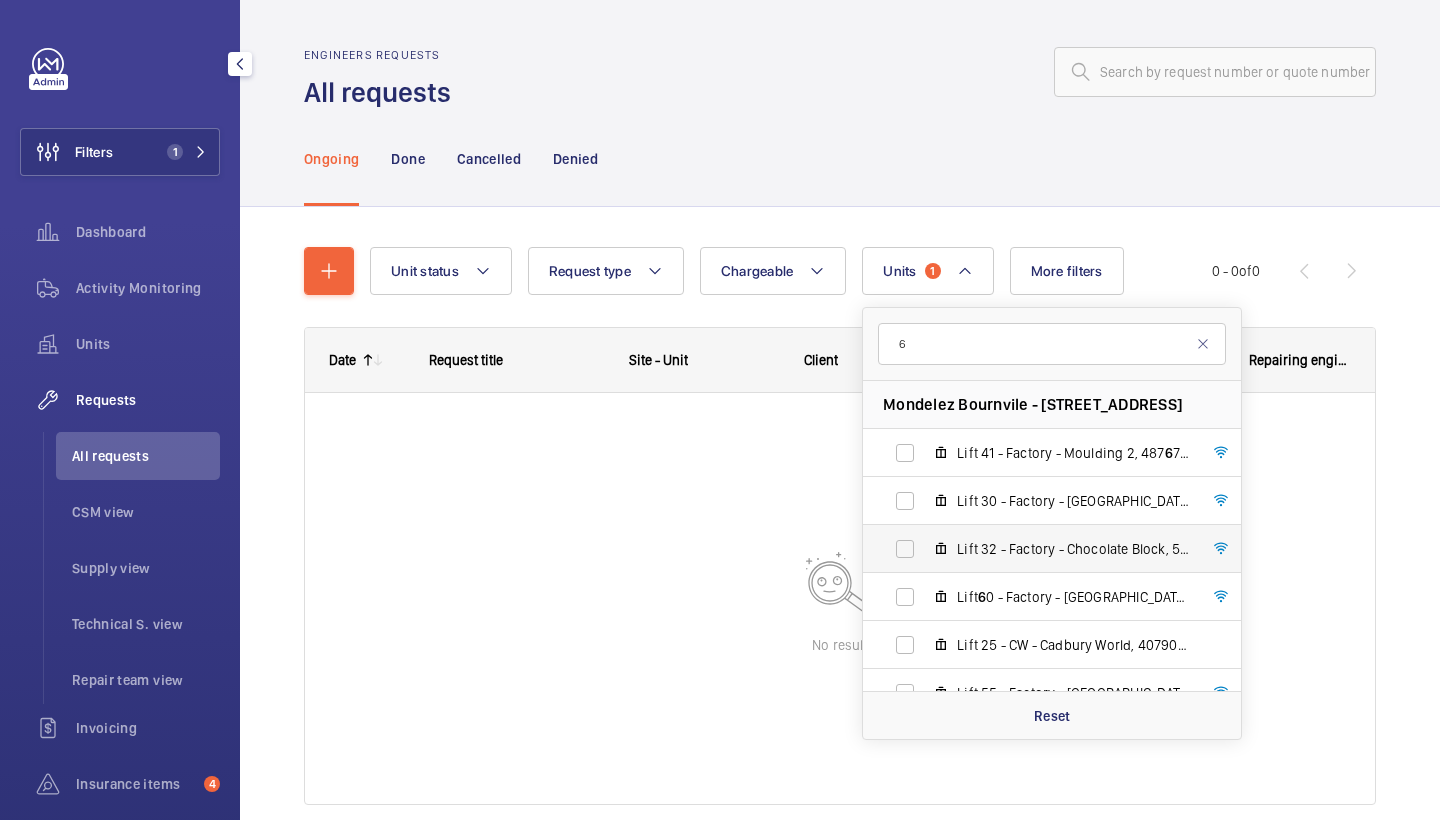 type on "66" 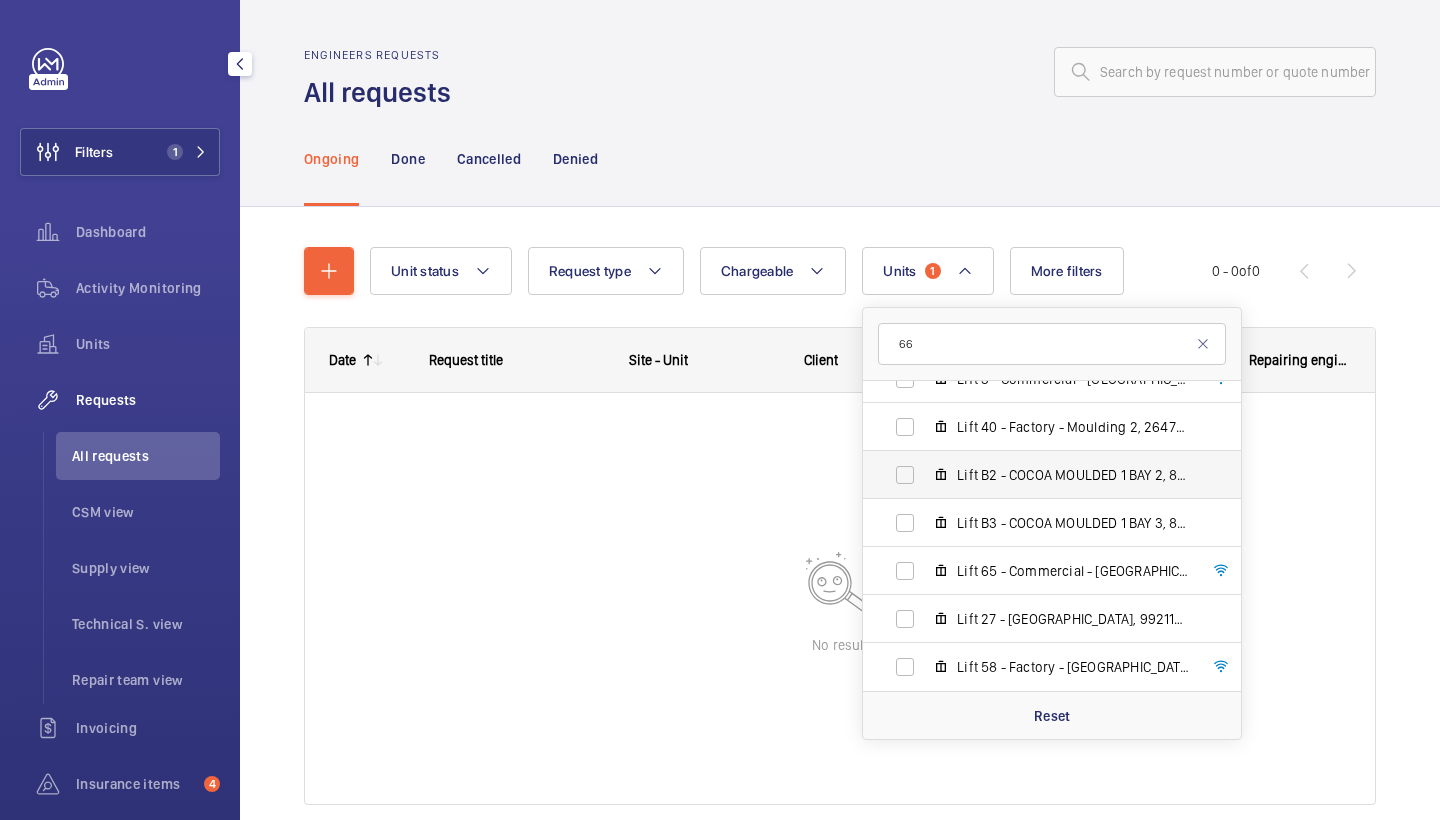scroll, scrollTop: 2138, scrollLeft: 0, axis: vertical 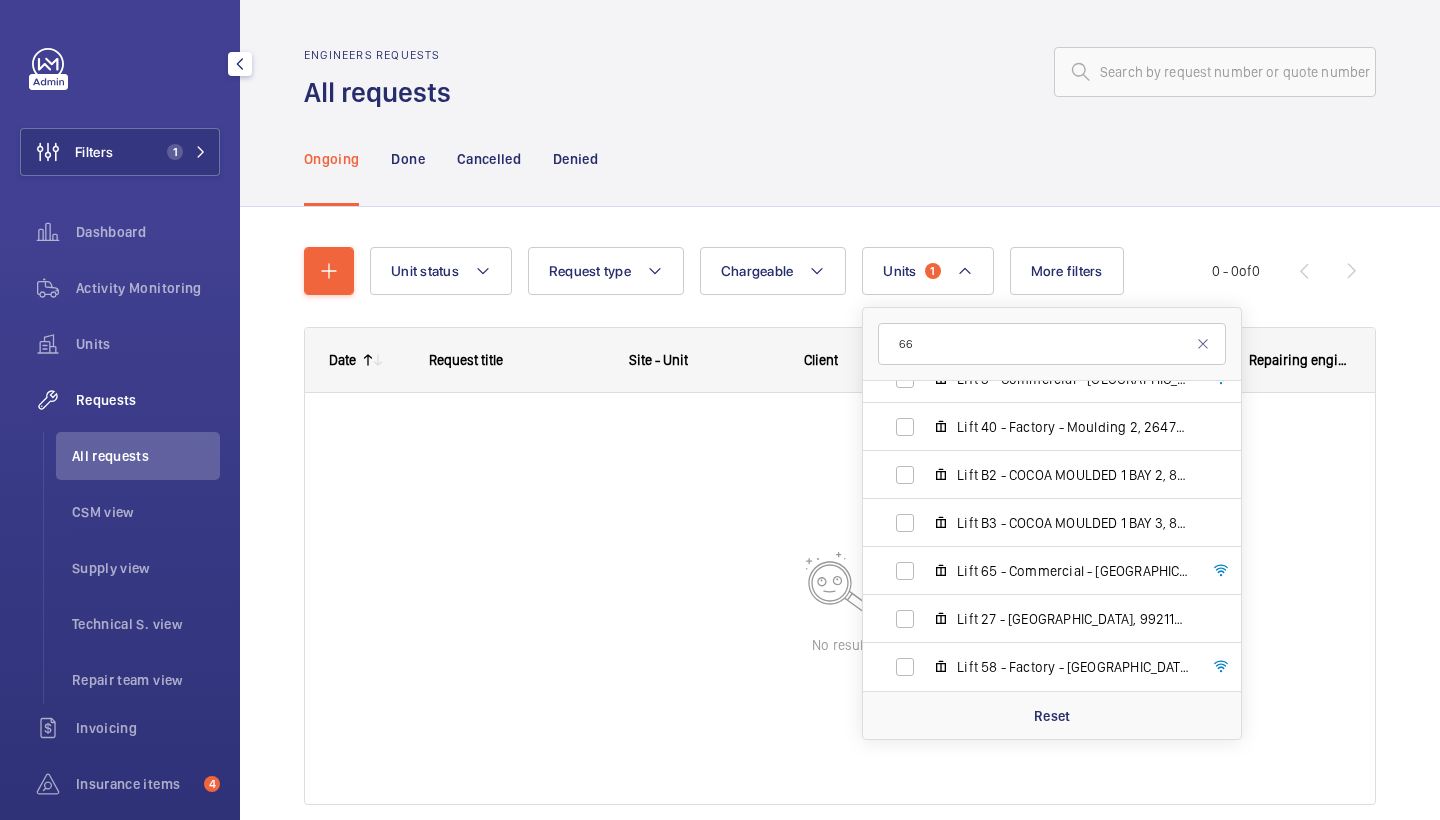 click on "Unit status Request type  Chargeable Units  1 66 Mondelez Bournvile - Bournville Lane, Bournville, B30 1JR BIRMINGHAM Lift 41 - Factory - Moulding 2, 48767621 Lift 30 - Factory - V Block, 99354316 Lift 32 - Factory - Chocolate Block, 54976038 Lift 60 - Factory - U Block East, 574675 66 Lift 25 - CW - Cadbury World, 40790858 Lift 55 - Factory - U Block South, 18623190 Lift 12 - factory - V Block, 13690800 Lift 4E - ASSORTMENTS EASYLIFT 4, 19659927 Lift 59 - Factory - U Block East, 53878206 Lift 34 - Factory - Choc Block Slope, 73082310 Lift 52 - Factory - U Block West, 83844888 Lift 40 - MOULDING 6, 48967437 Lift 27 - Factory - M1 North, 71974313 Lift B1 - COCOA MOULDED 1 BAY 1, 78496784 Lift 5E - ASSORTMENTS EASYLIFT 5, 47503894 Lift 64 - Commercial - Linden, 20611030 Lift  66  - Commercial - Sports Centre/Pavilion, 50948918 Lift 2 - Commercial - Bournville Place, 93809838 Lift B5 - COCOA MOULDED 1 BAY 5, 41834472 ---, 29511525 ---, 49811632 Lift 61 - Commercial - Linden, 54323754 ---, 60072211 Reset Urgency" 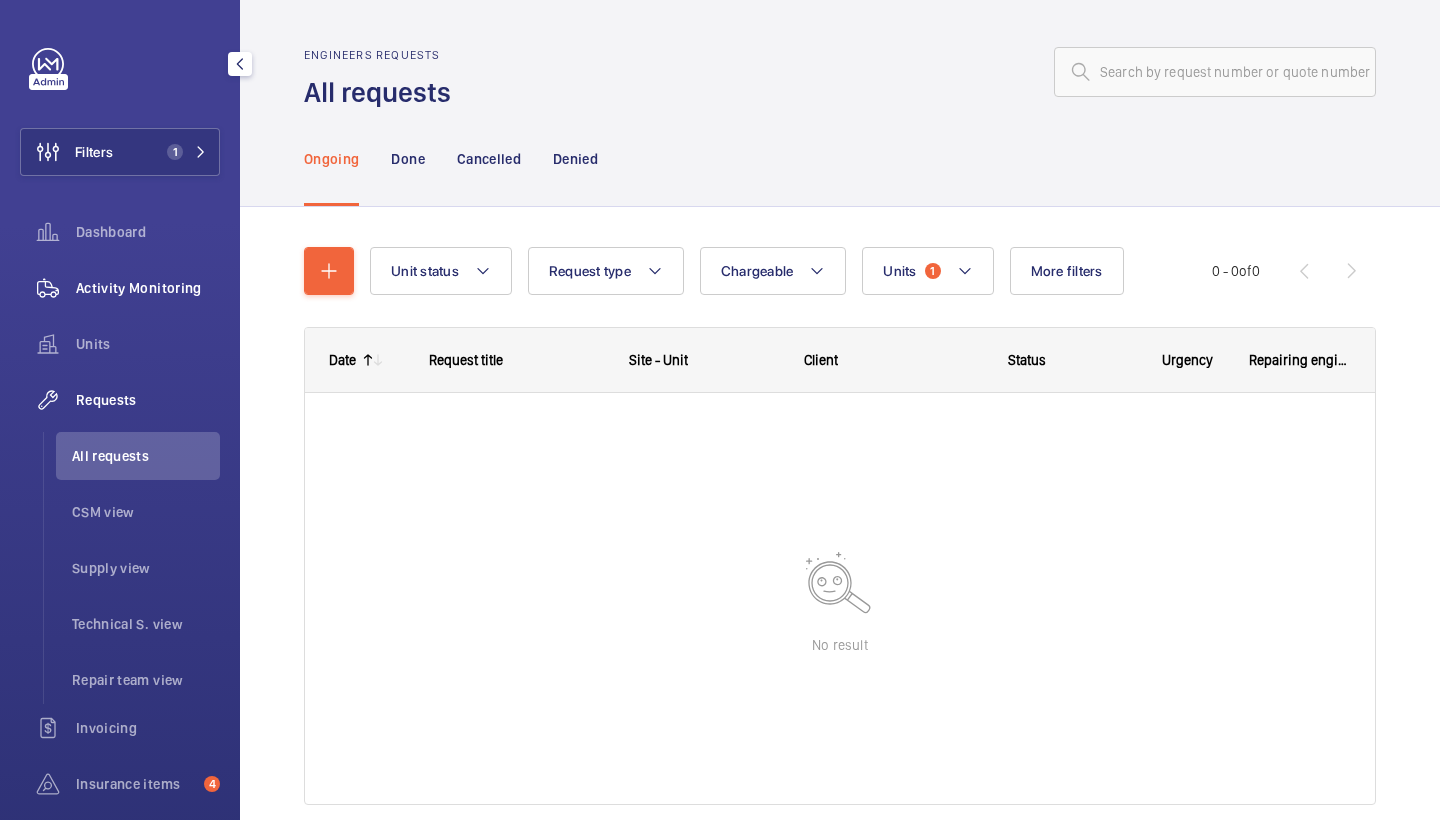 click on "Activity Monitoring" 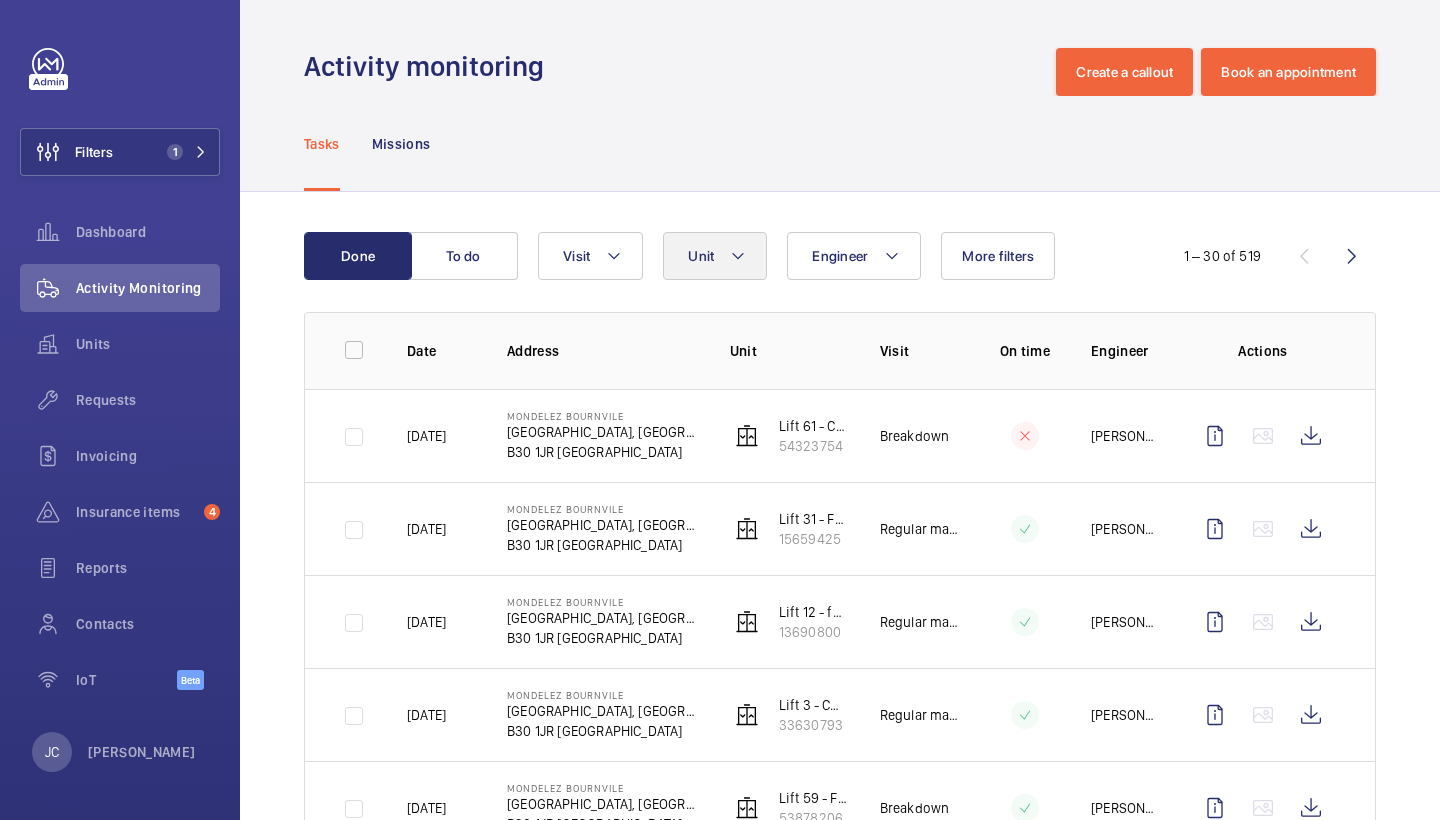 click 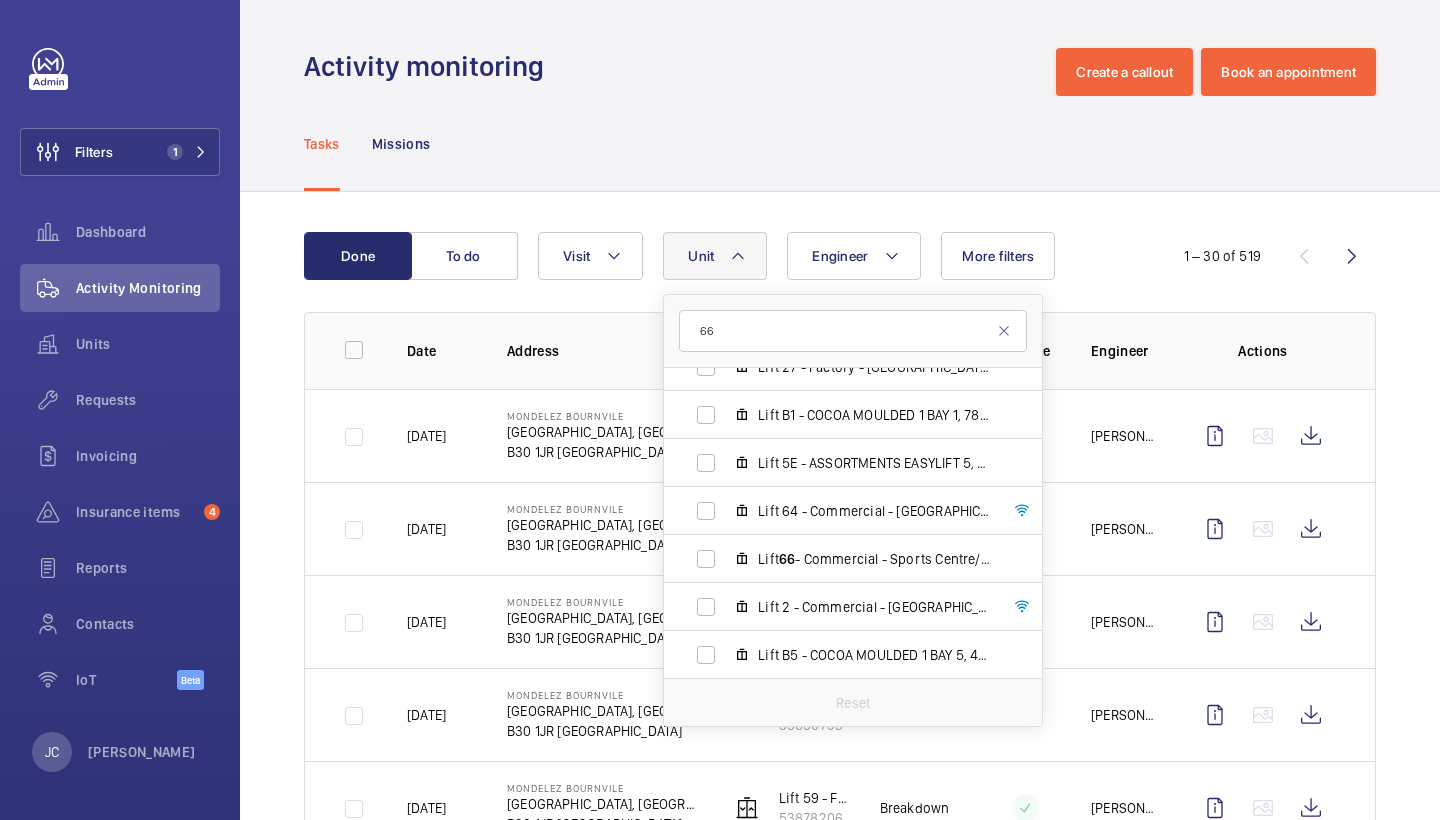 scroll, scrollTop: 657, scrollLeft: 0, axis: vertical 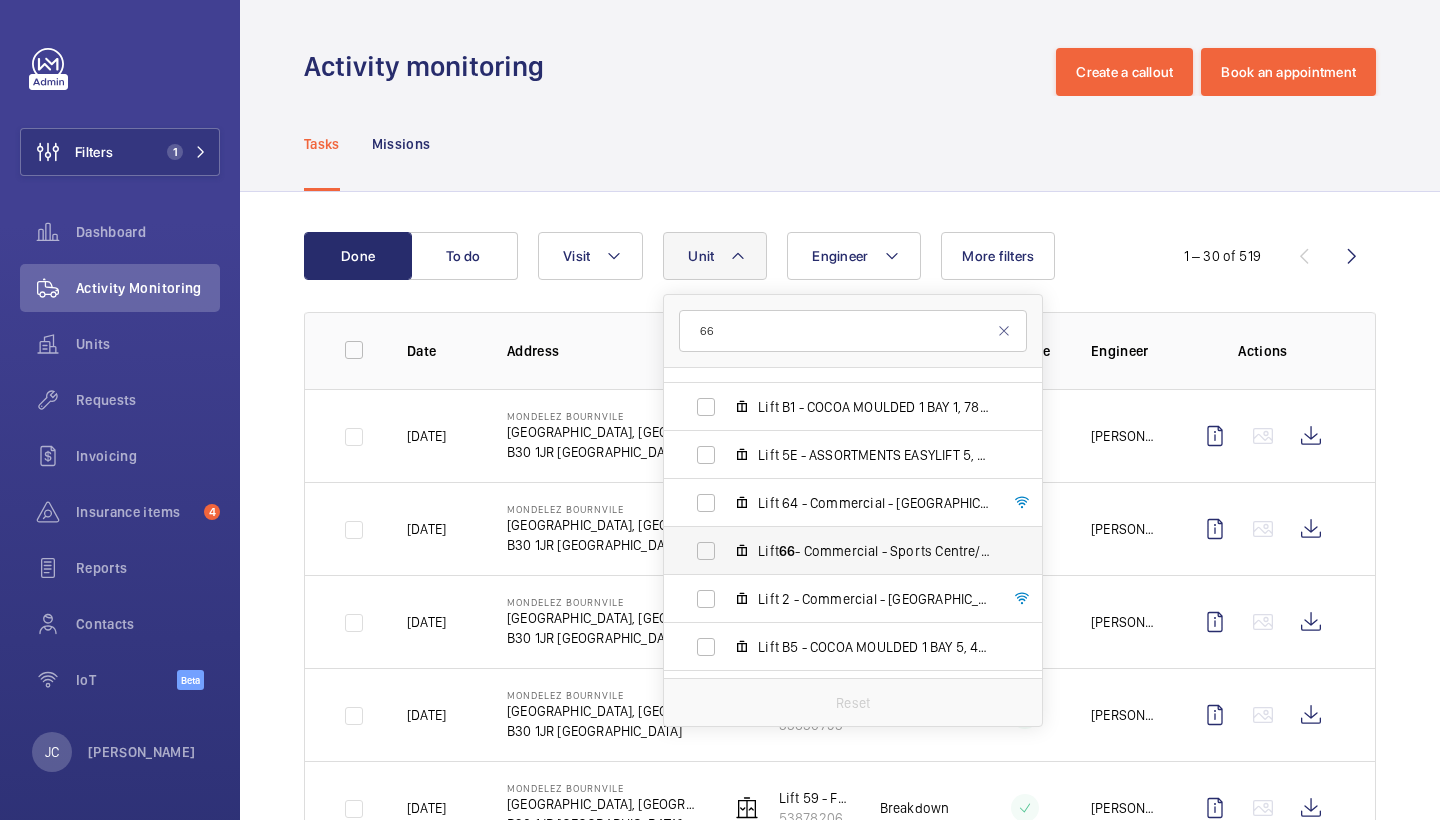type on "66" 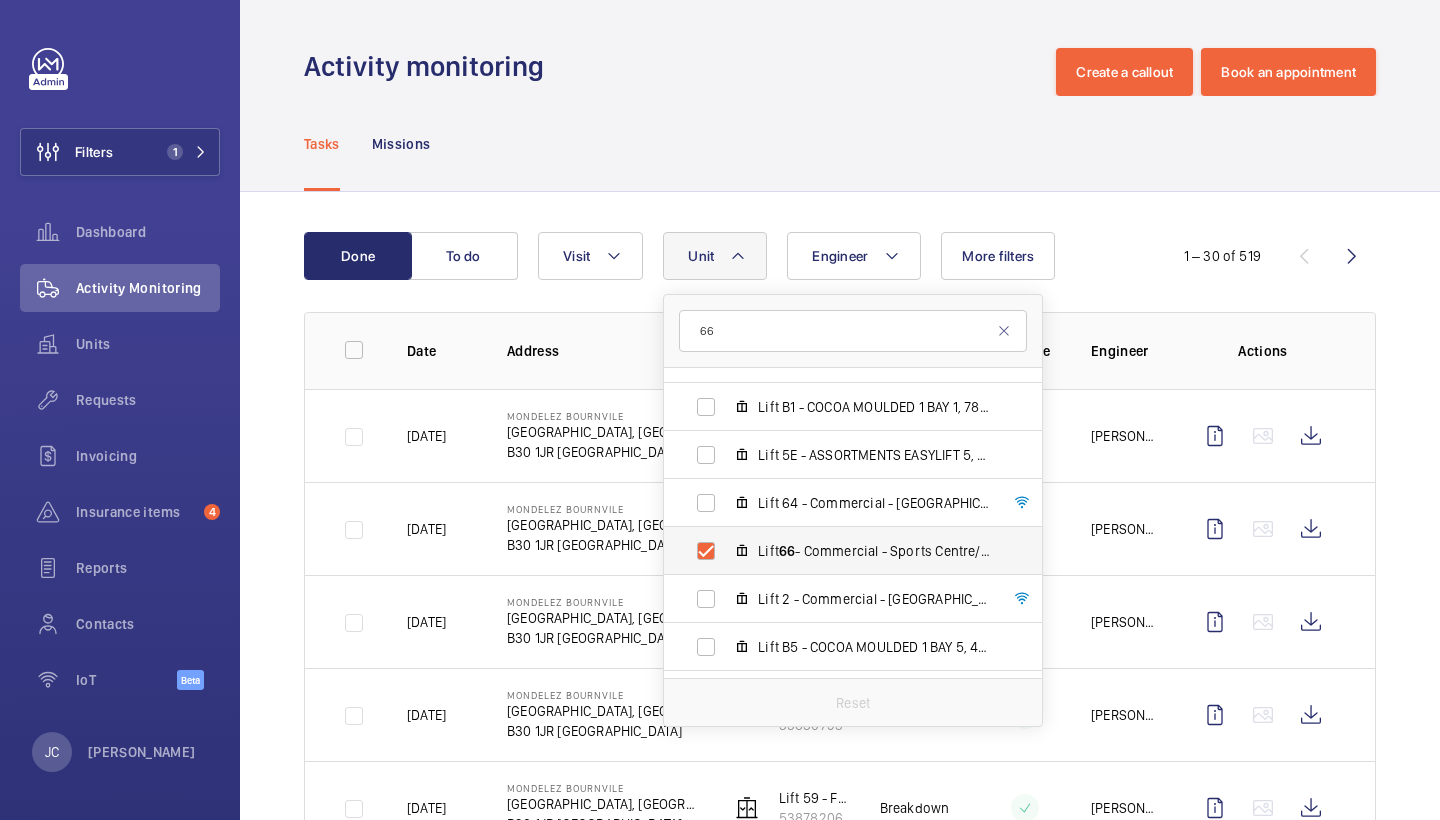 checkbox on "true" 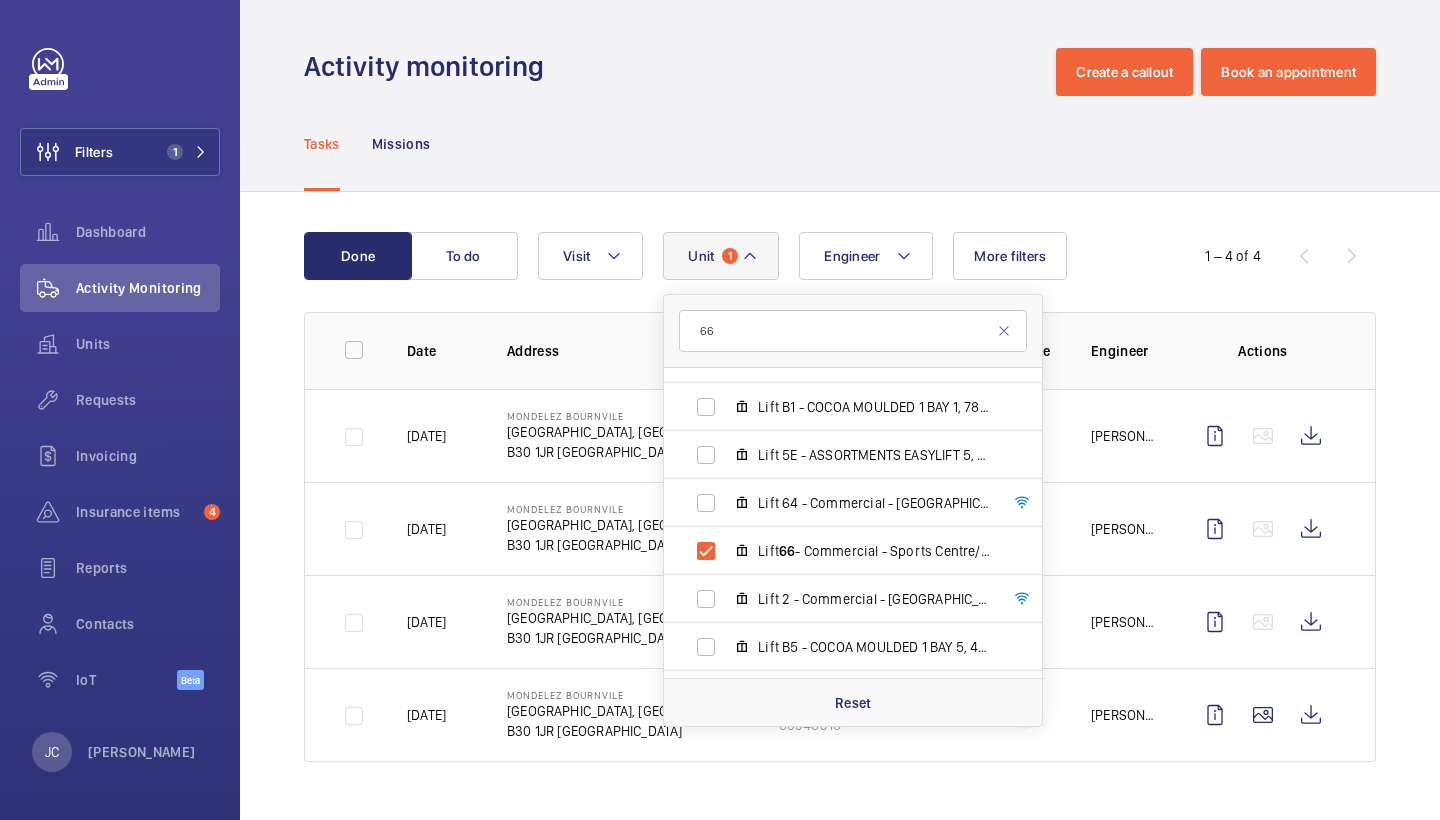 click on "Tasks Missions" 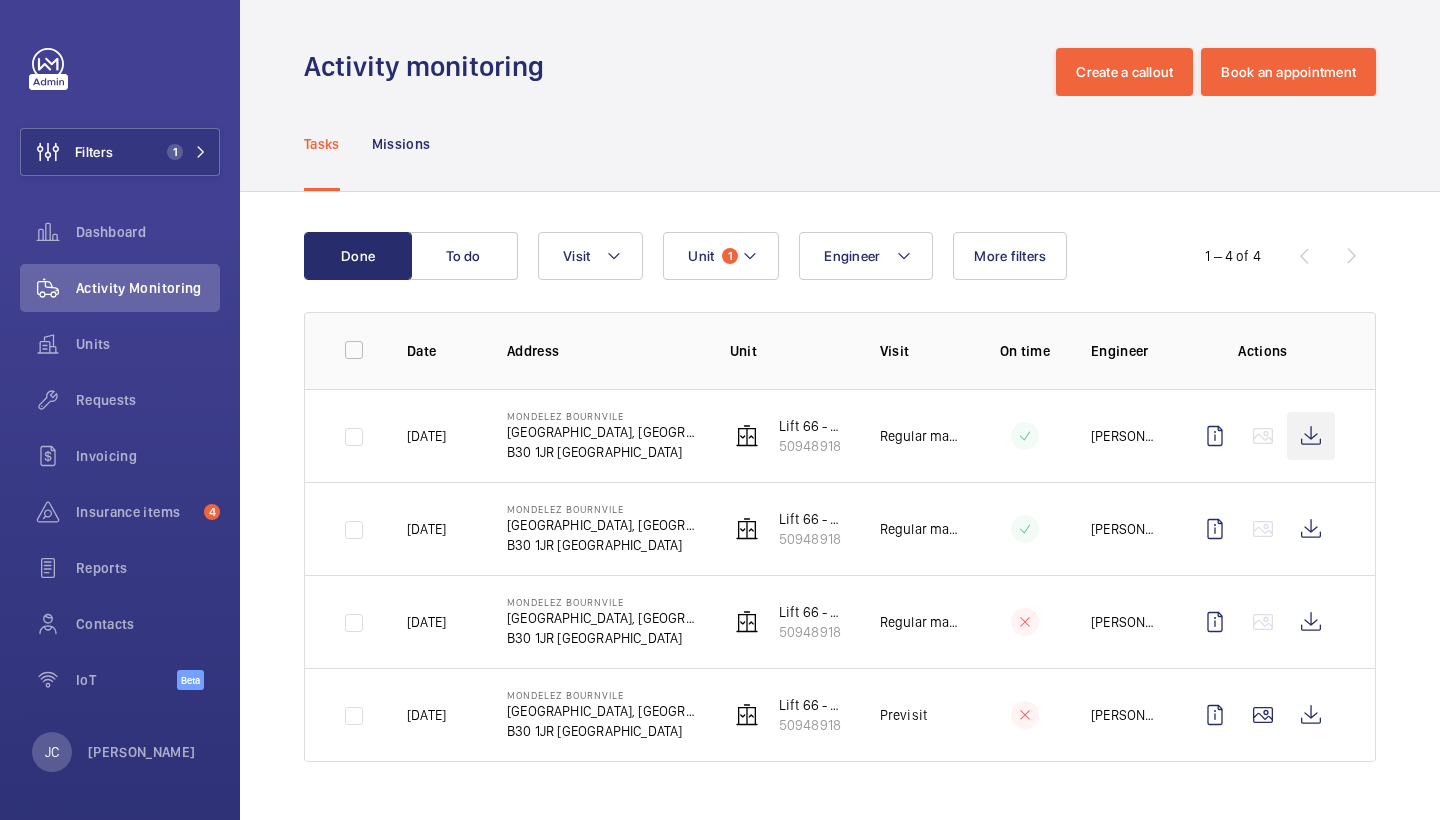 click 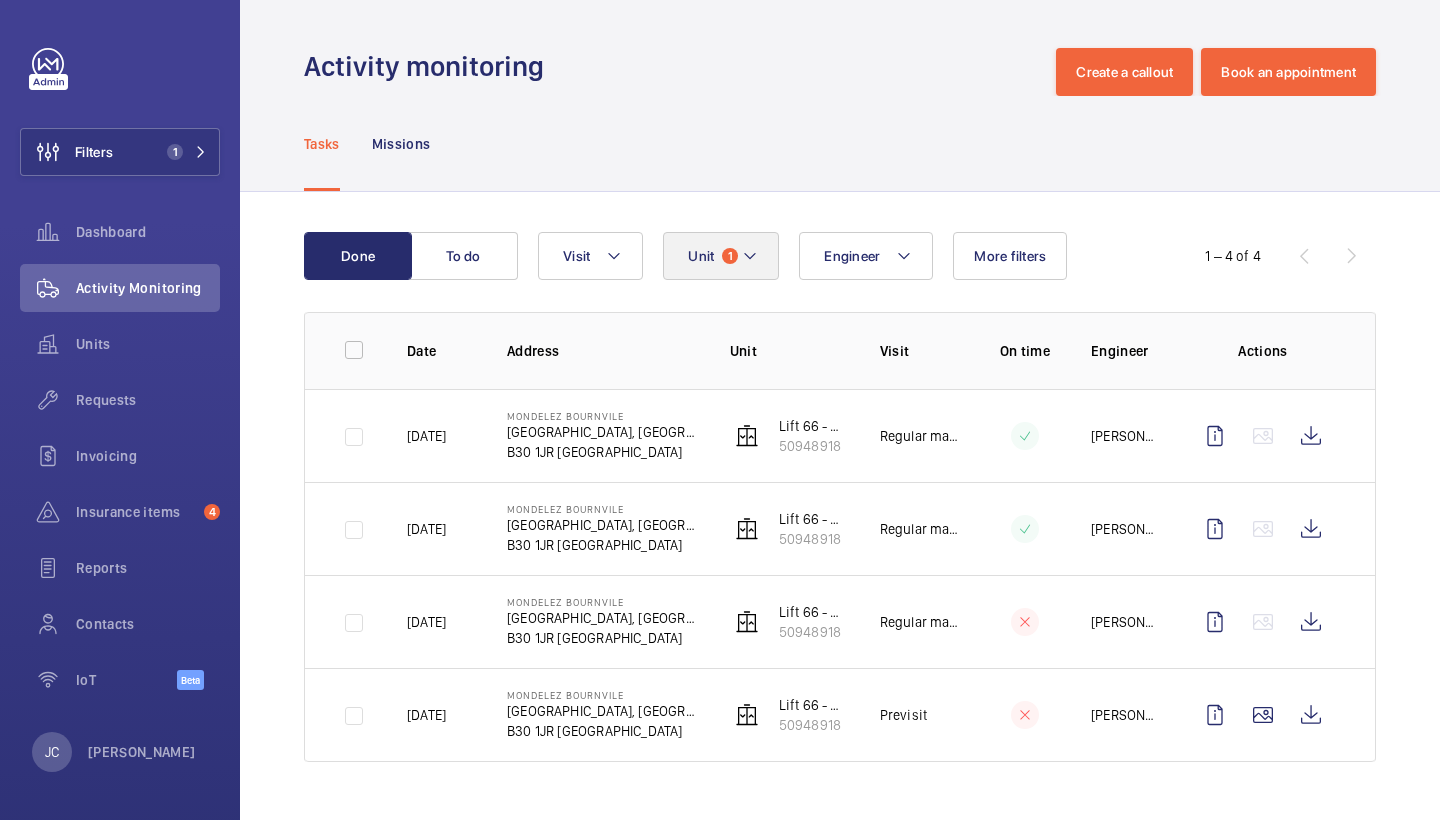 click on "1" 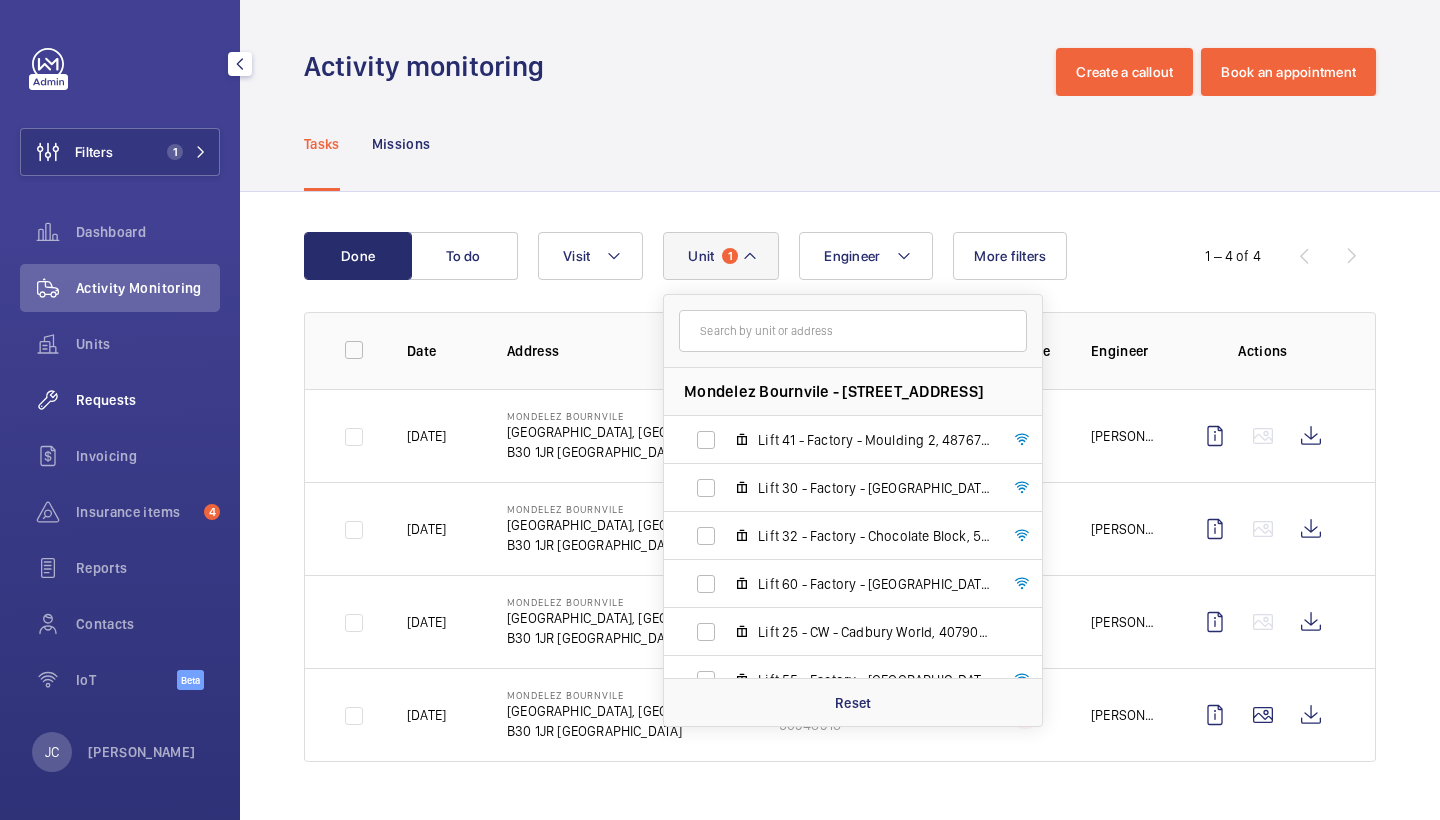 click on "Requests" 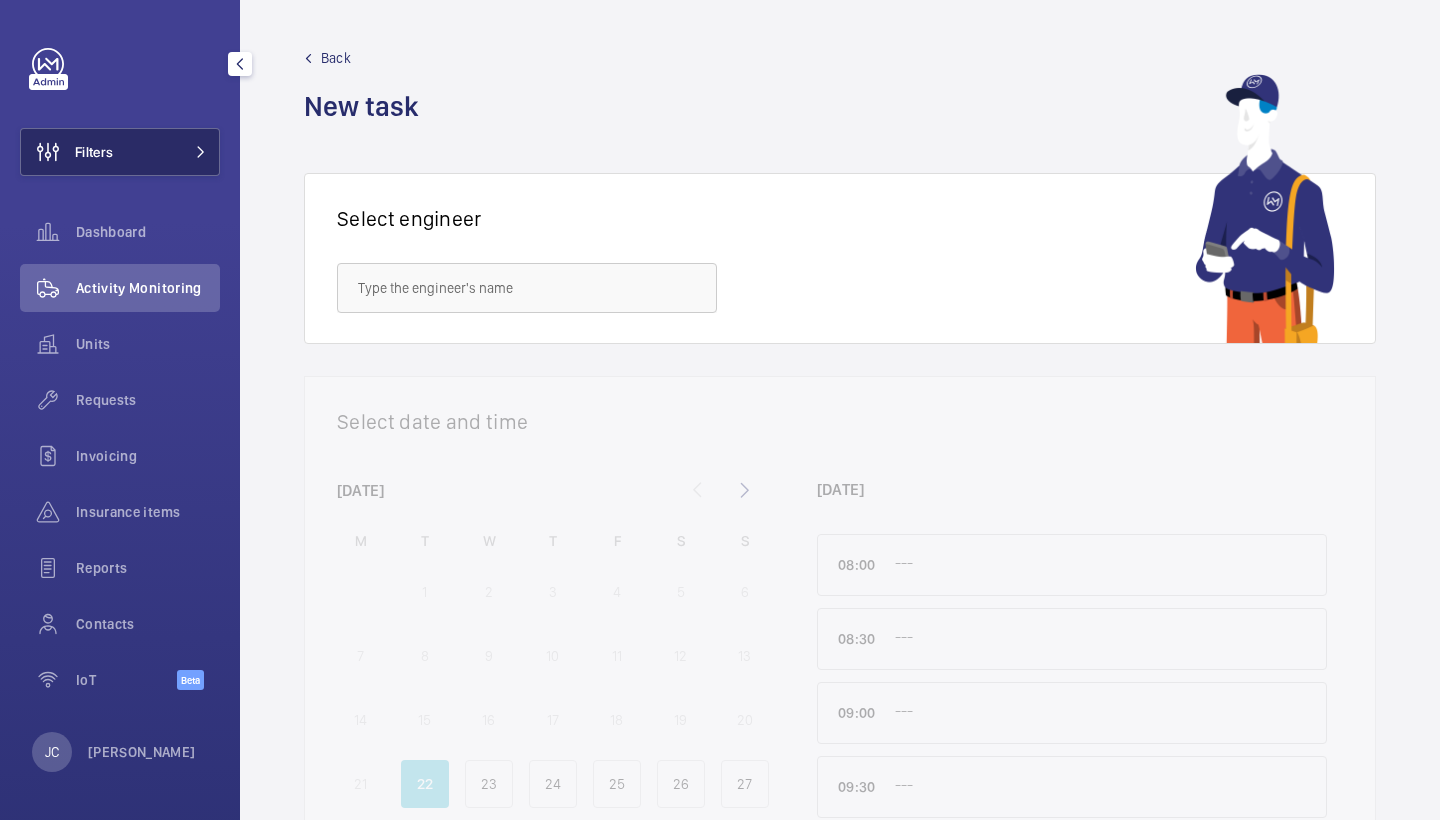 scroll, scrollTop: 0, scrollLeft: 0, axis: both 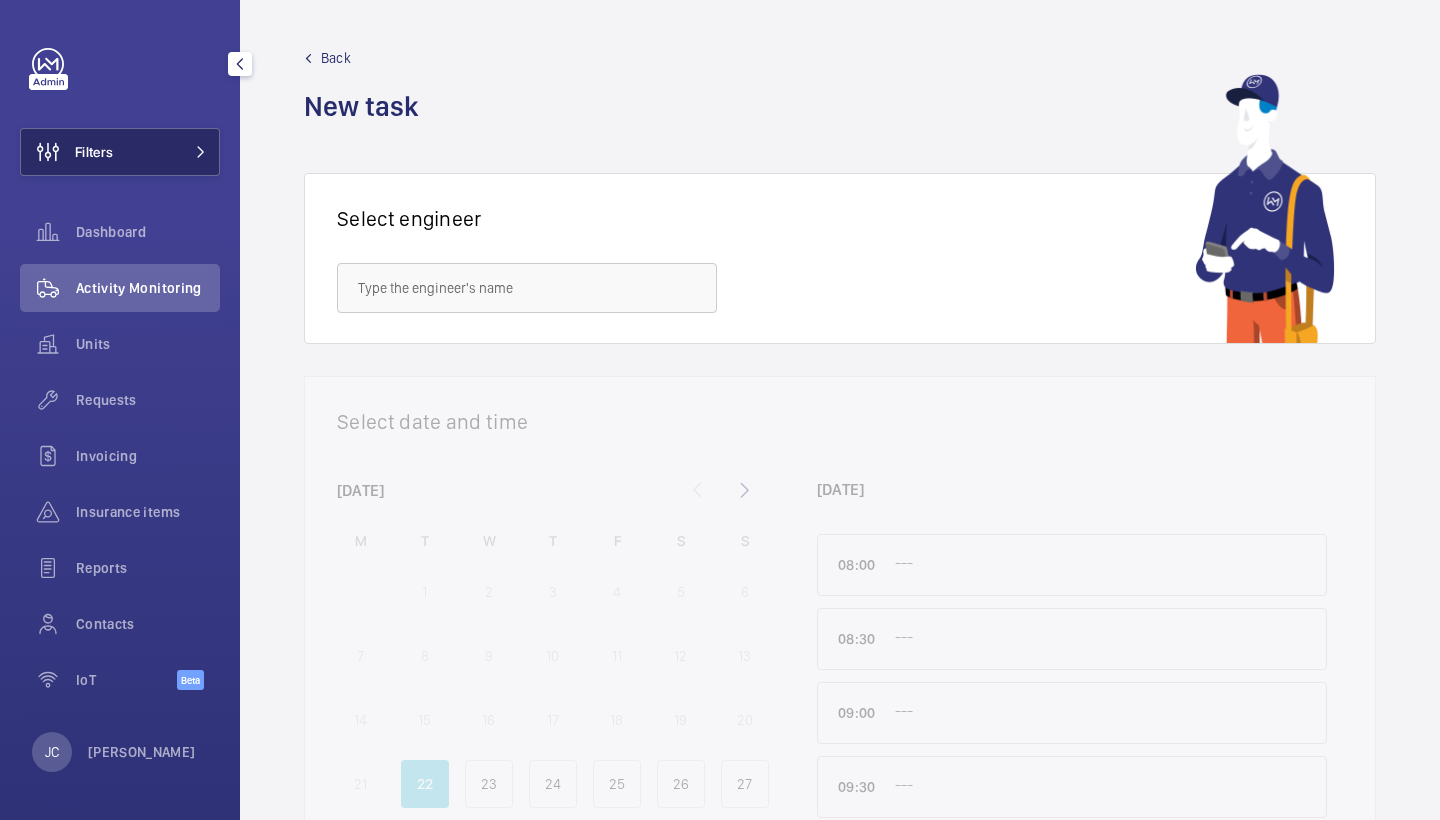 click on "Filters" 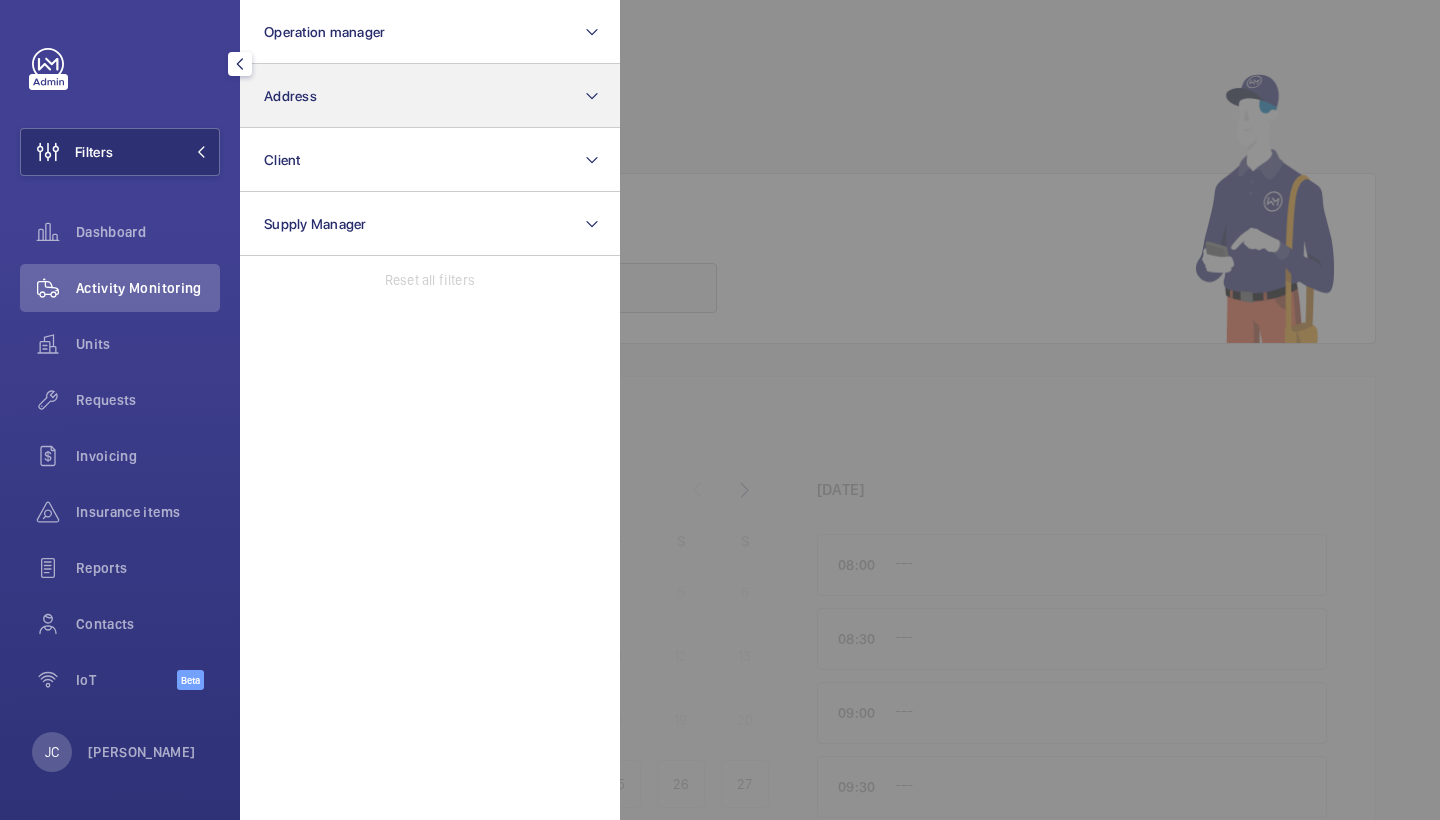click on "Address" 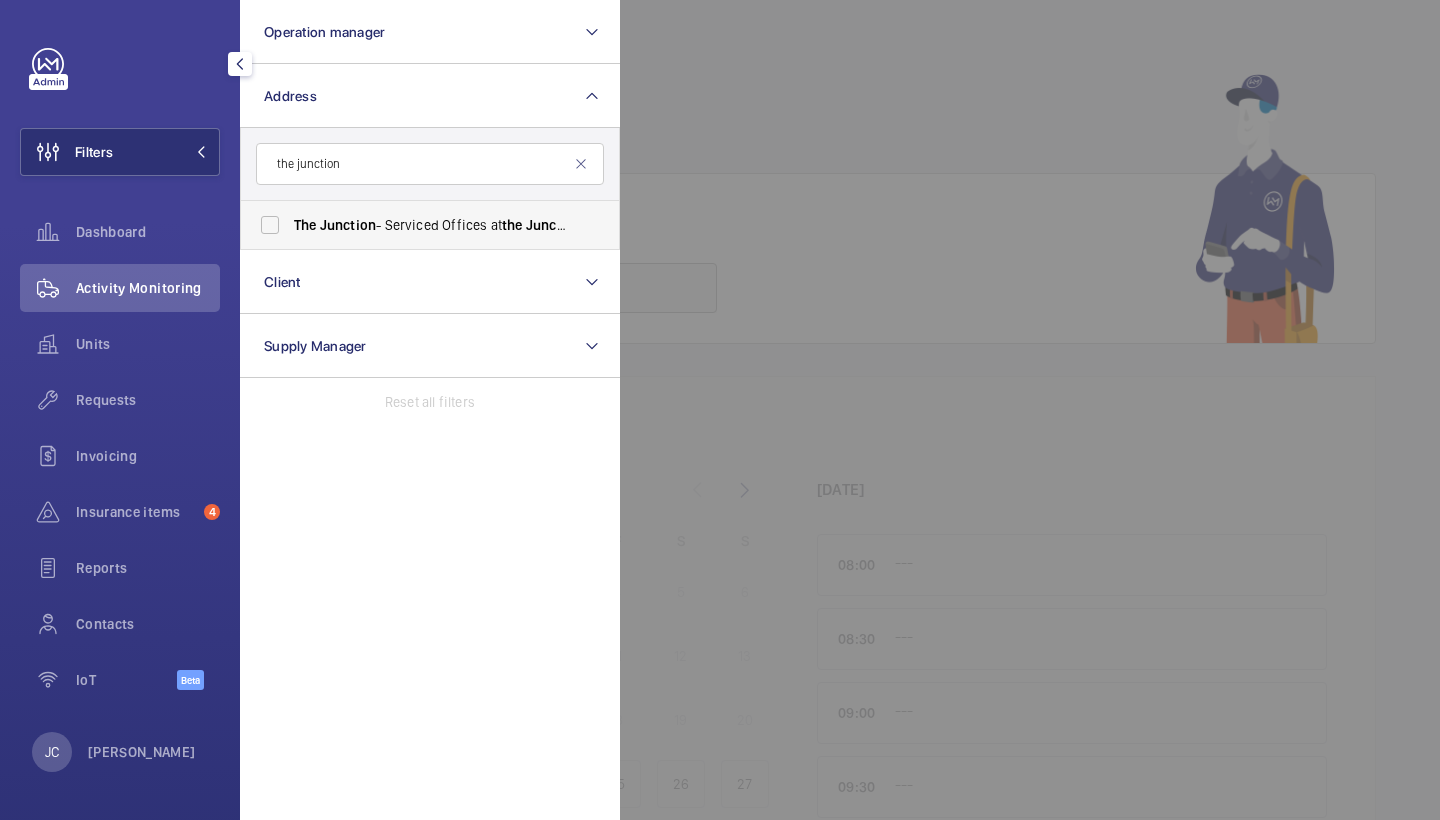 type on "the junction" 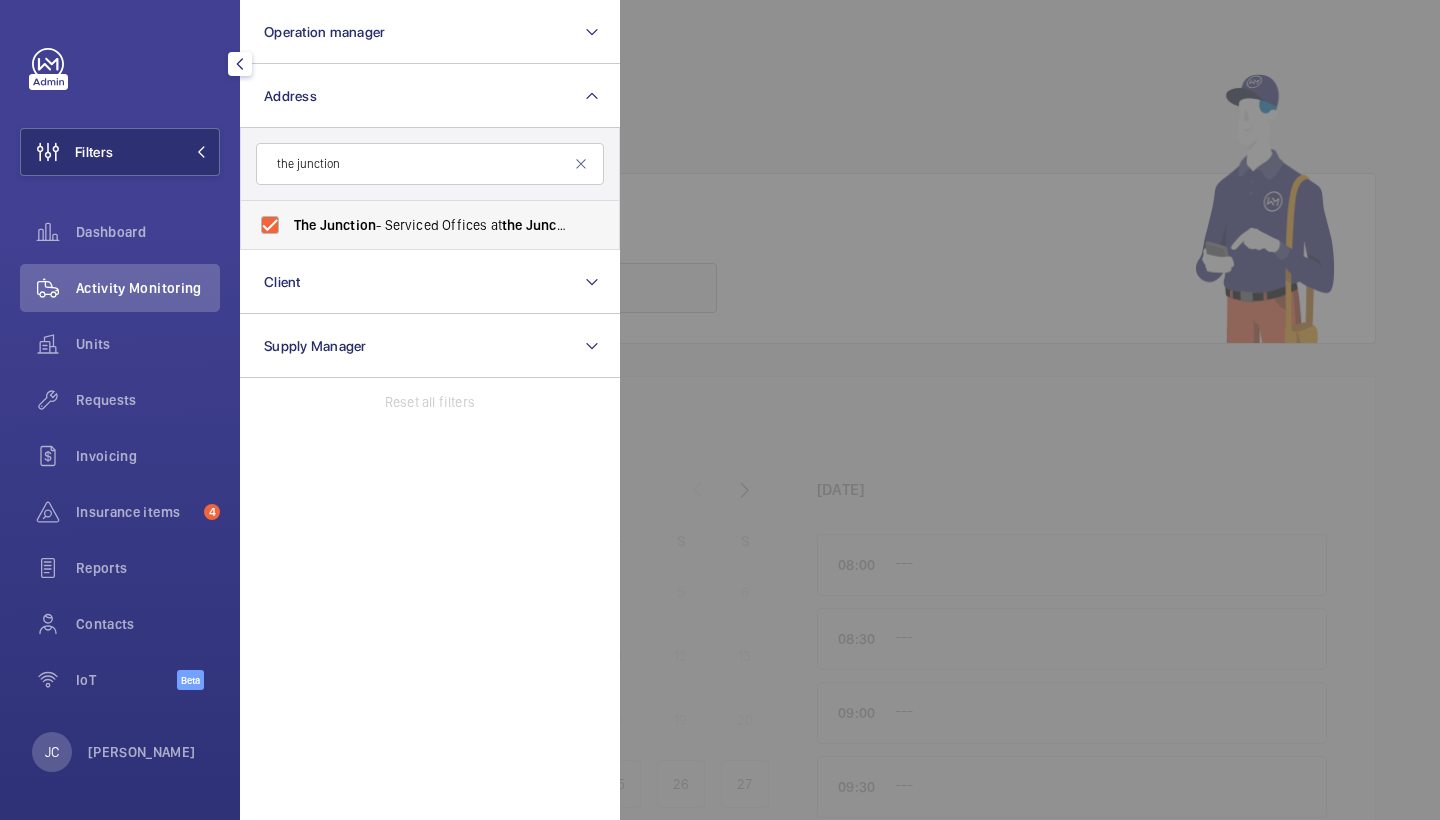checkbox on "true" 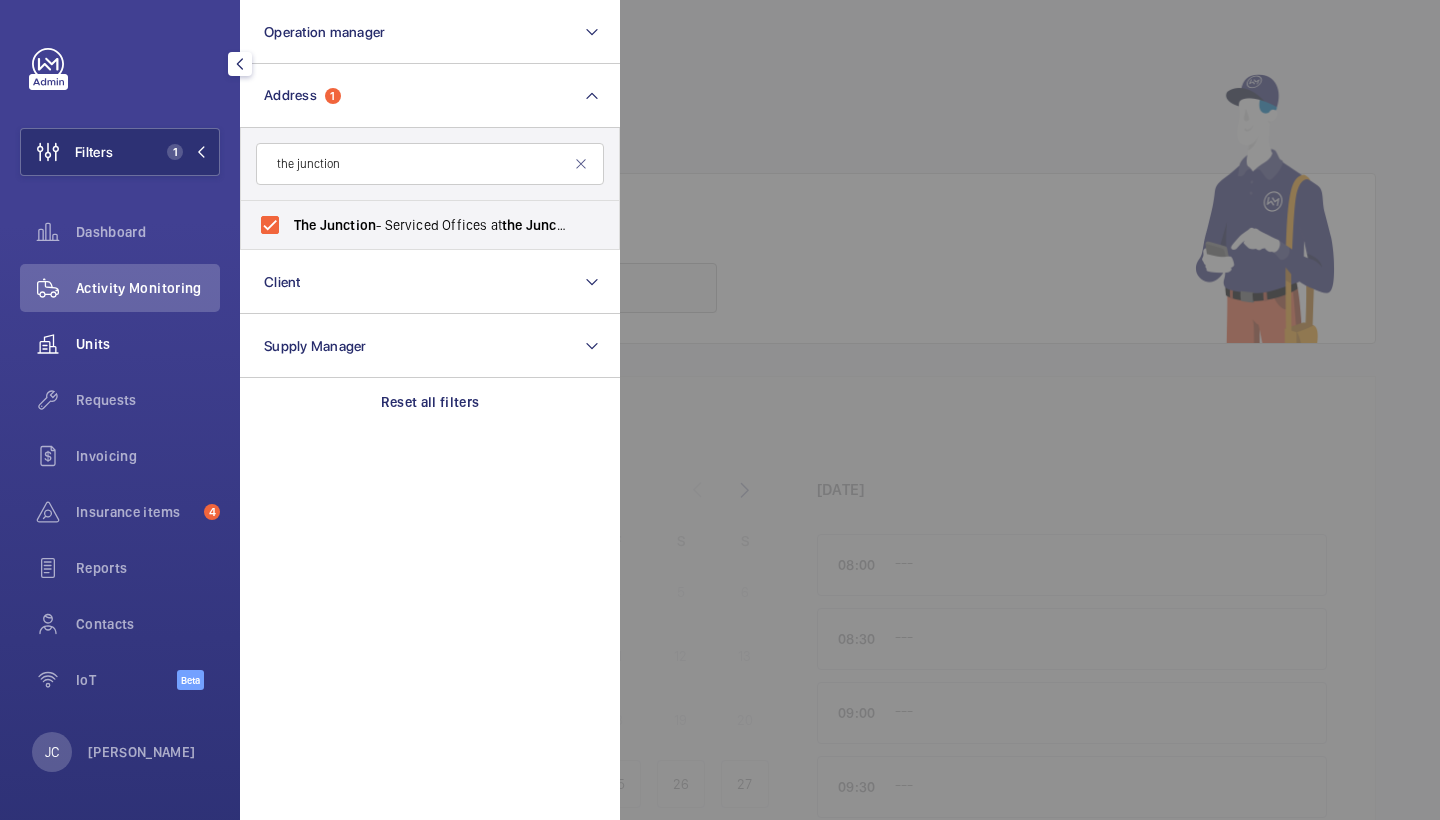 click on "Units" 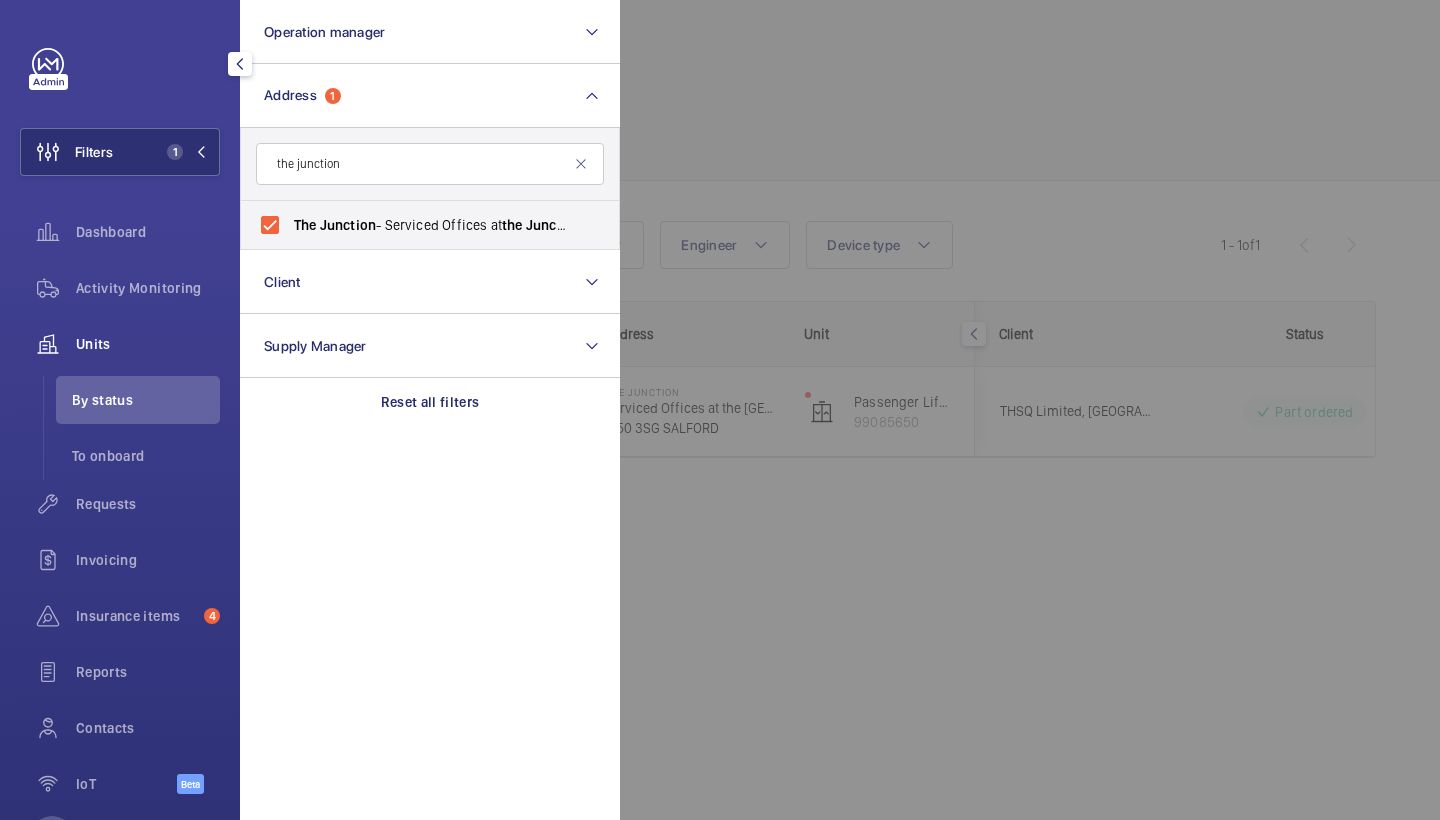 click 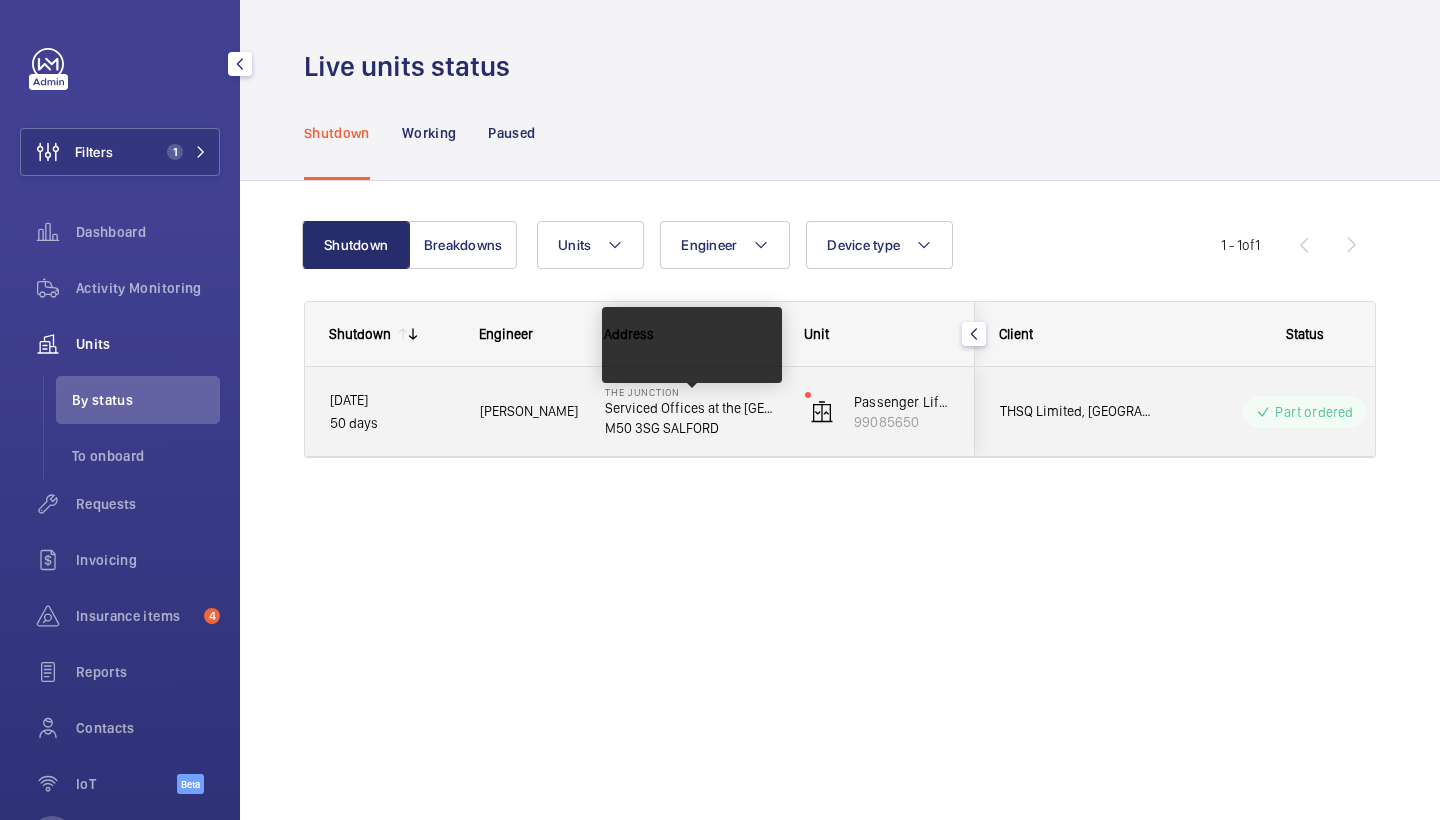click on "The Junction   Serviced Offices at the Junction Merchants Quay   M50 3SG SALFORD" 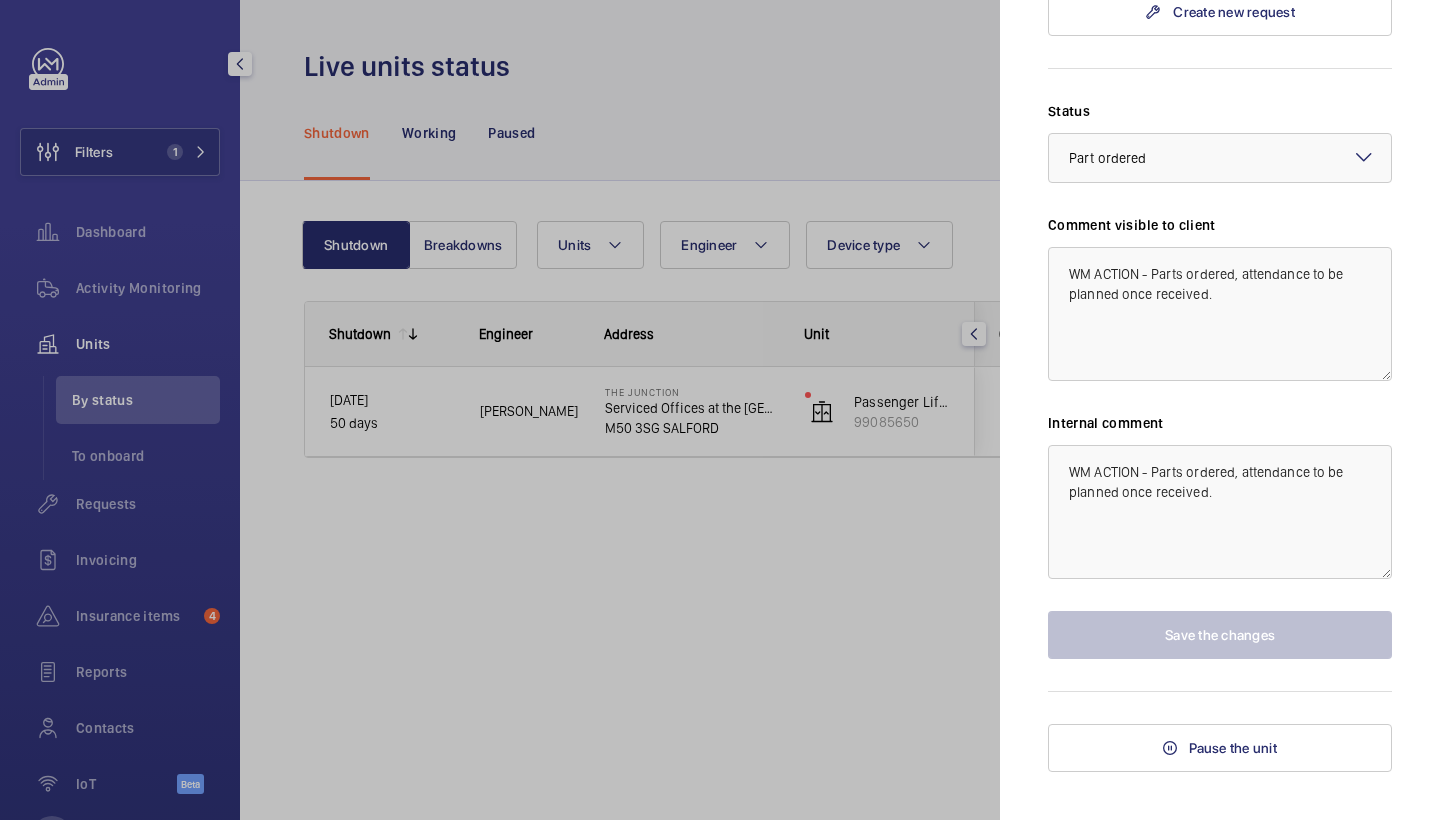 scroll, scrollTop: 793, scrollLeft: 0, axis: vertical 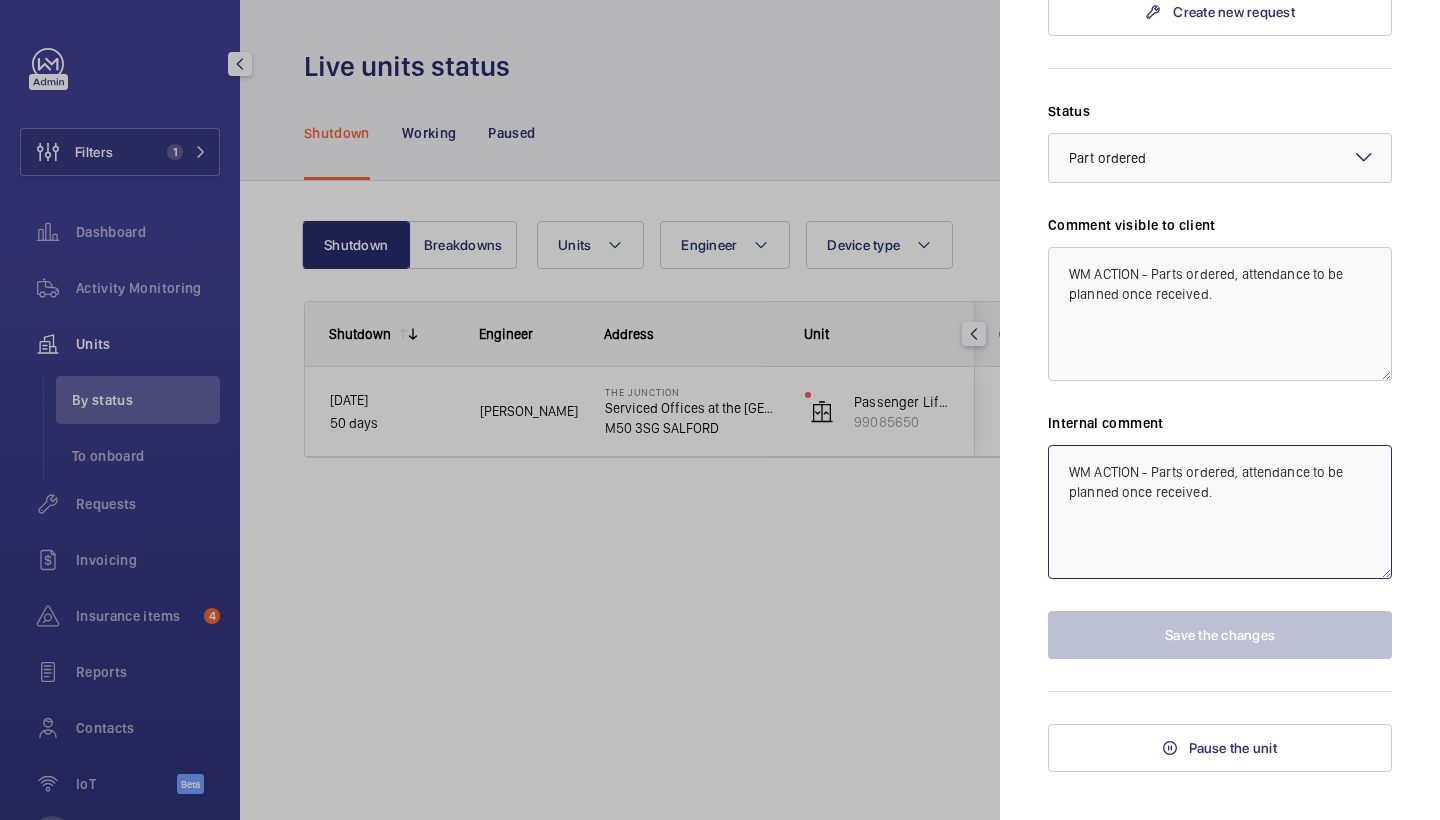 click on "WM ACTION - Parts ordered, attendance to be planned once received." 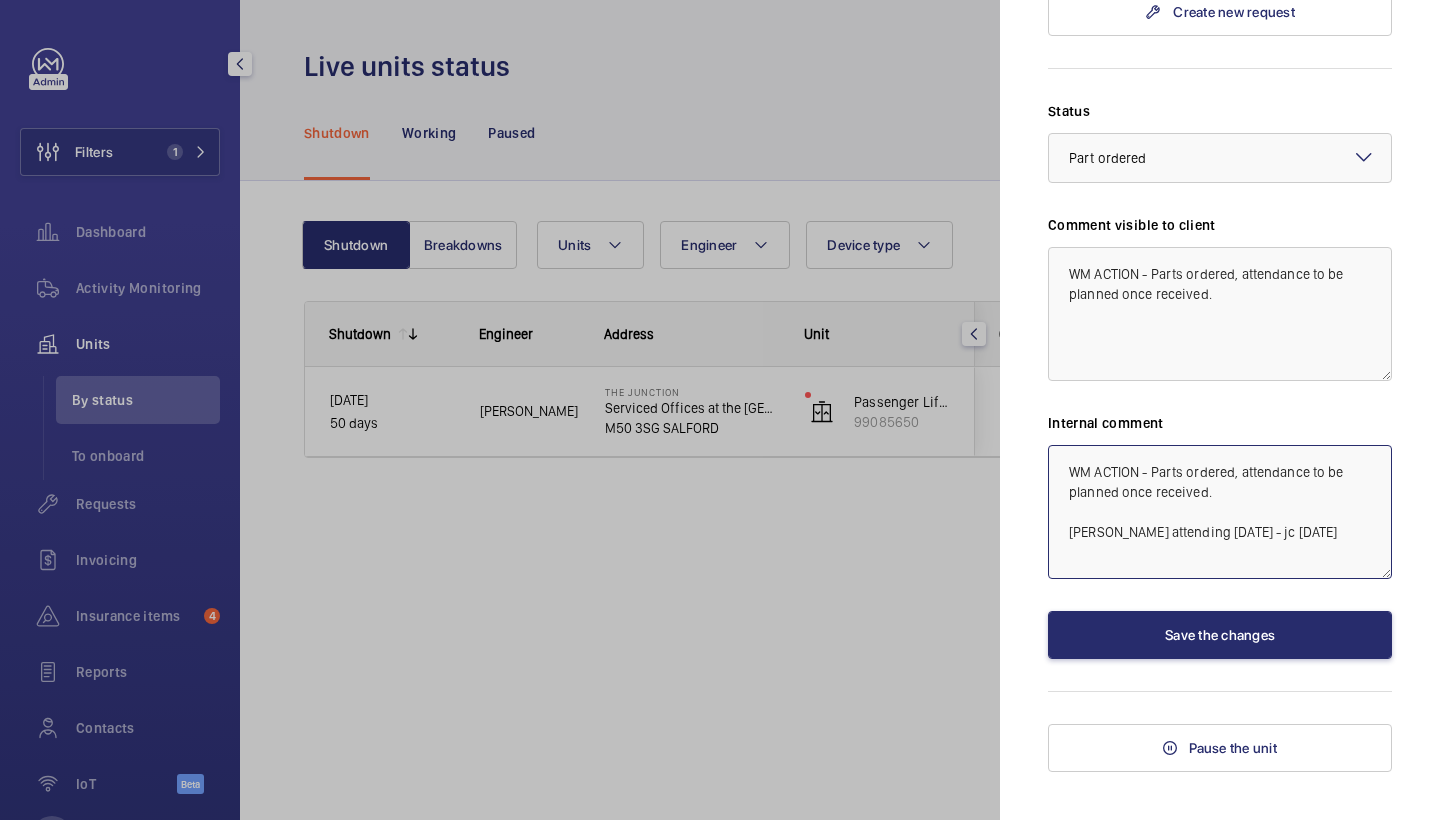 type on "WM ACTION - Parts ordered, attendance to be planned once received.
Sean attending 23/7/25 - jc 22/7/25" 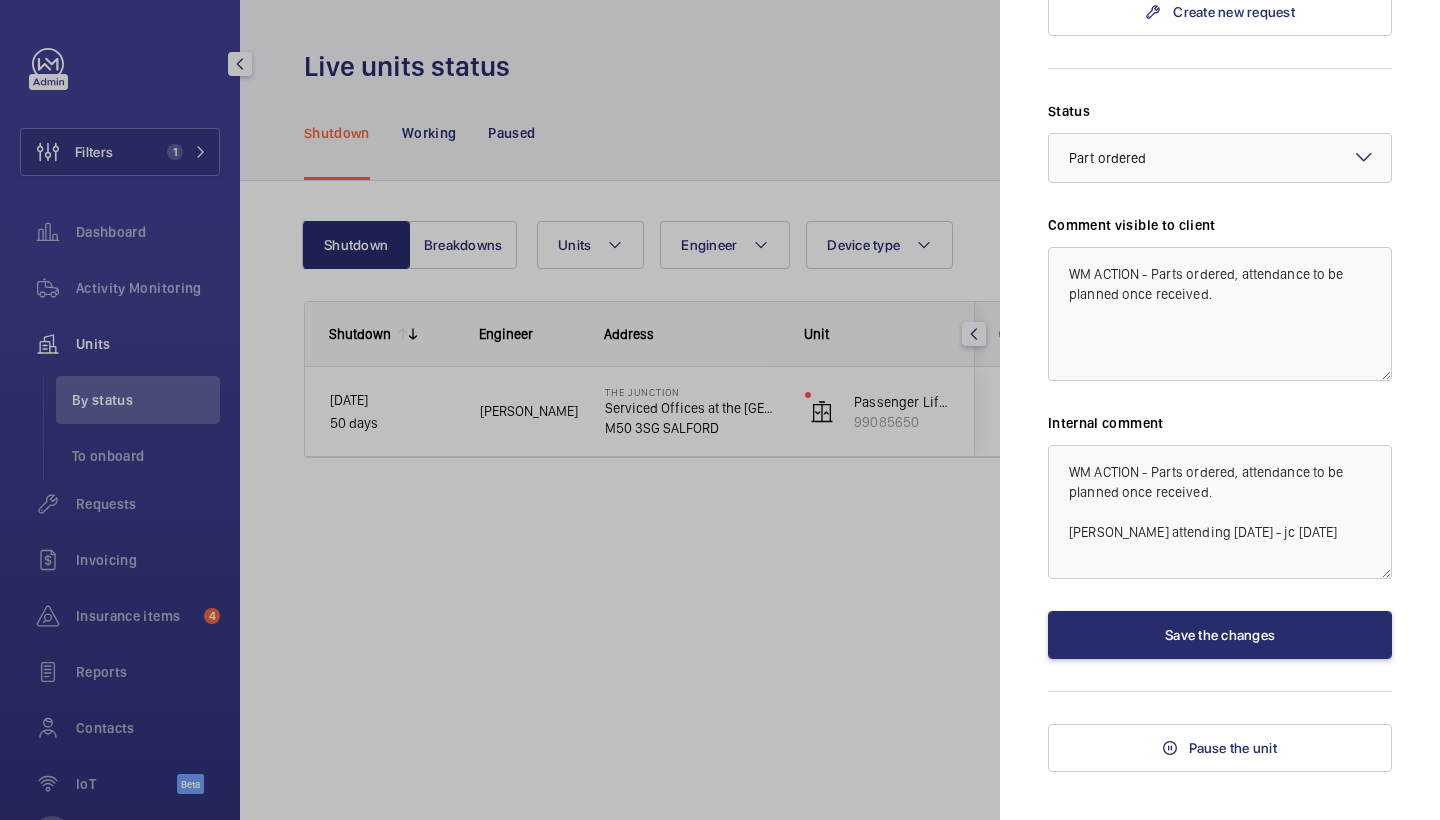 click on "Stopped unit The Junction Serviced Offices at the Junction Merchants Quay  M50 3SG SALFORD   THSQ Limited, Hilton House   Passenger Lift 2 LH    99085650   Sean Coward   Stopped since 02/06/2025,  50 days Download the last report Ongoing request(s) 23/06/2025  R25-08481
GSM and sounders Part received  ETA: 24/06/2025   Create new request Status Select a status × Part ordered × Comment visible to client WM ACTION - Parts ordered, attendance to be planned once received. Internal comment WM ACTION - Parts ordered, attendance to be planned once received.
Sean attending 23/7/25 - jc 22/7/25 Save the changes Pause the unit" 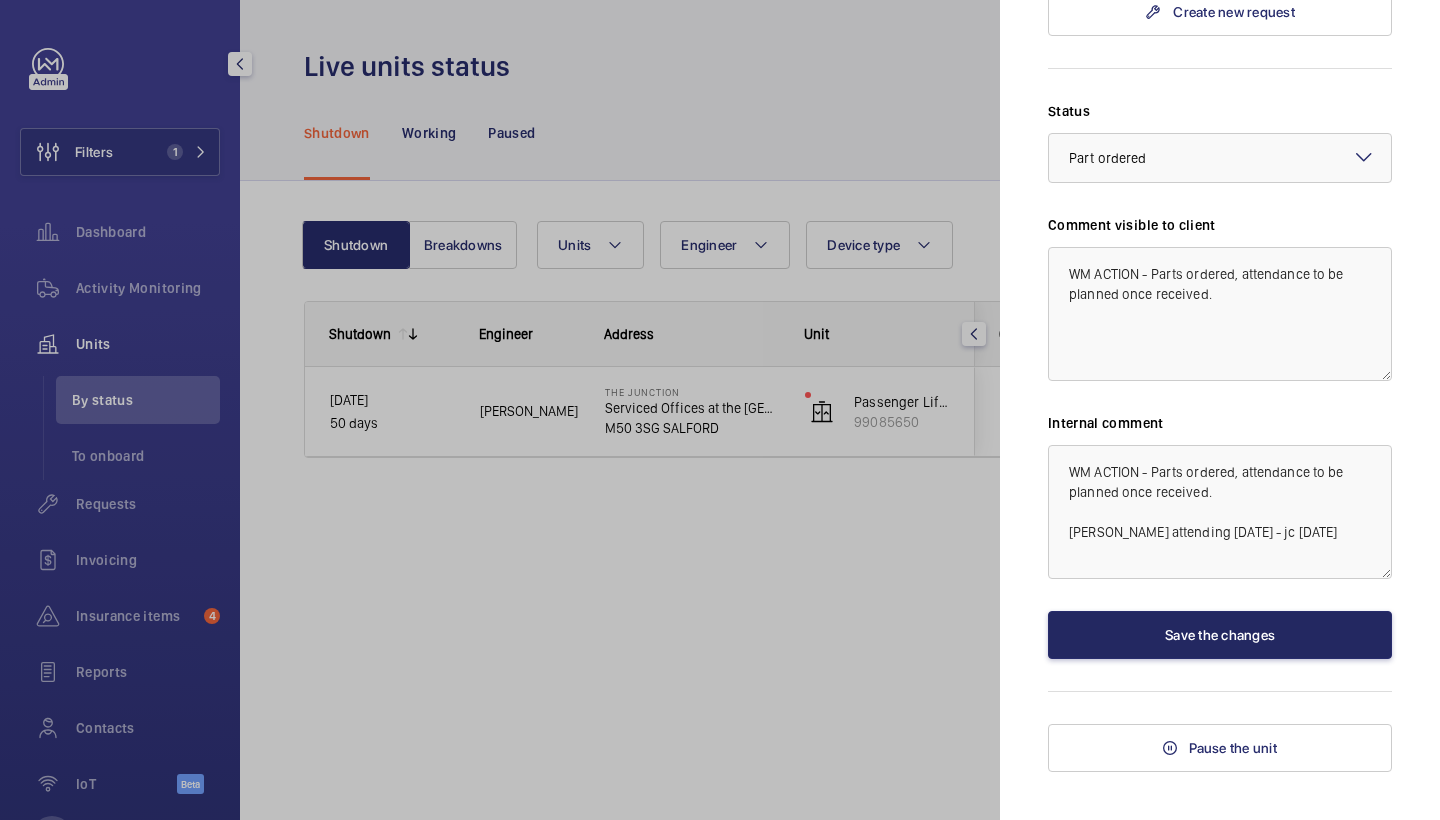 click on "Save the changes" 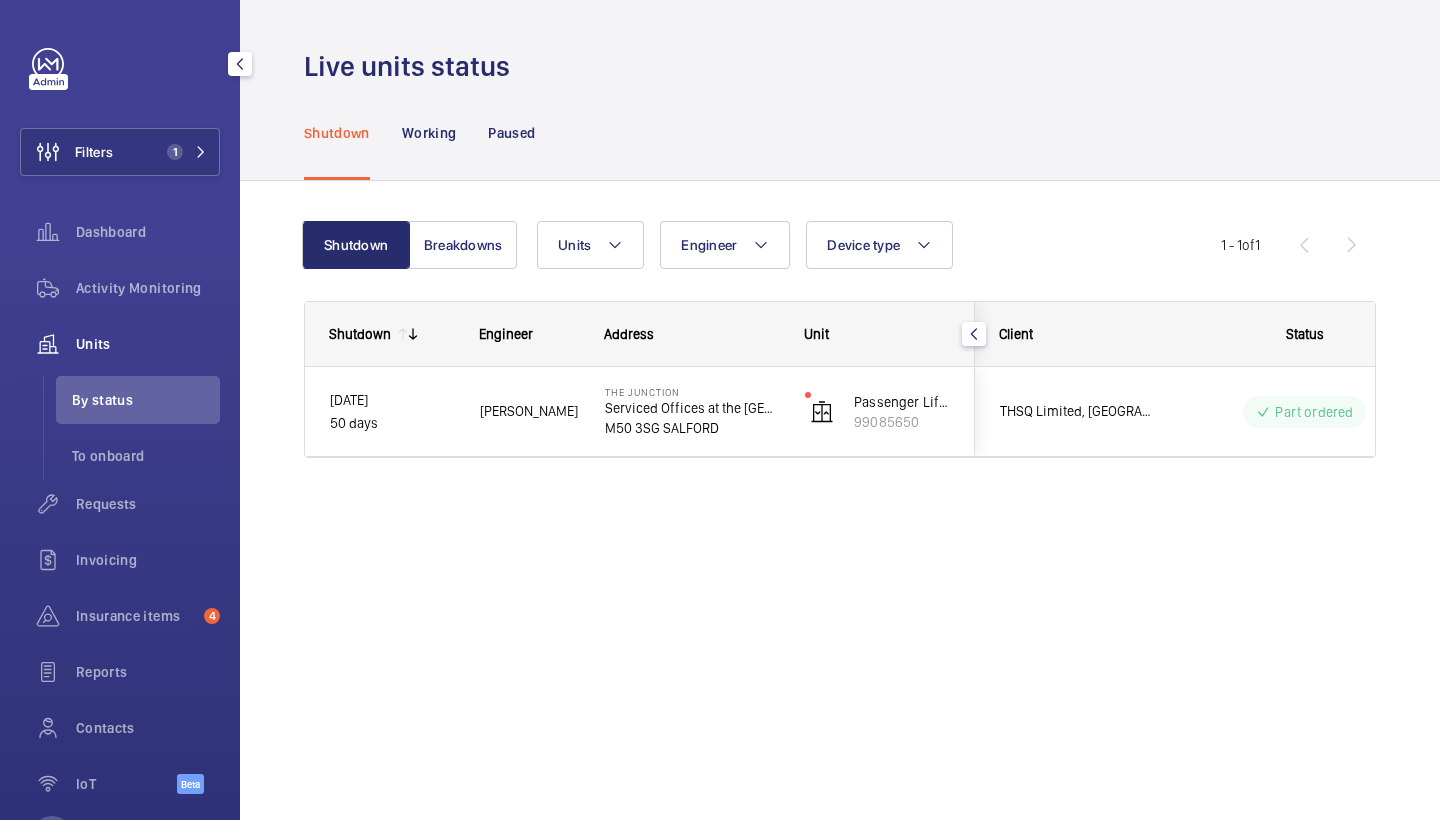 scroll, scrollTop: 0, scrollLeft: 0, axis: both 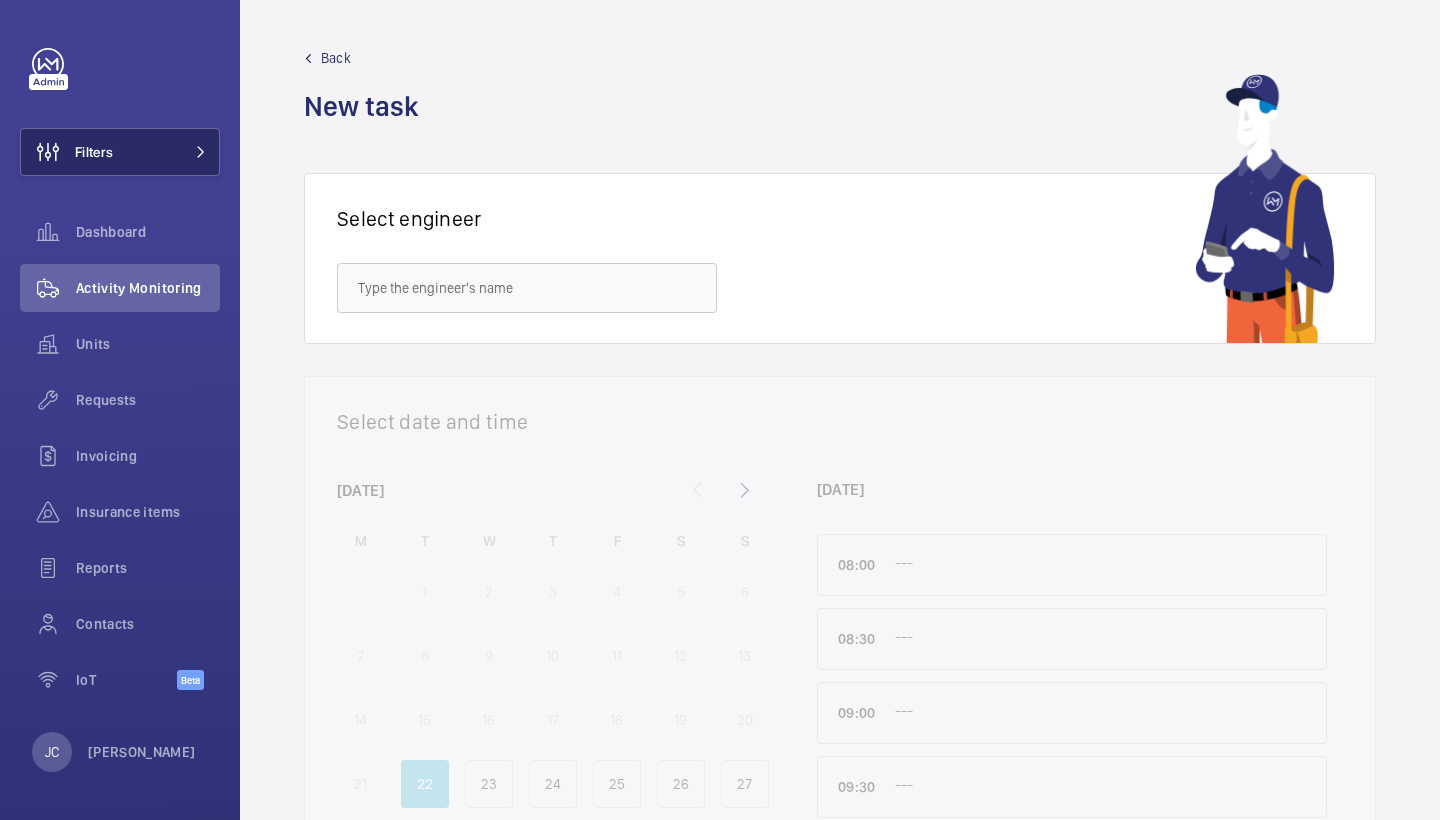click on "Filters" 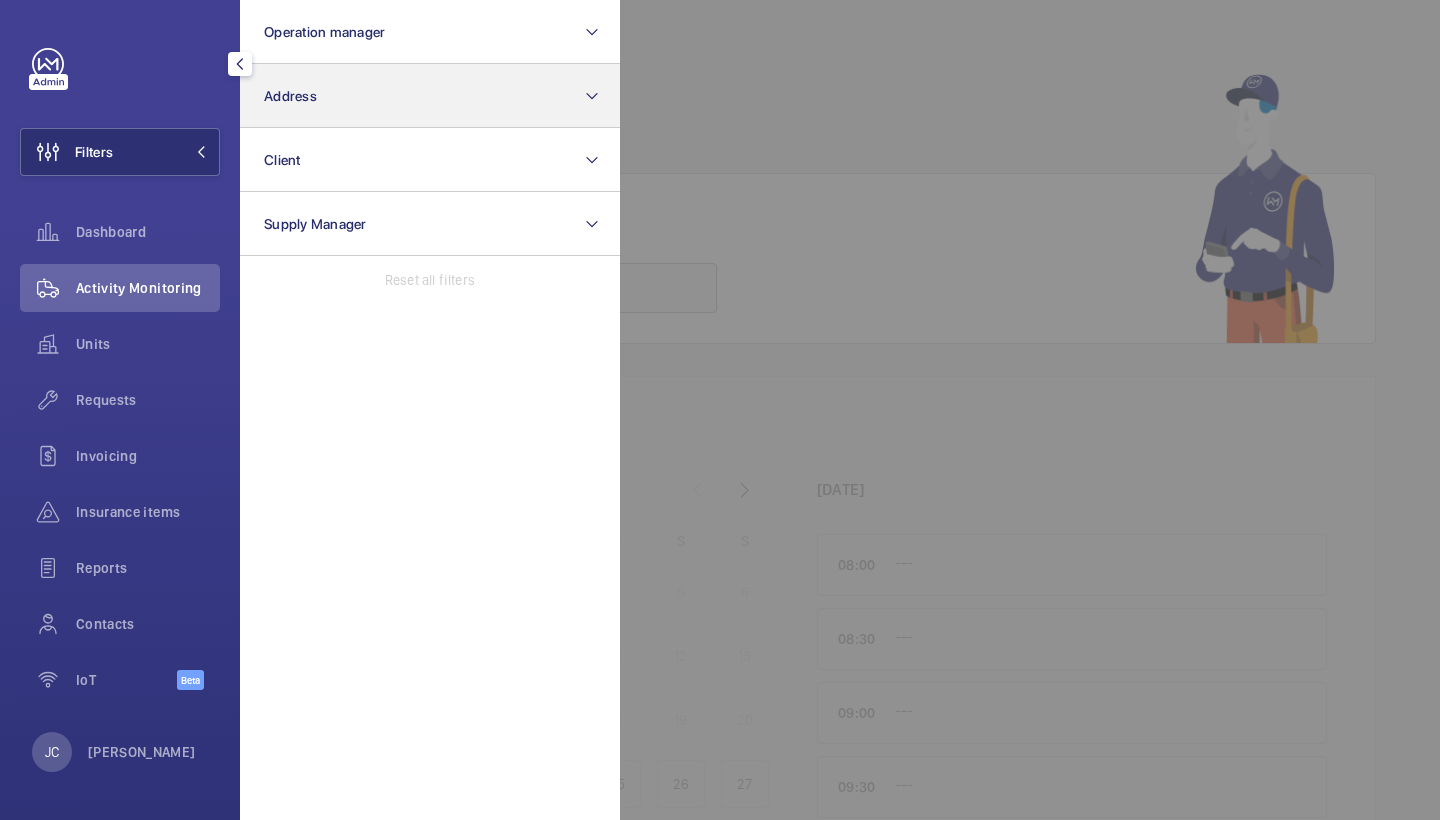 click on "Address" 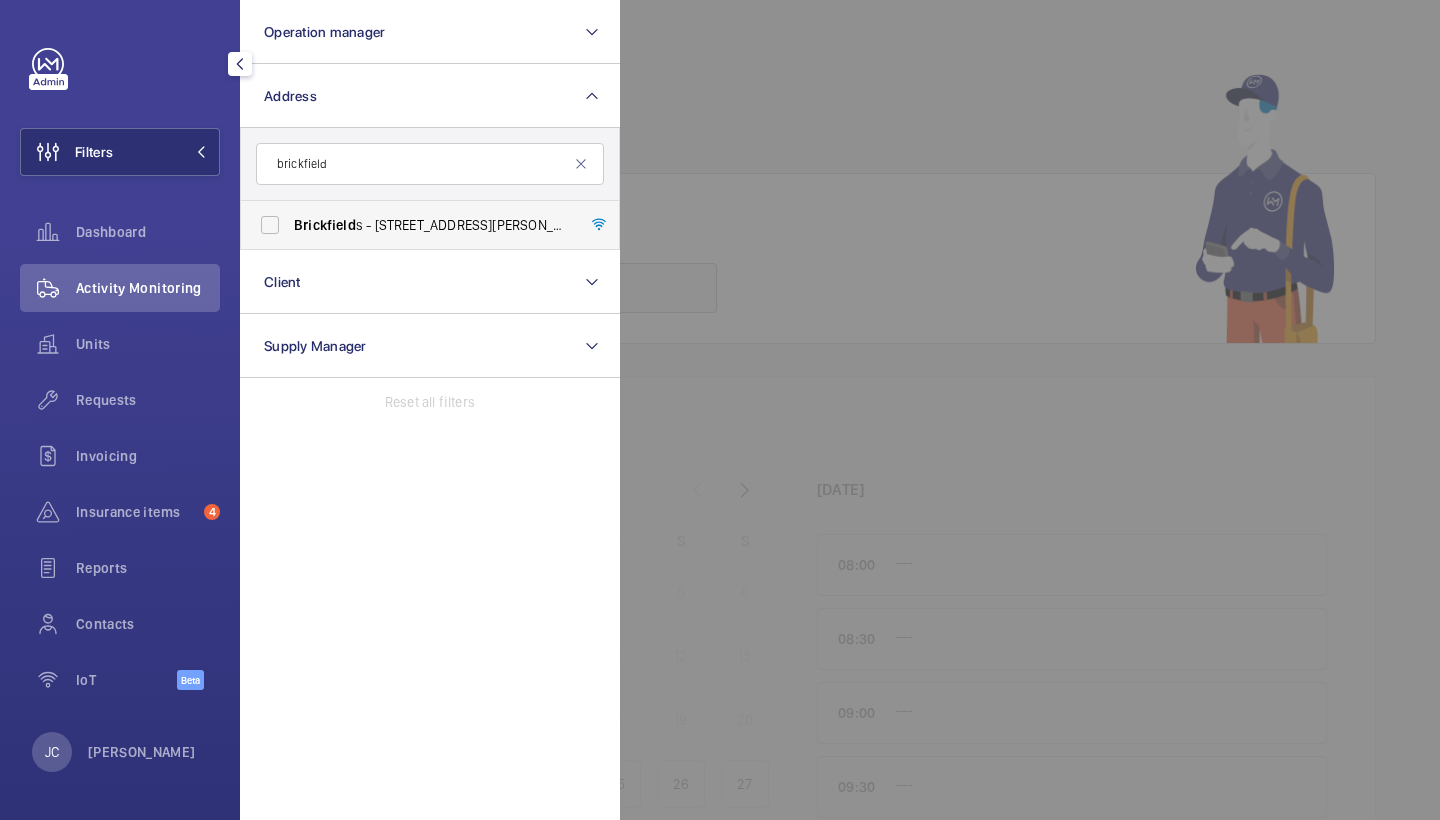 type on "brickfield" 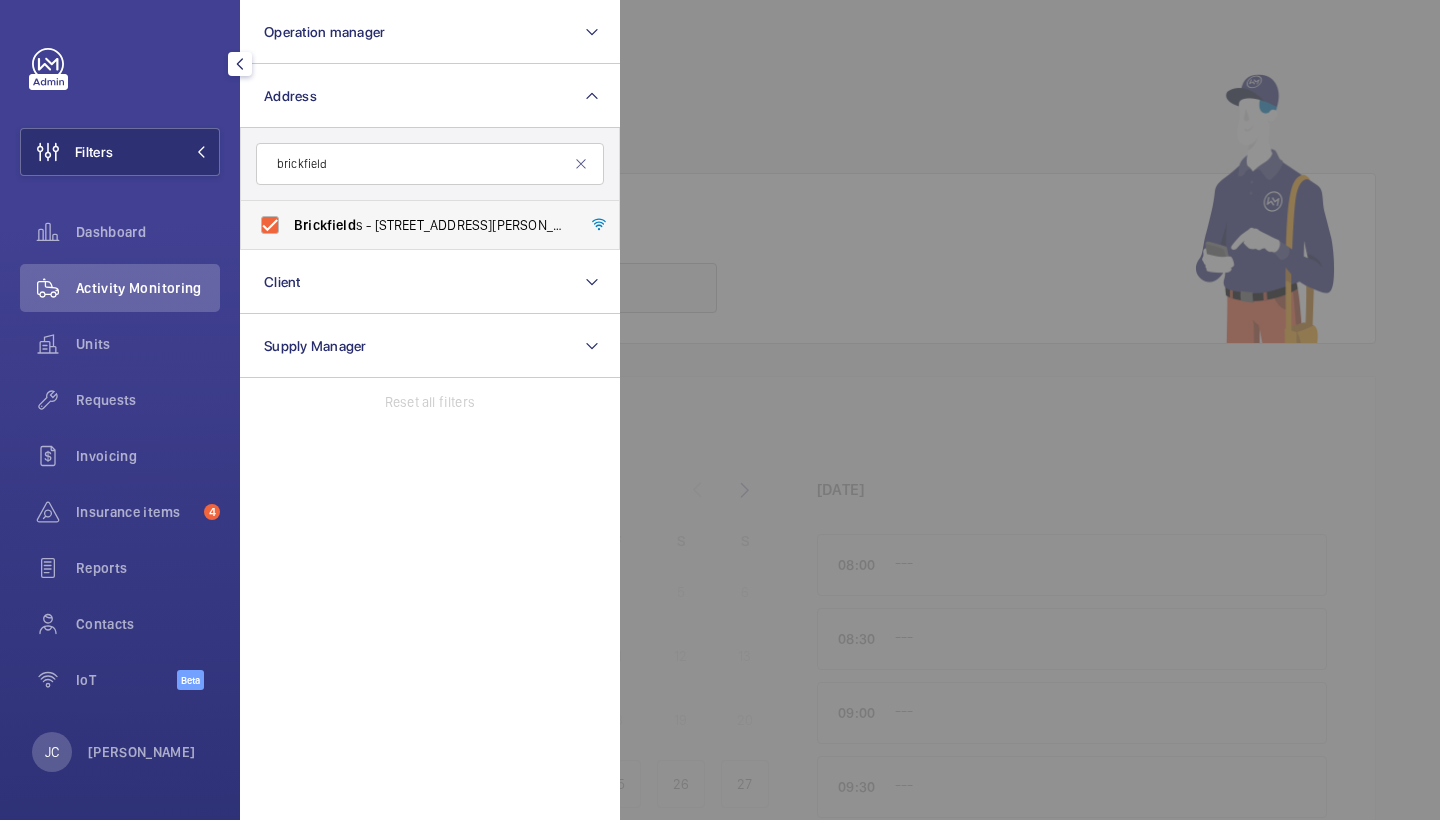 checkbox on "true" 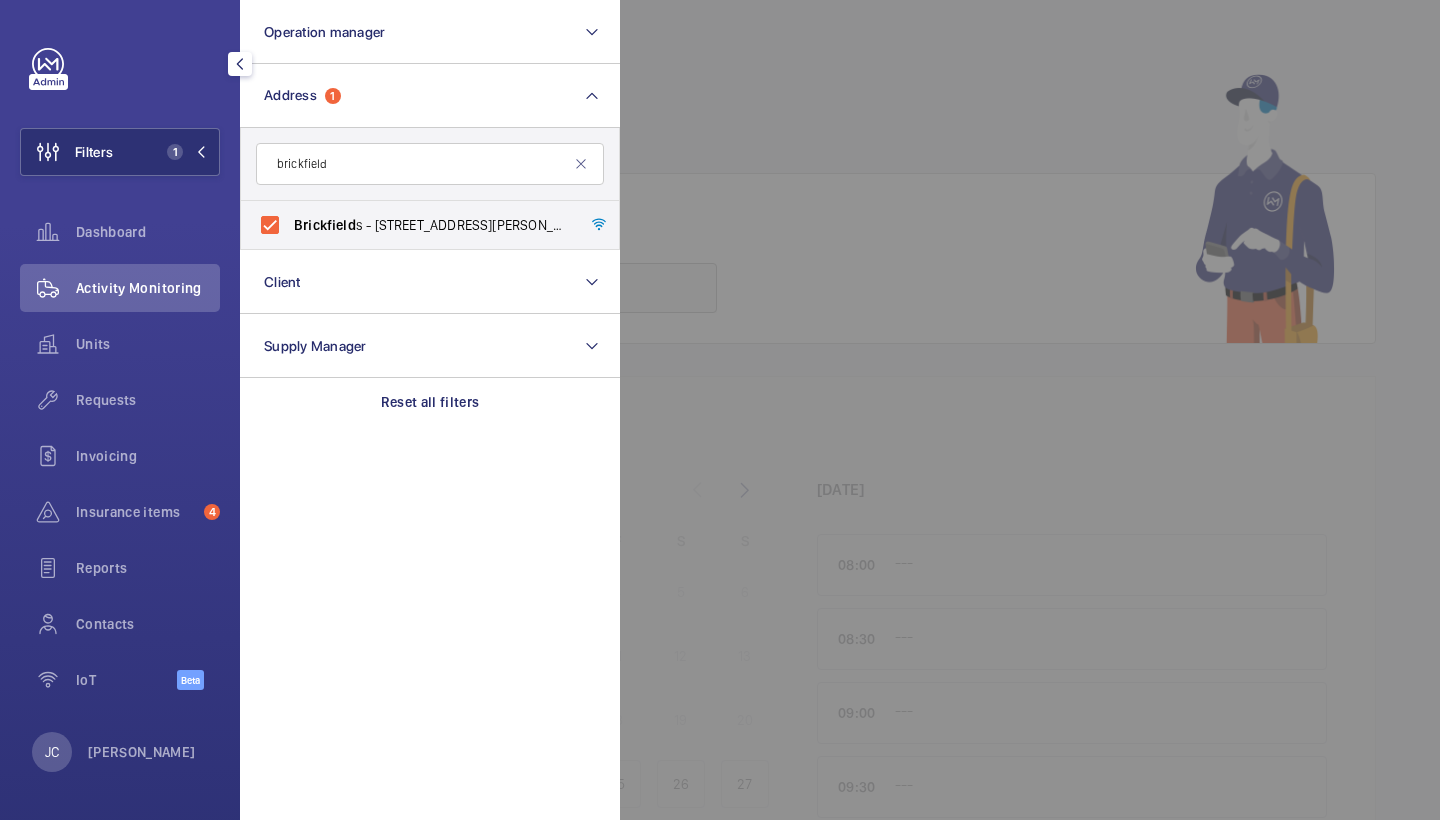 click 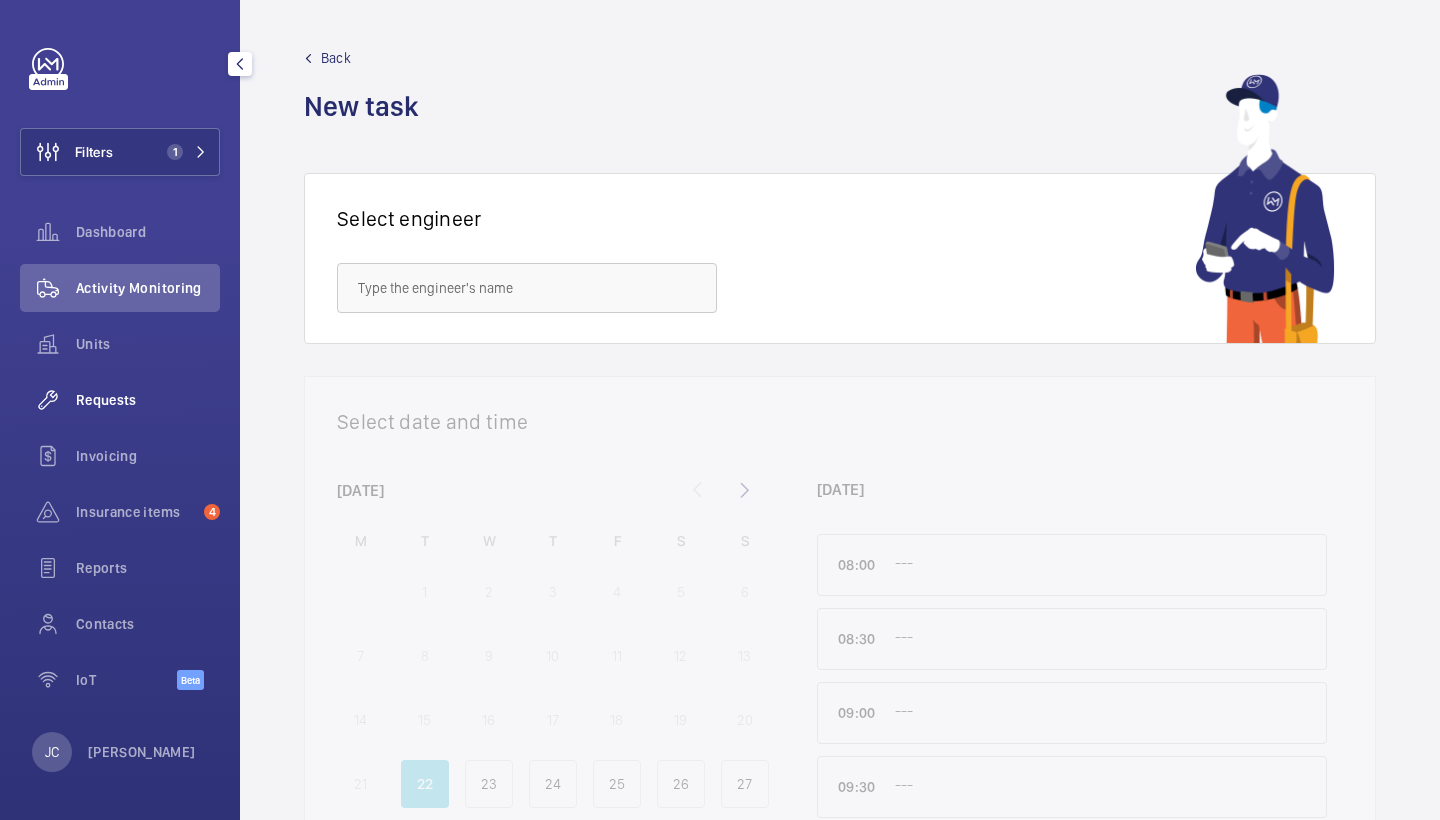 click on "Requests" 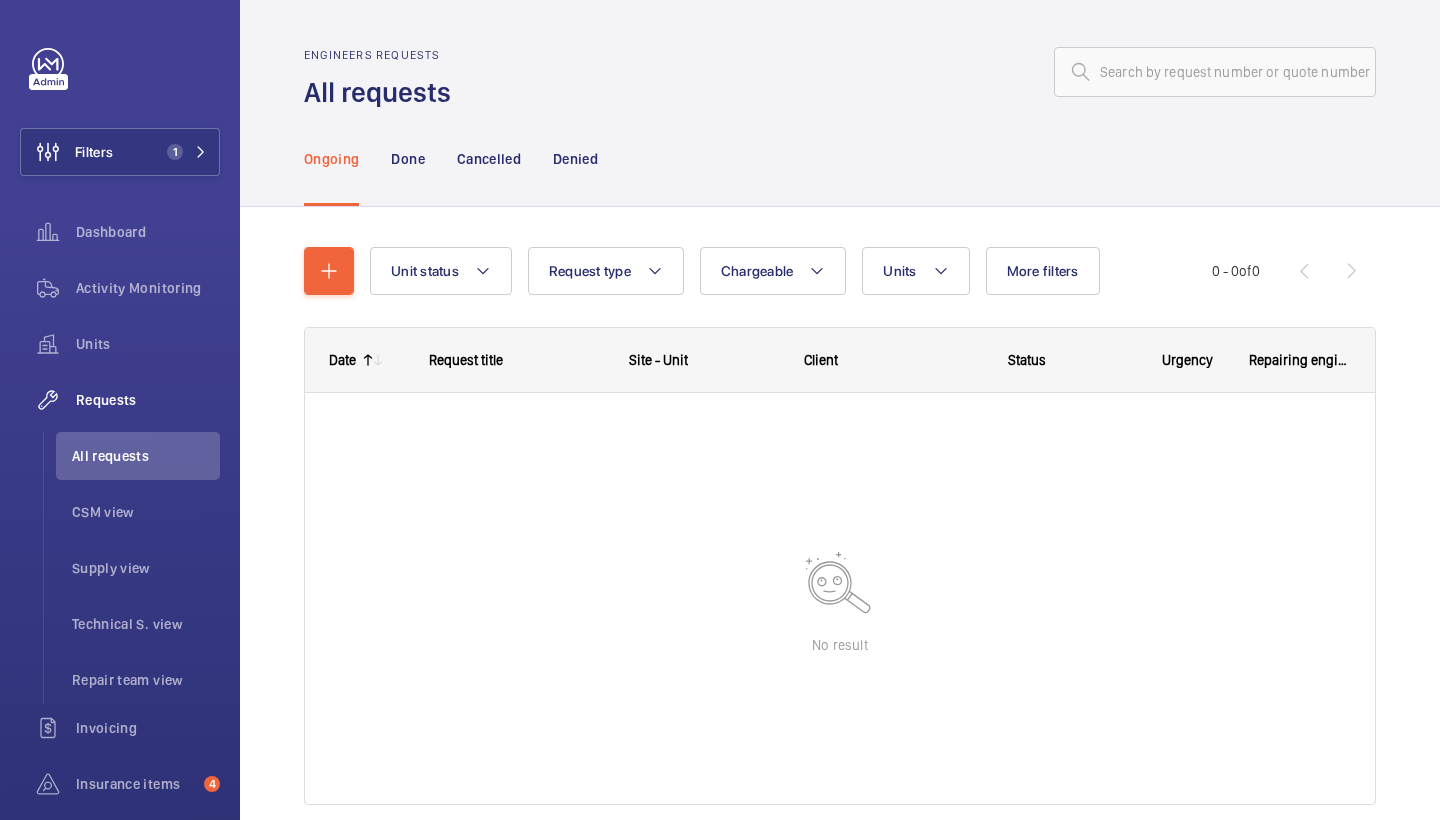 click on "Ongoing Done Cancelled Denied" 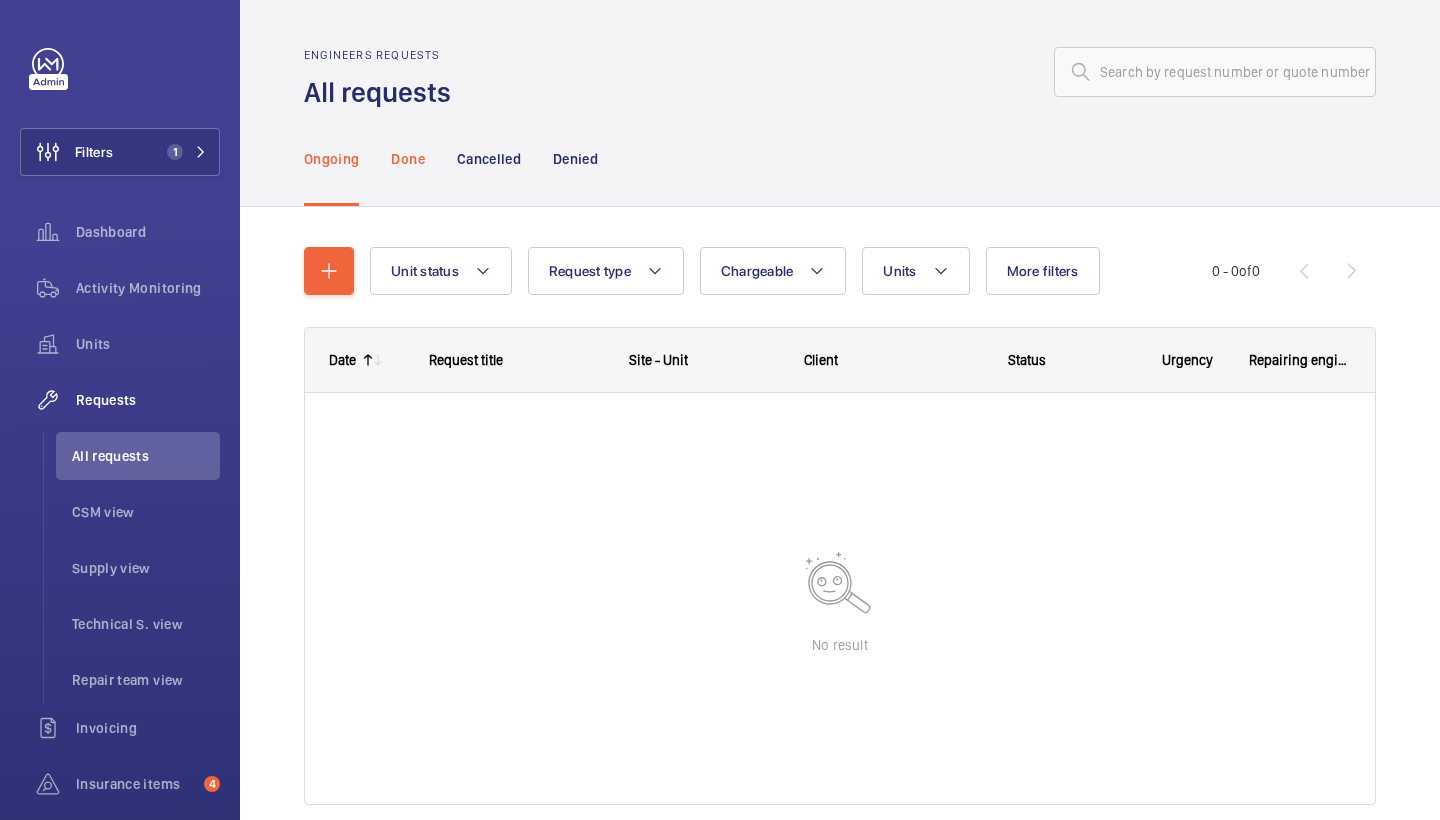 click on "Done" 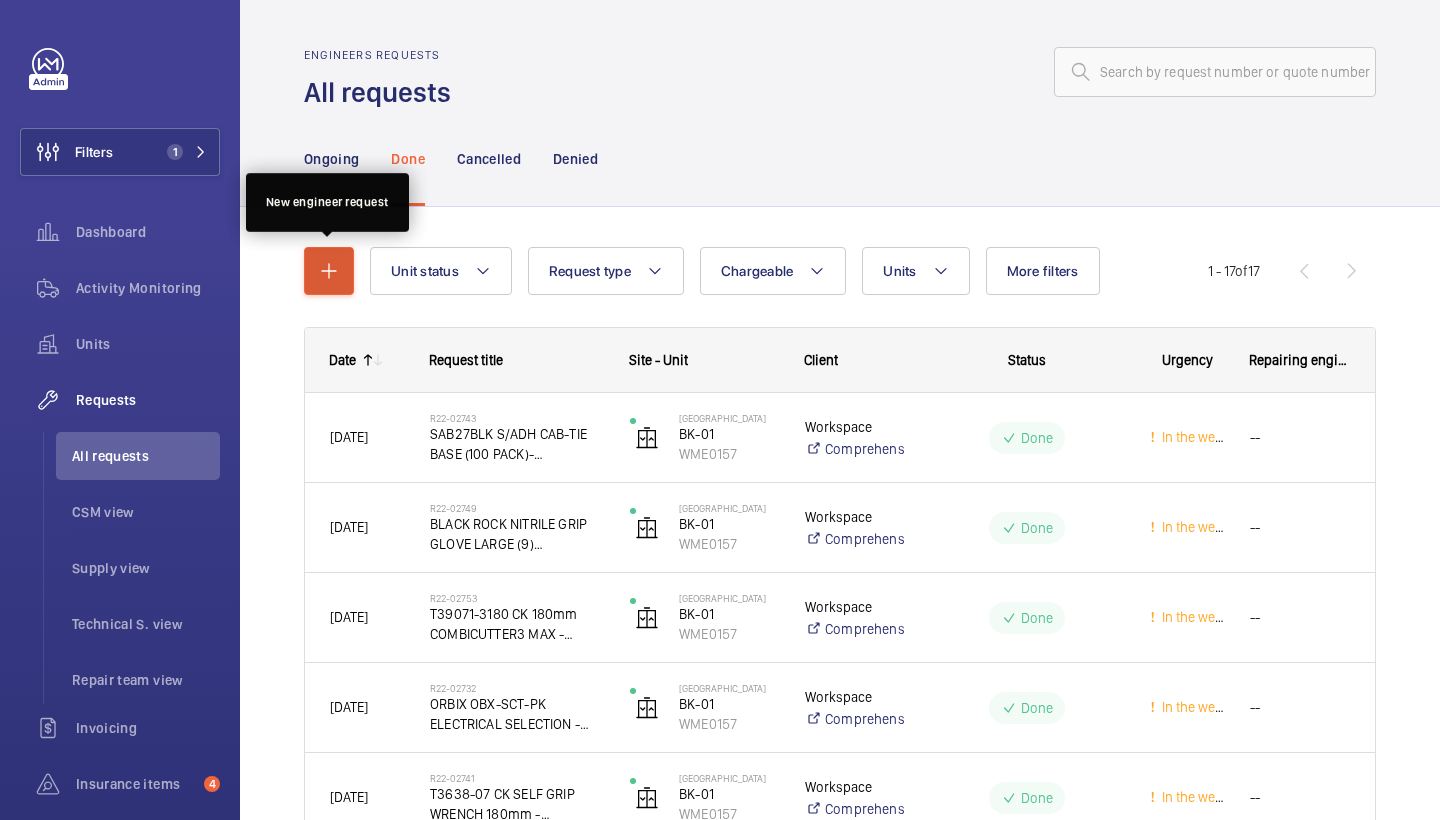 click 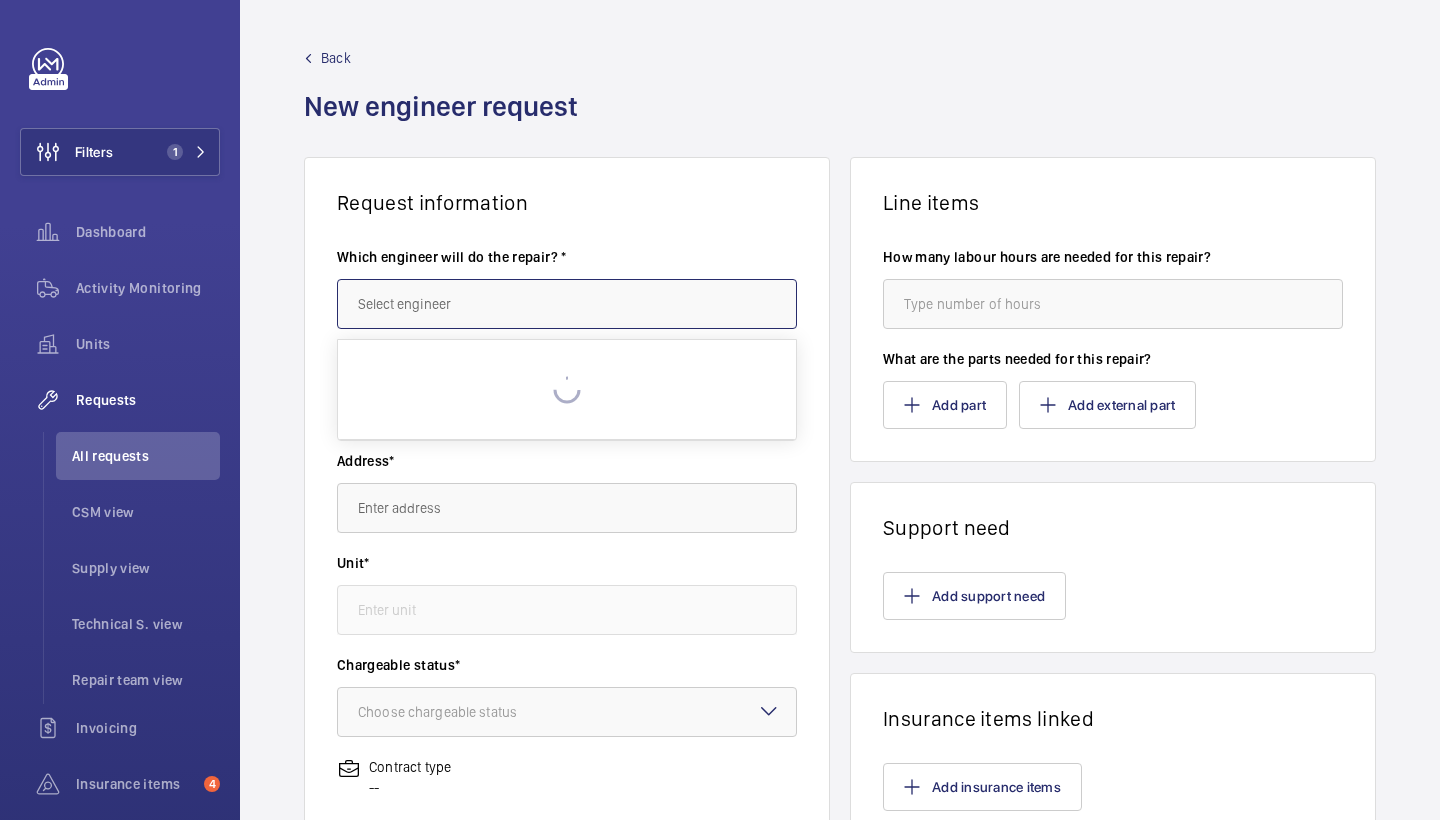click at bounding box center (567, 304) 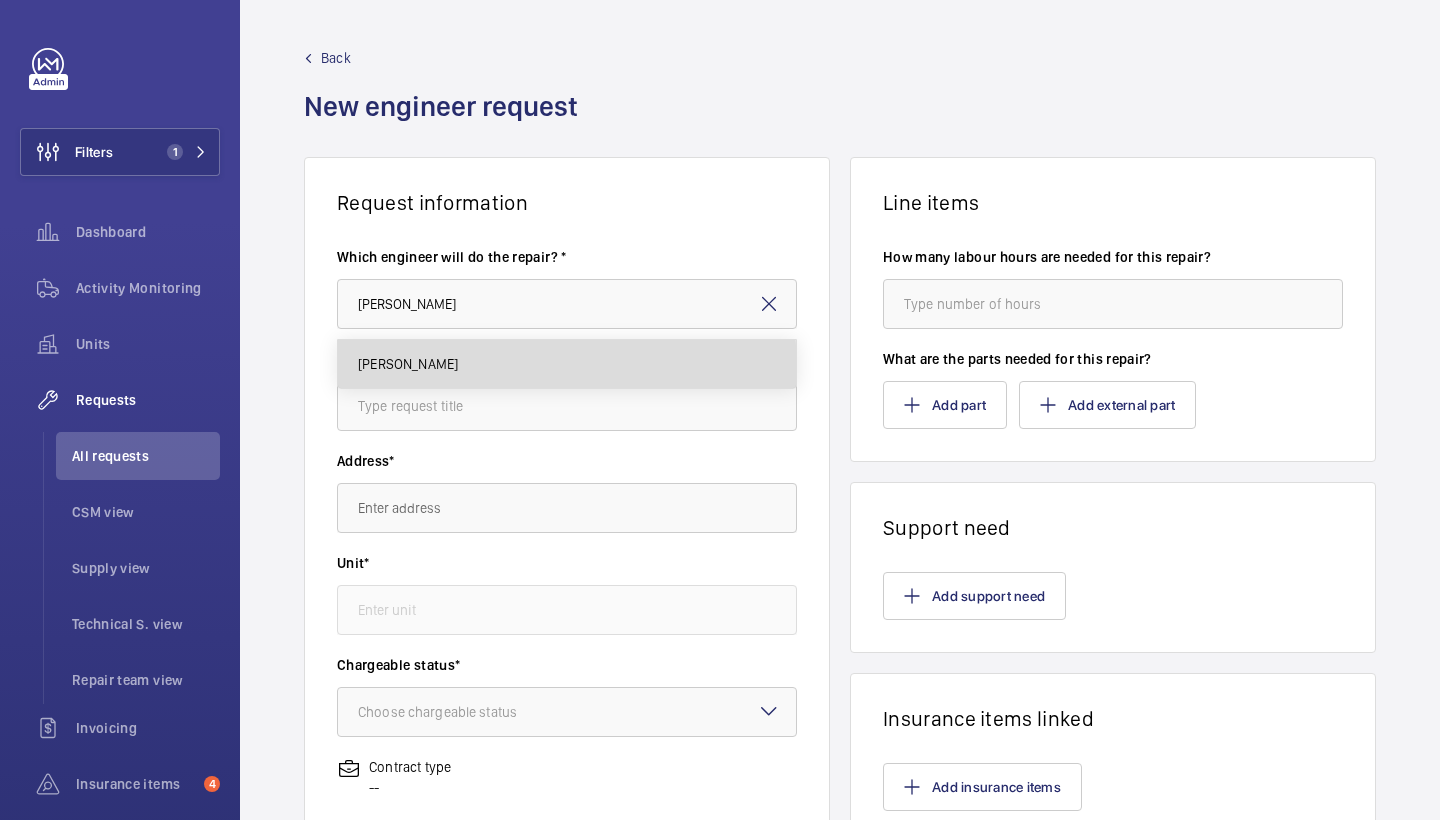 drag, startPoint x: 514, startPoint y: 319, endPoint x: 494, endPoint y: 368, distance: 52.924473 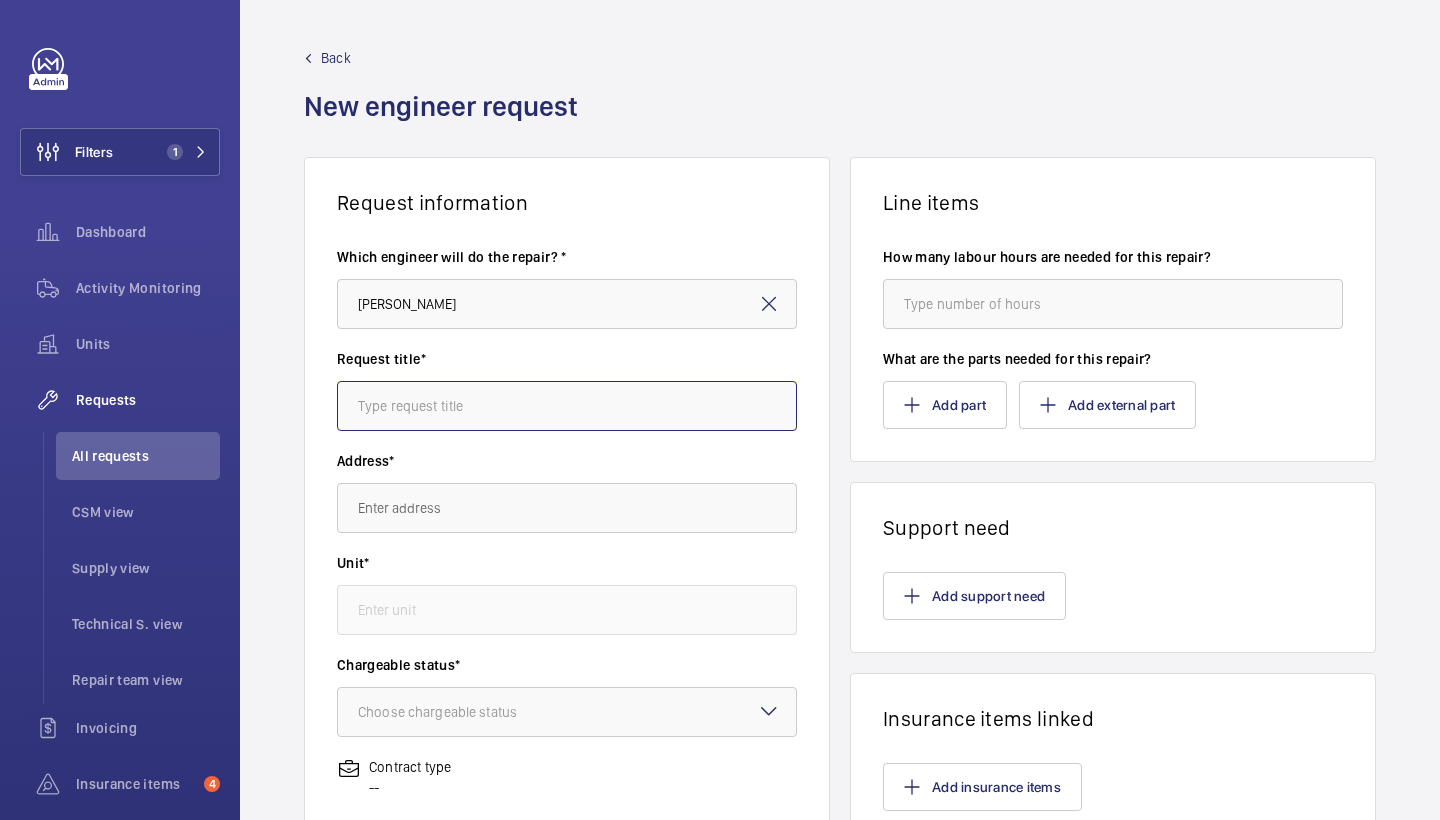 type on "Keith" 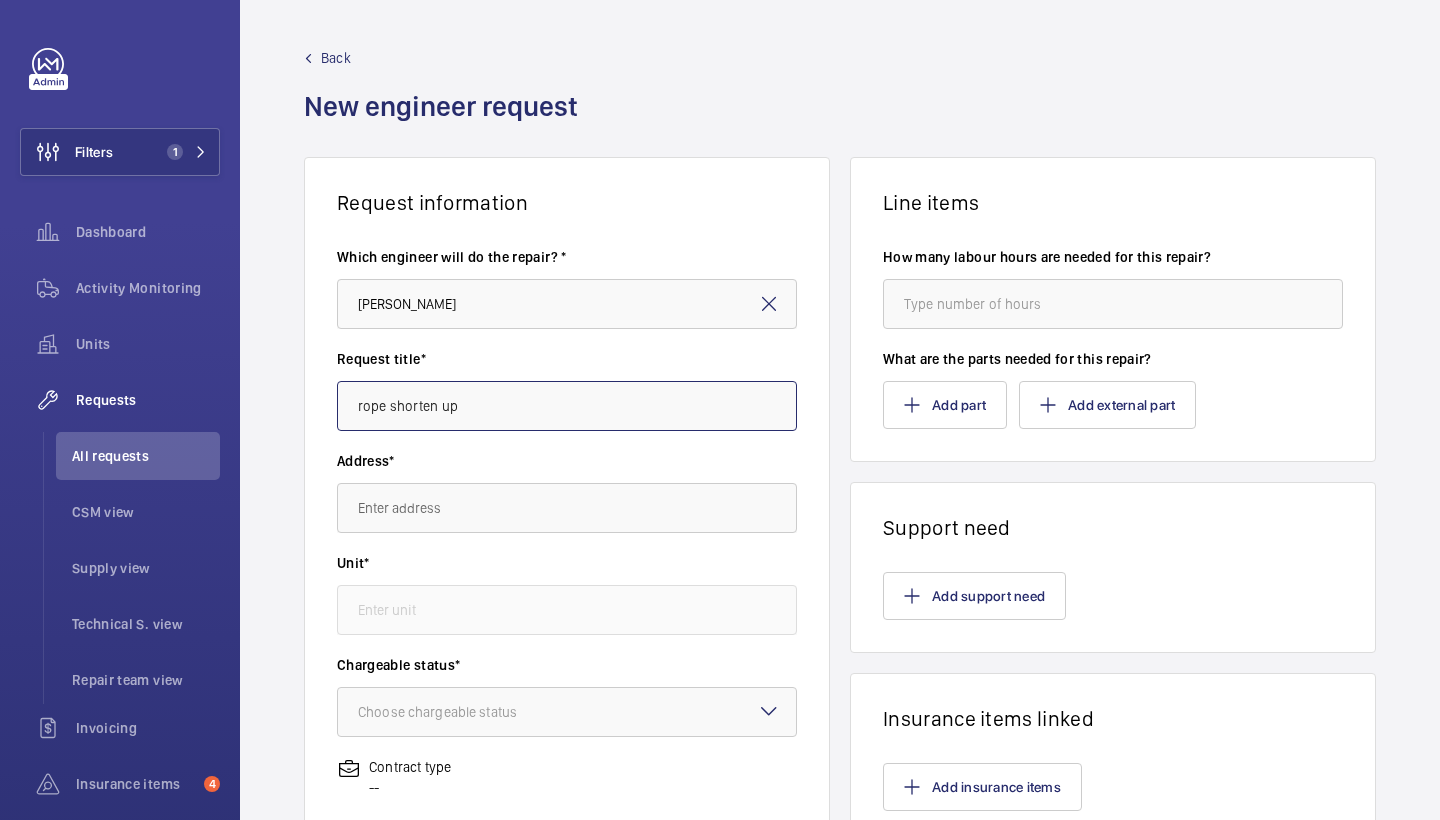 type on "rope shorten up" 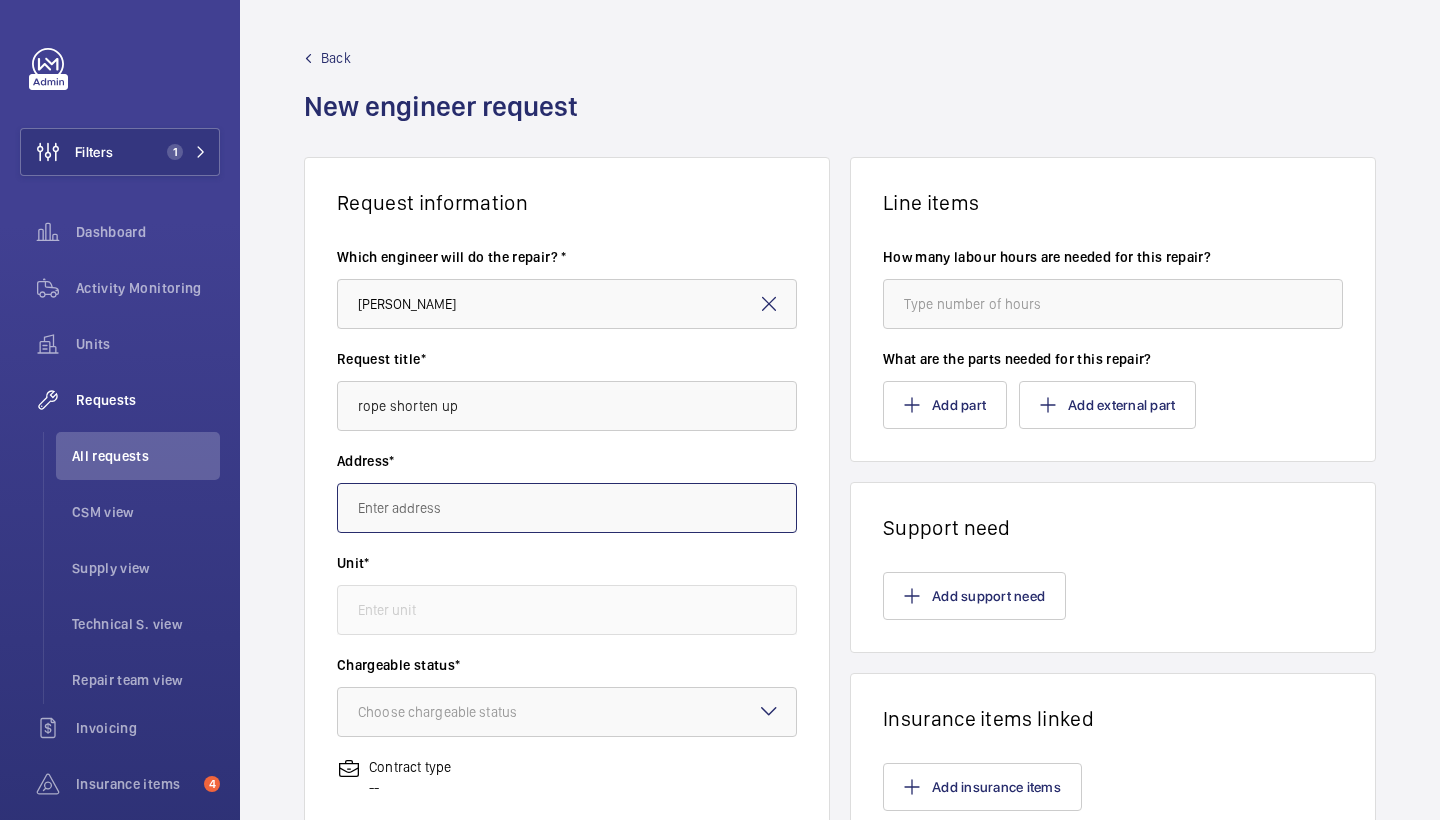 click at bounding box center (567, 508) 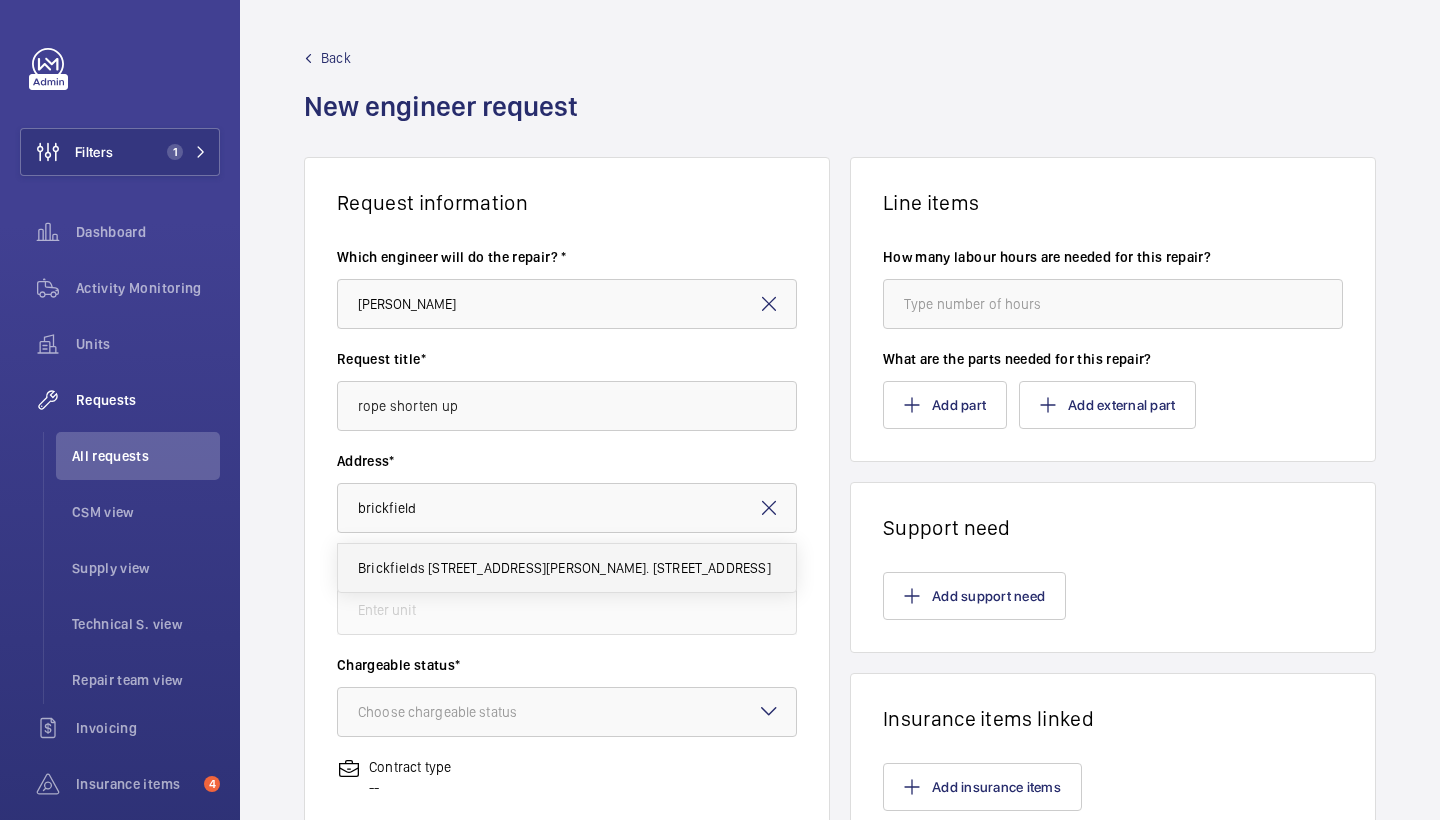 click on "Brickfields 37 Cremer Street, Shoreditch. London, E2 8HD LONDON, E2 8HD LONDON" at bounding box center (567, 568) 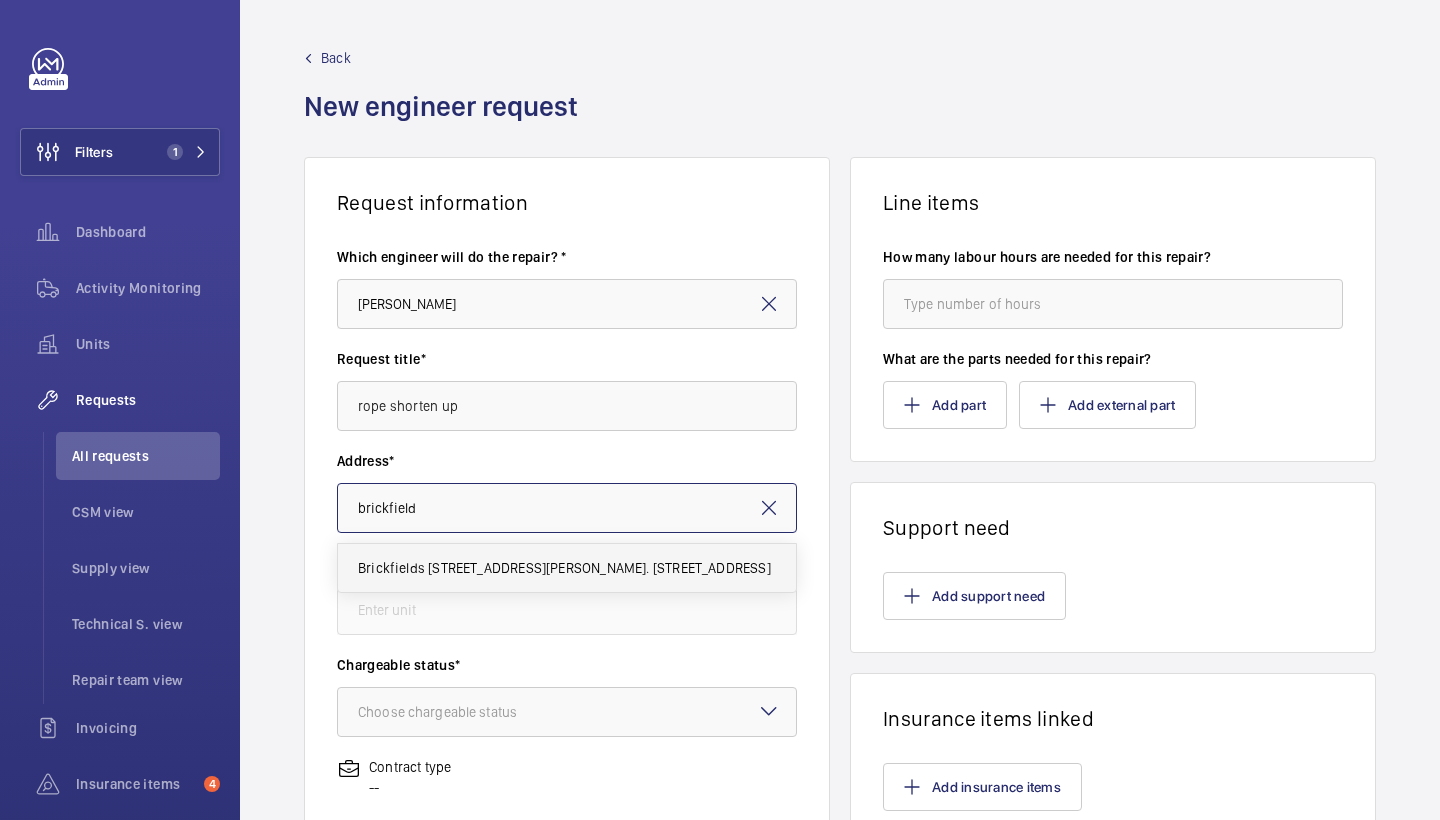 type on "Brickfields 37 Cremer Street, Shoreditch. London, E2 8HD LONDON, E2 8HD LONDON" 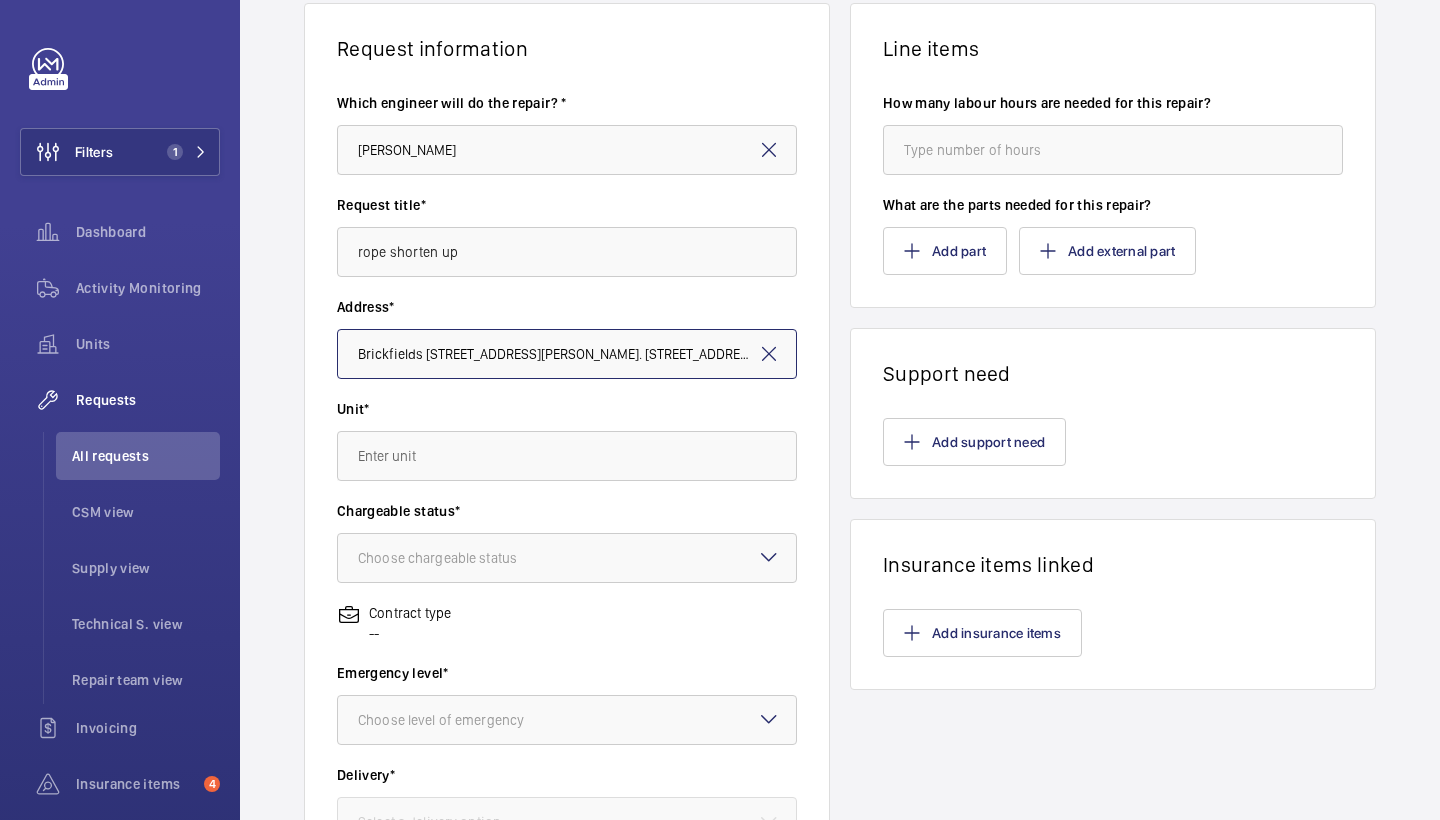 scroll, scrollTop: 168, scrollLeft: 0, axis: vertical 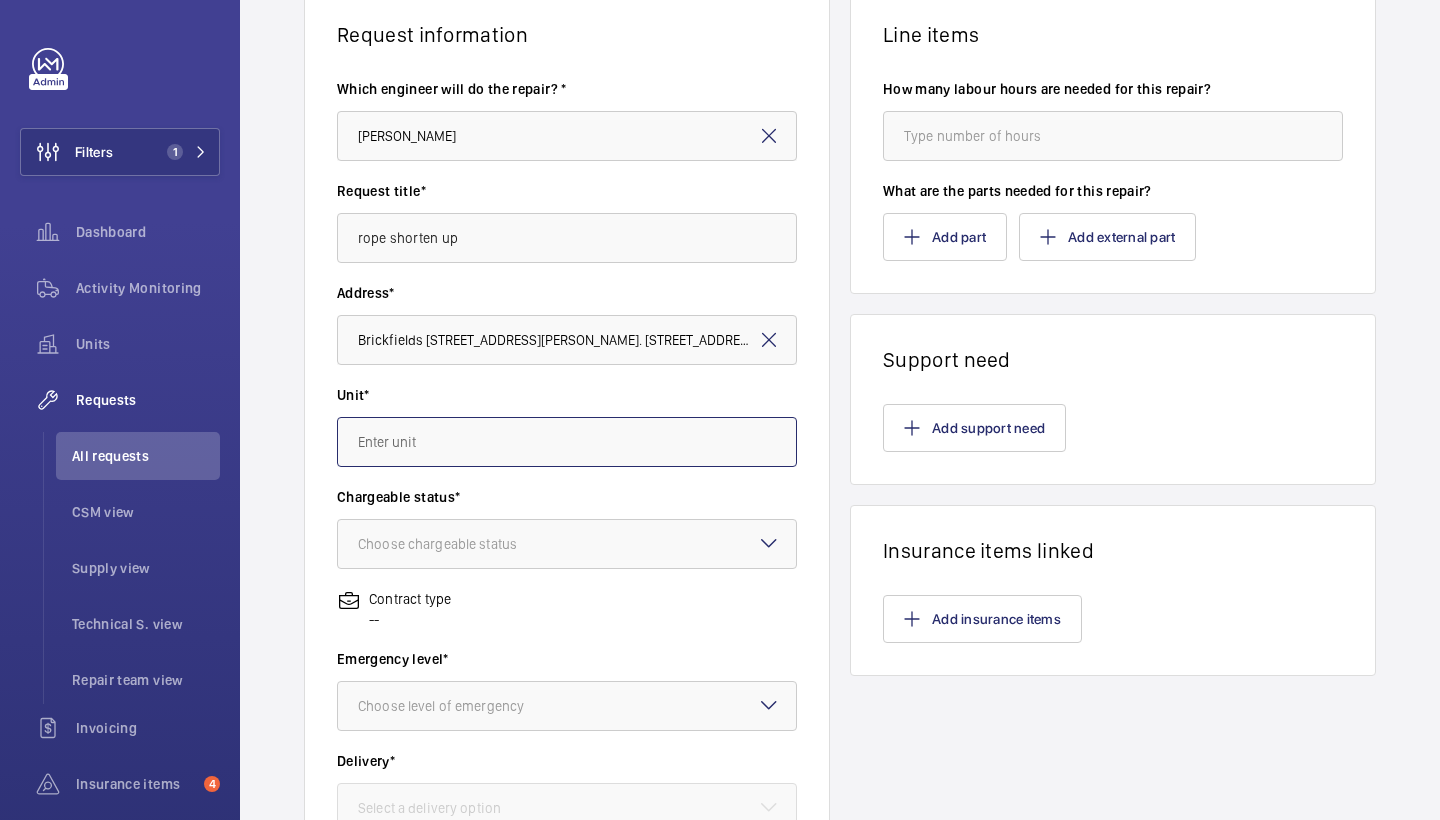 click at bounding box center [567, 442] 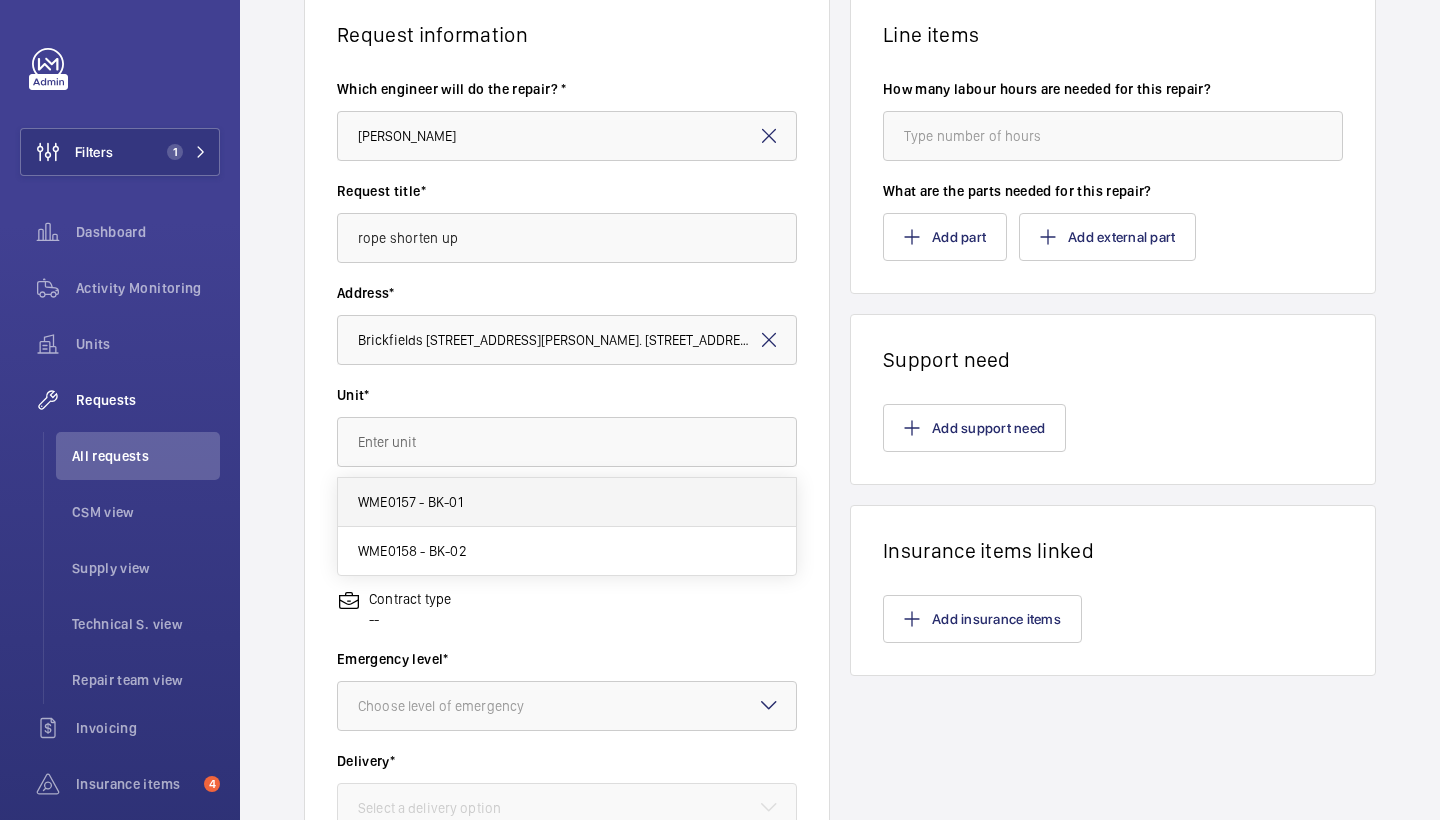 click on "WME0157 - BK-01" at bounding box center (567, 502) 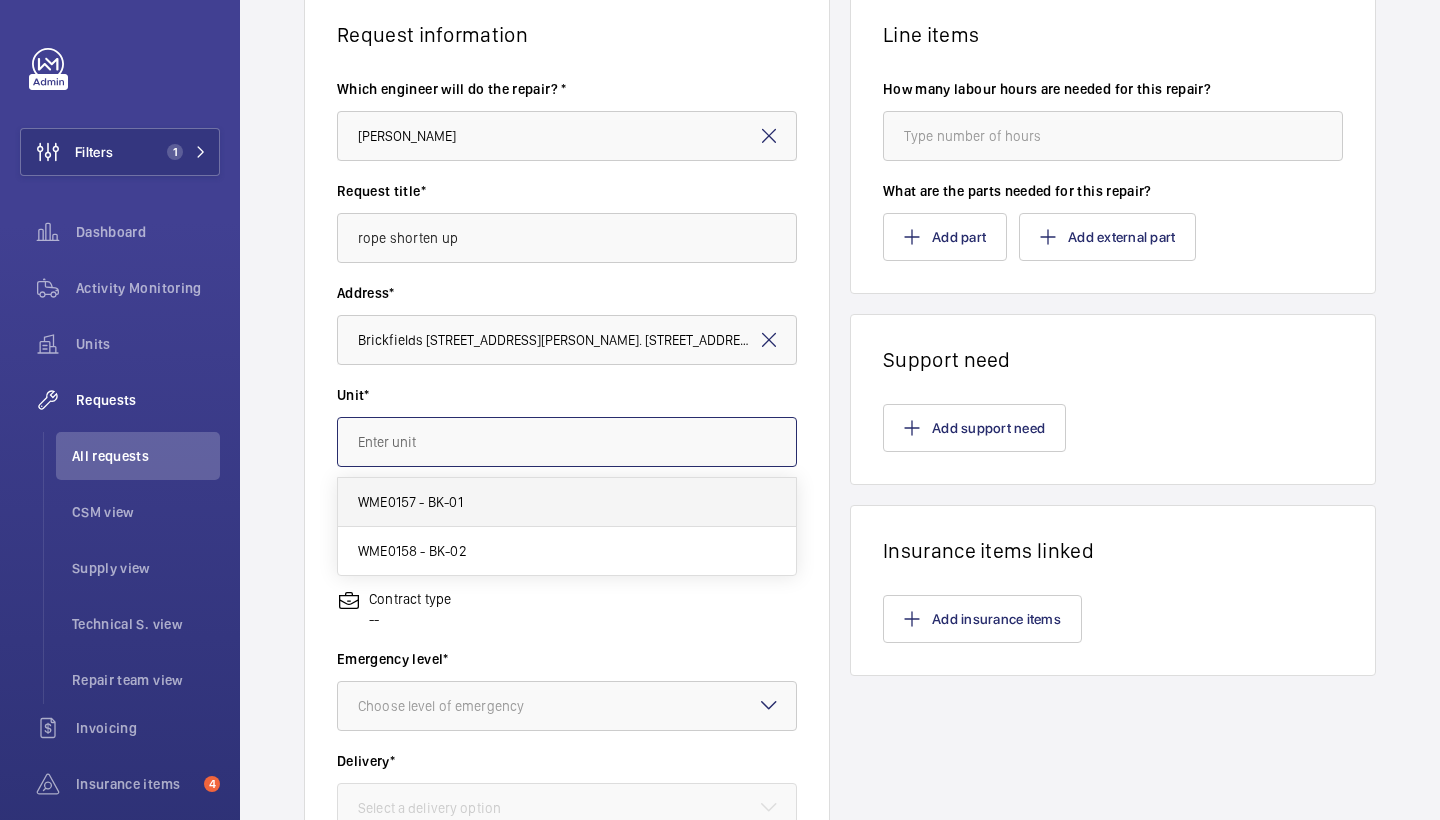type on "WME0157 - BK-01" 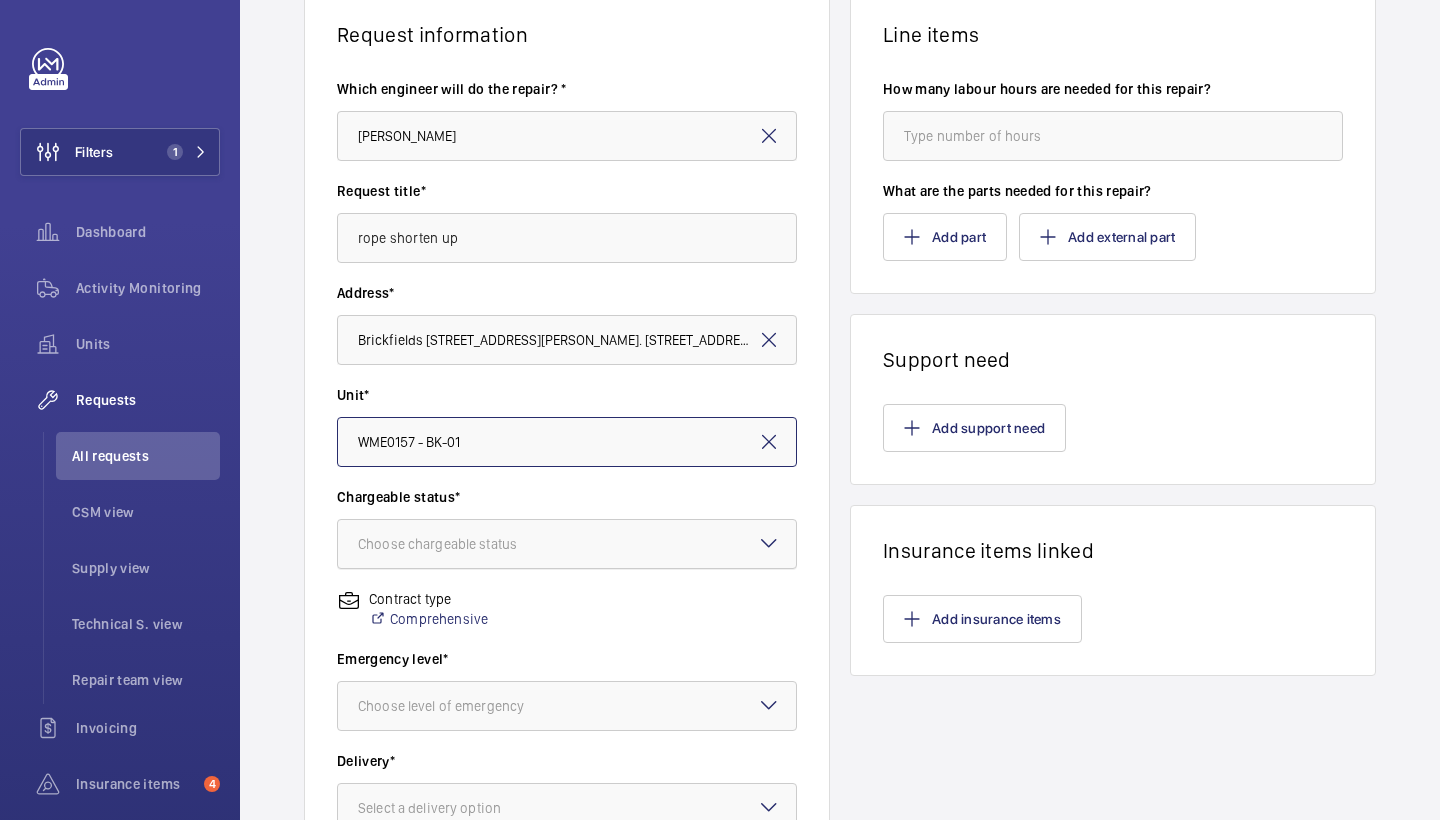 click at bounding box center [567, 544] 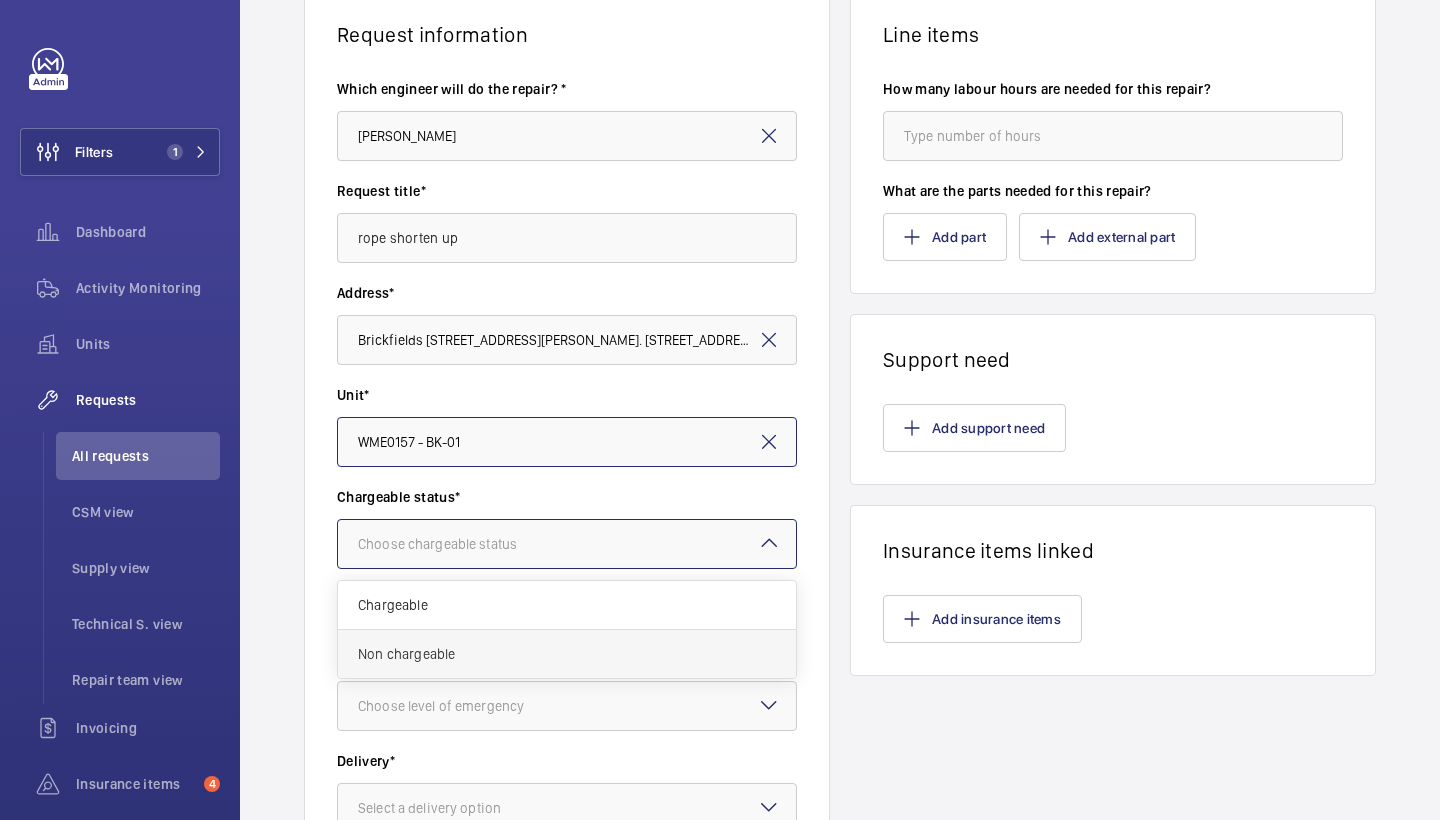 click on "Non chargeable" at bounding box center [567, 654] 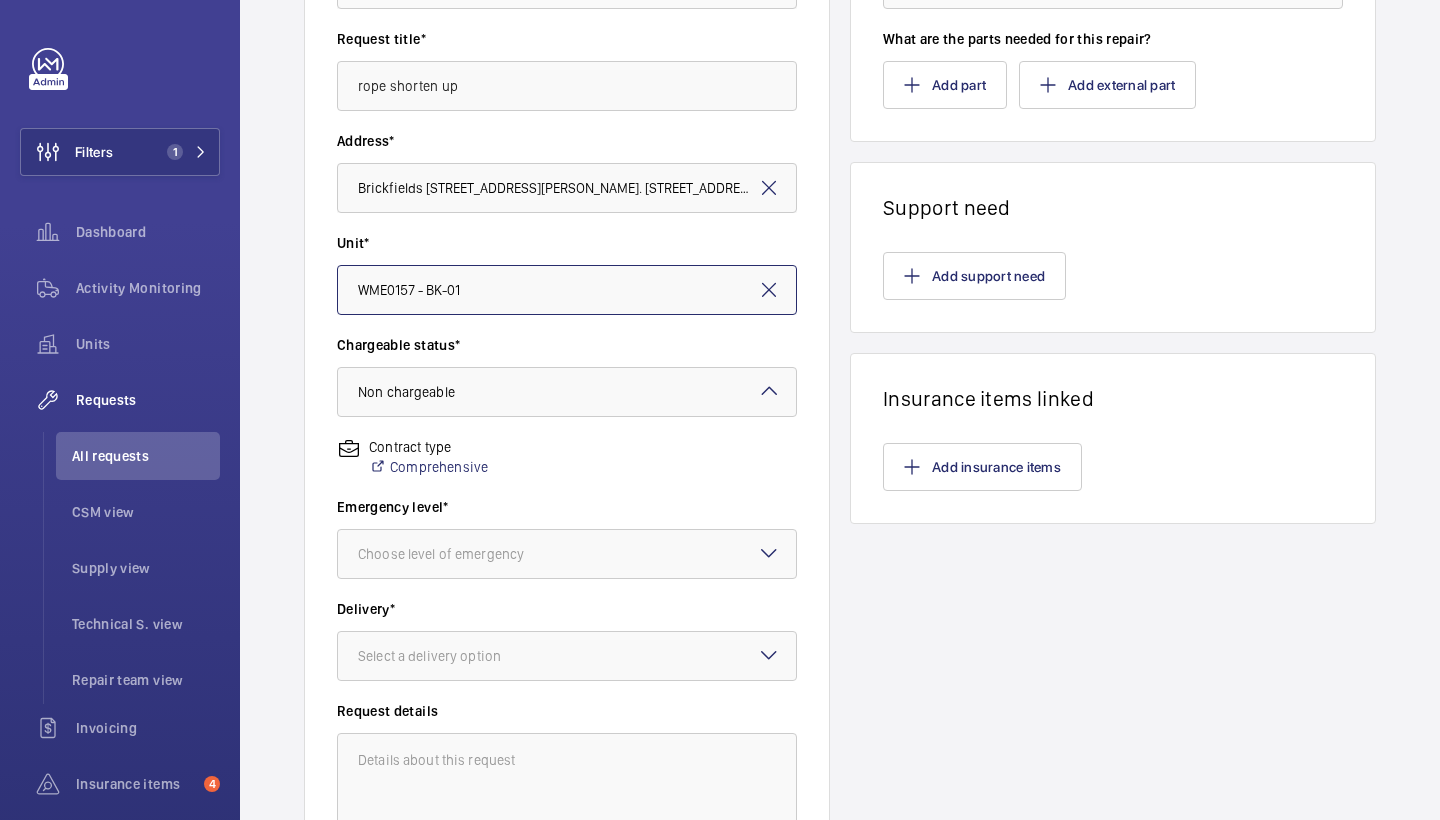 scroll, scrollTop: 330, scrollLeft: 0, axis: vertical 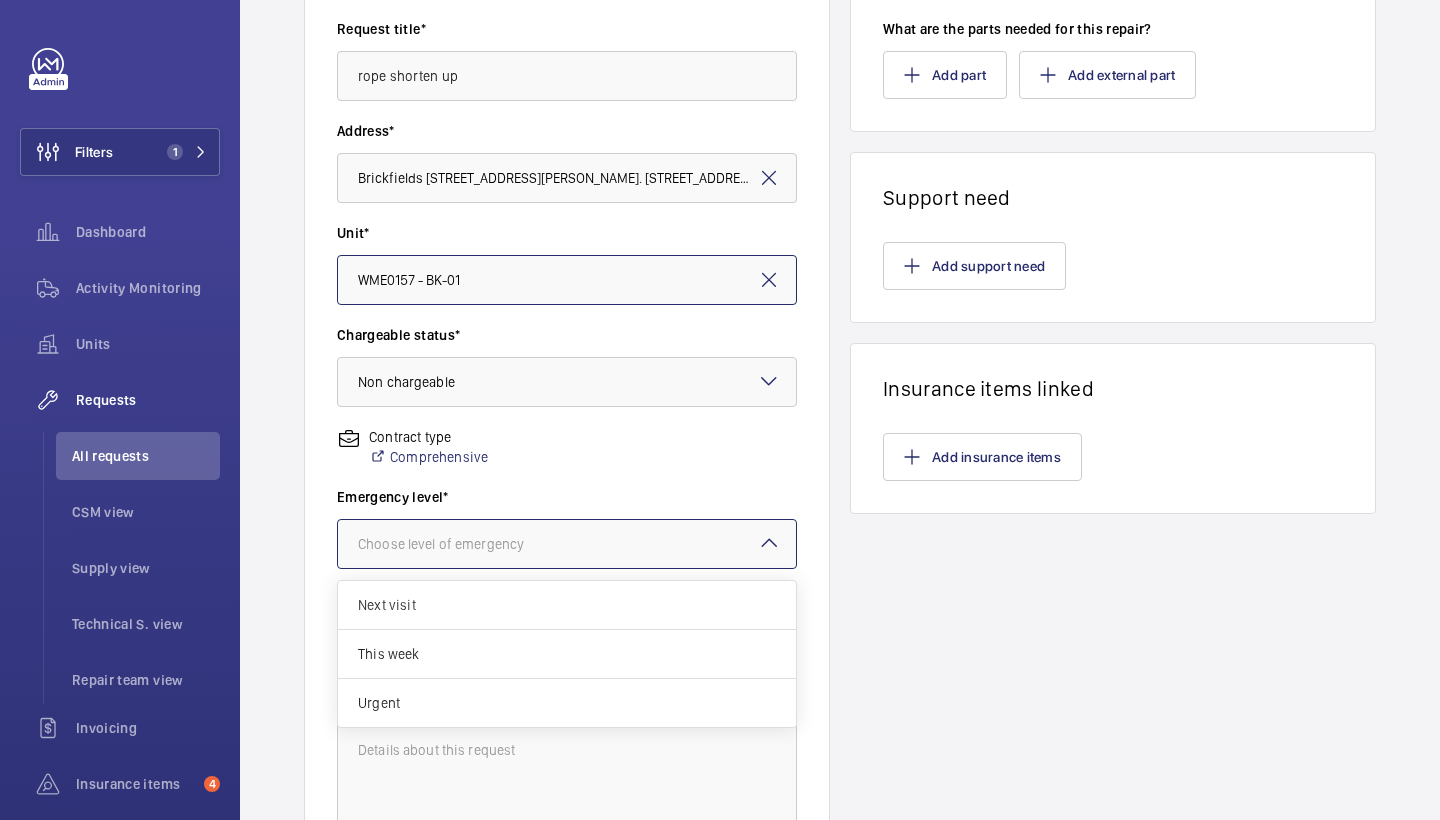 click at bounding box center (567, 544) 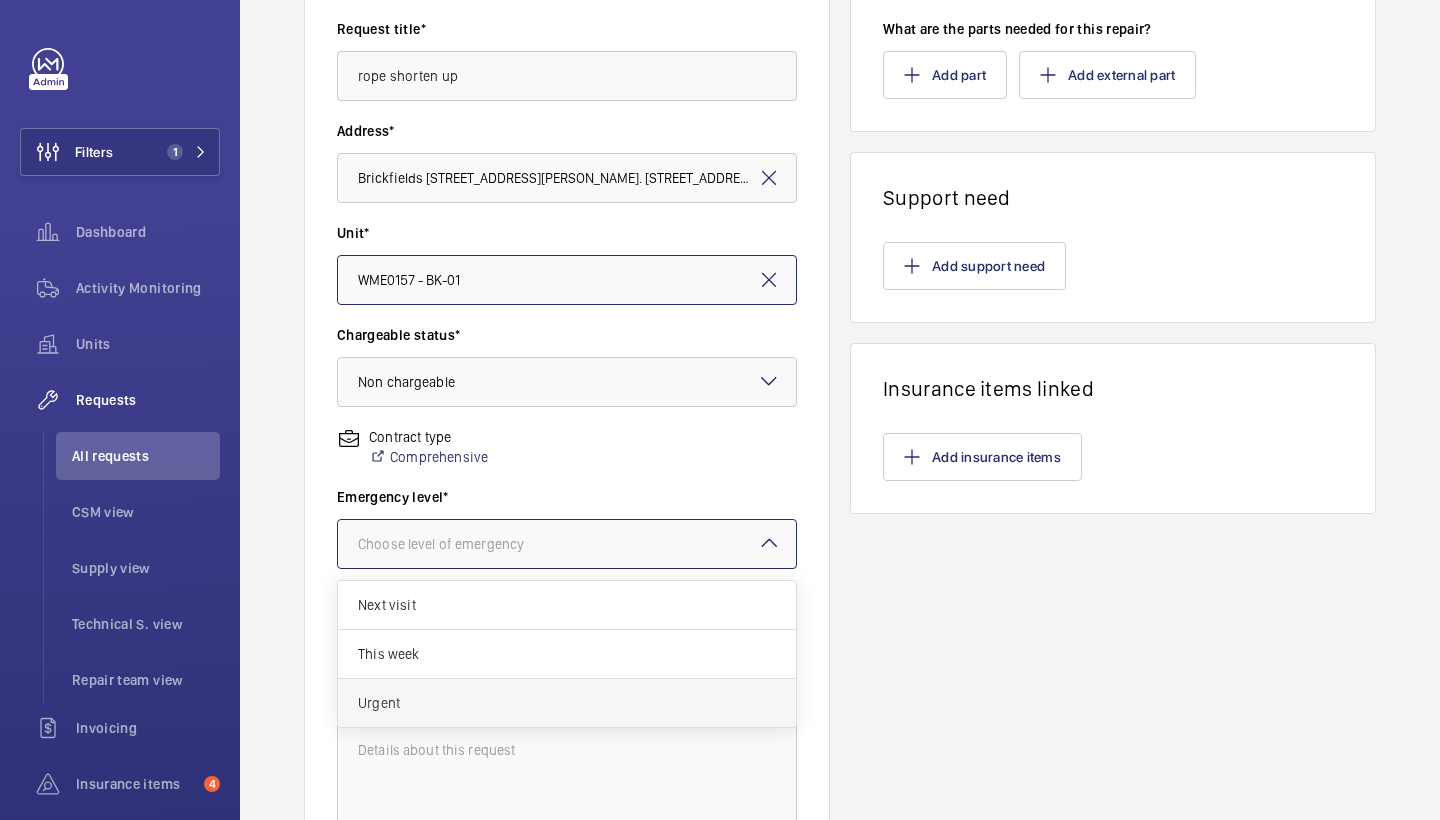 click on "Urgent" at bounding box center (567, 703) 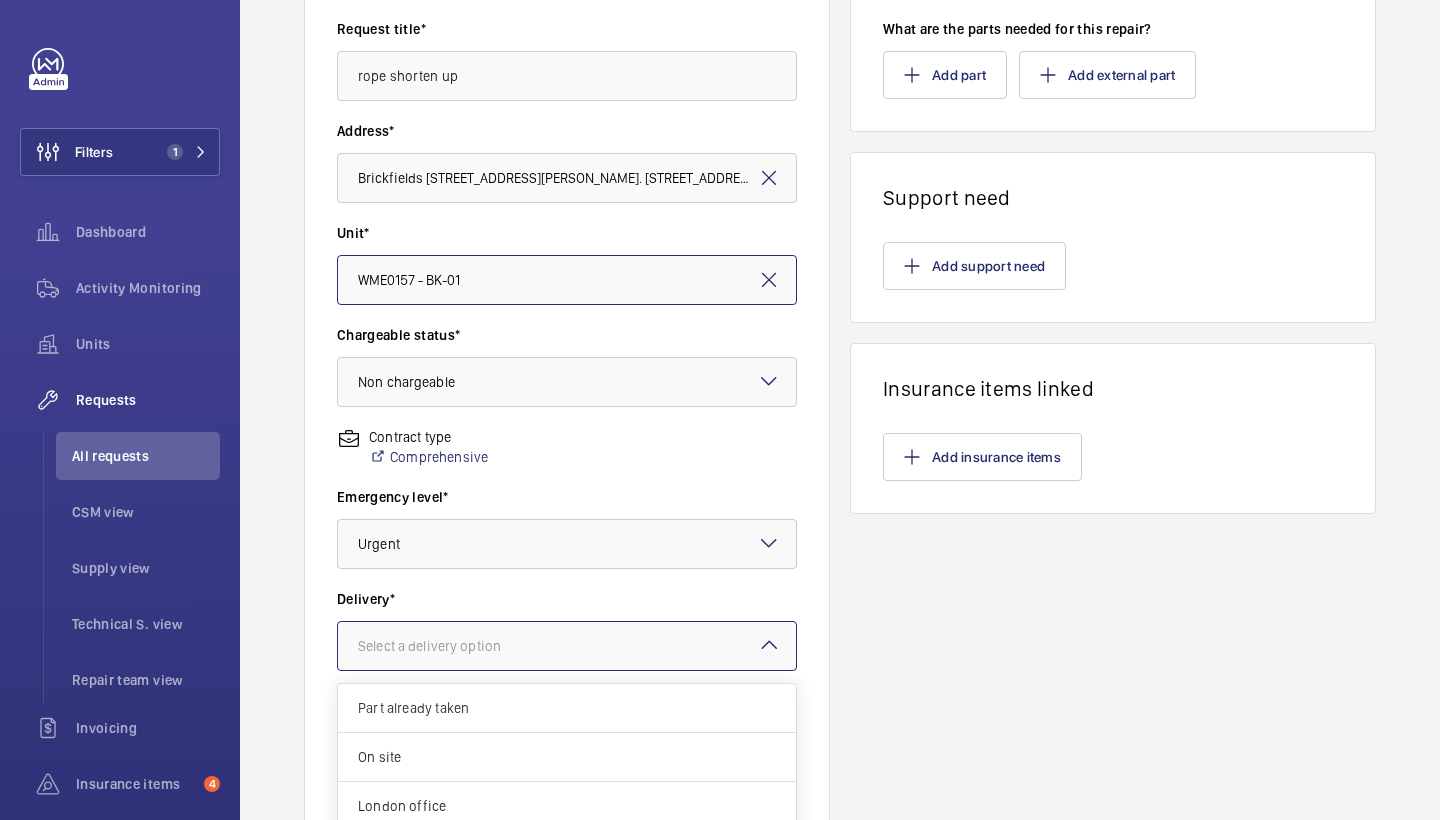 click at bounding box center (567, 646) 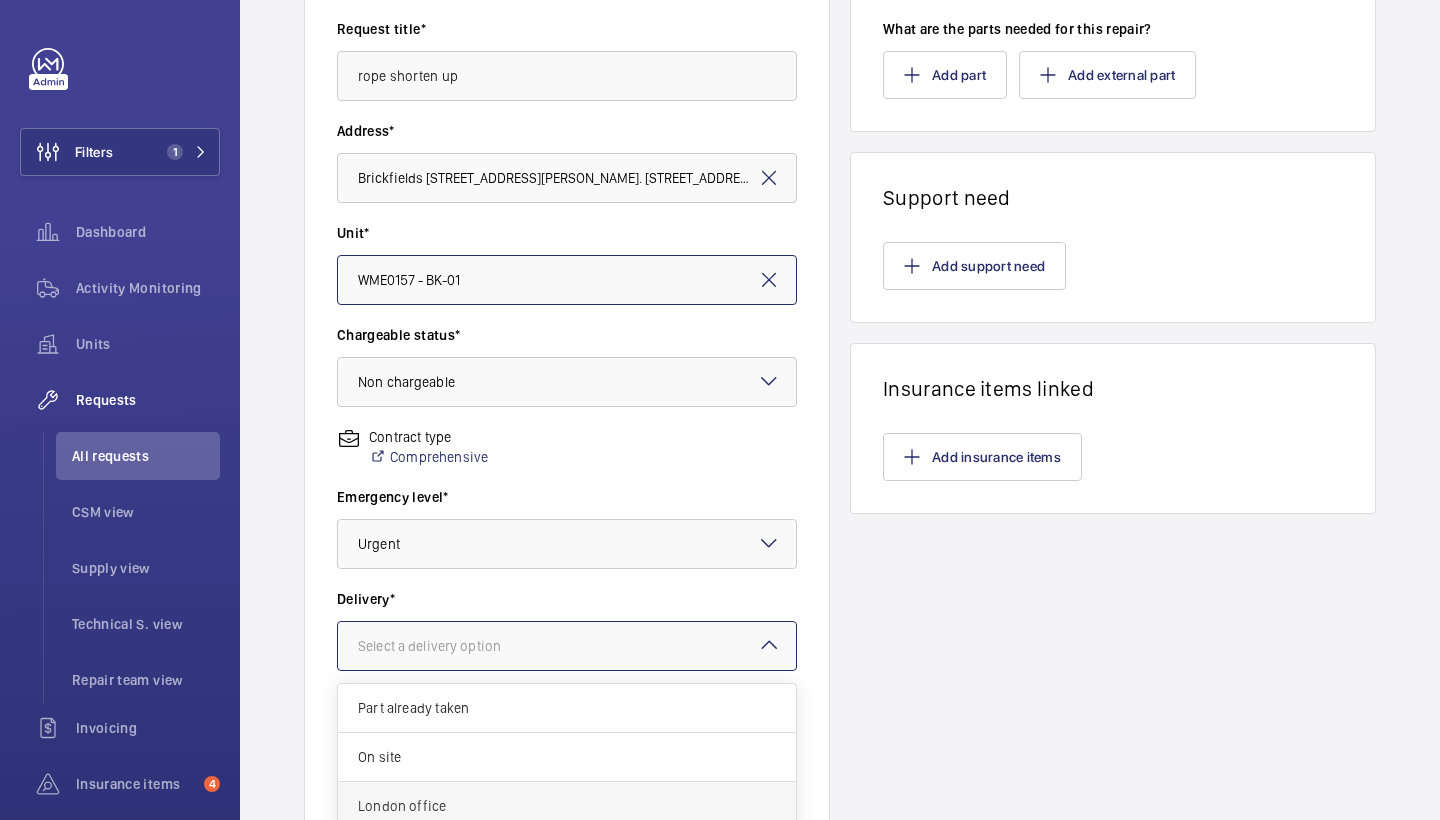 click on "London office" at bounding box center (567, 806) 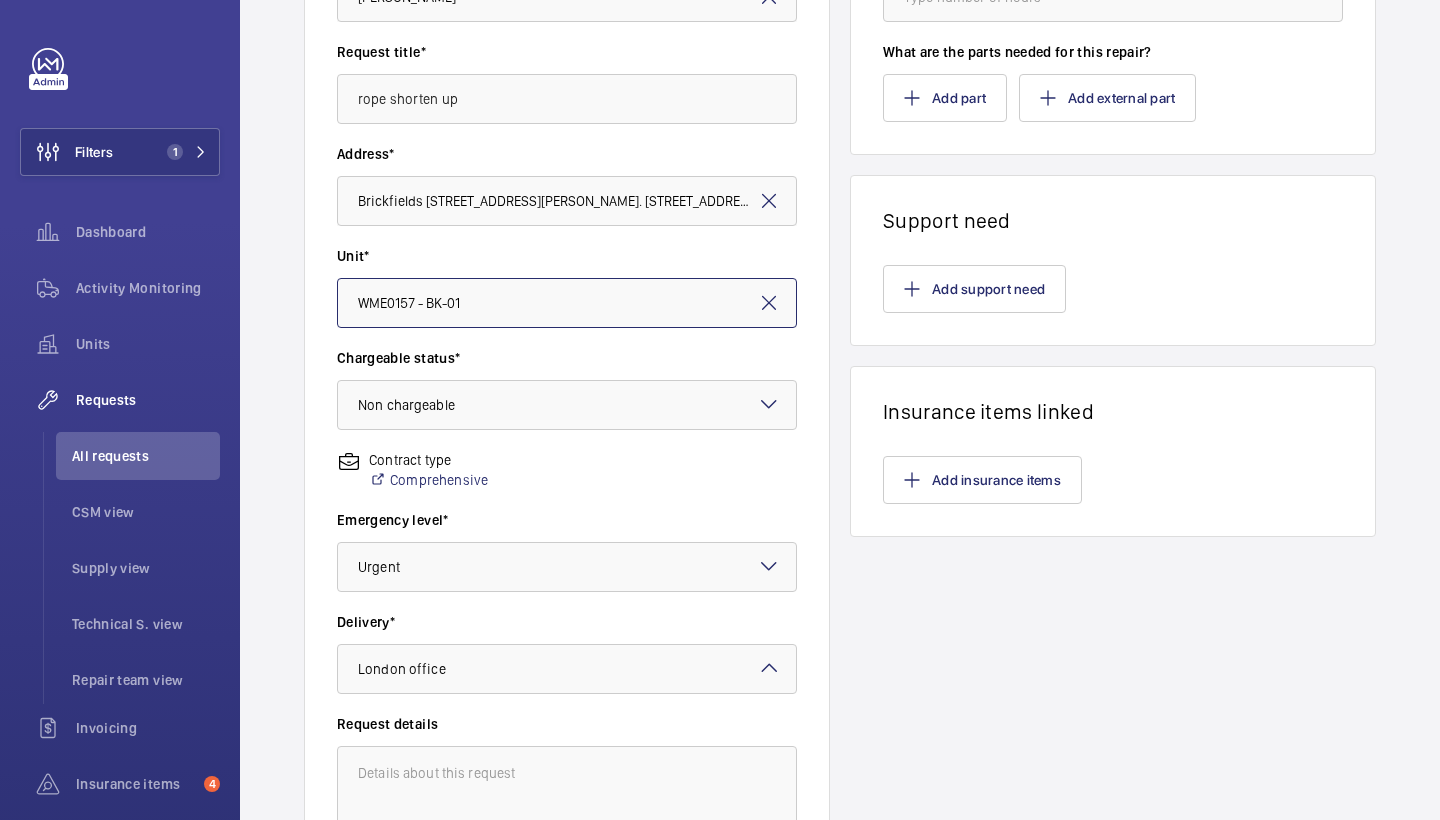 scroll, scrollTop: 252, scrollLeft: 0, axis: vertical 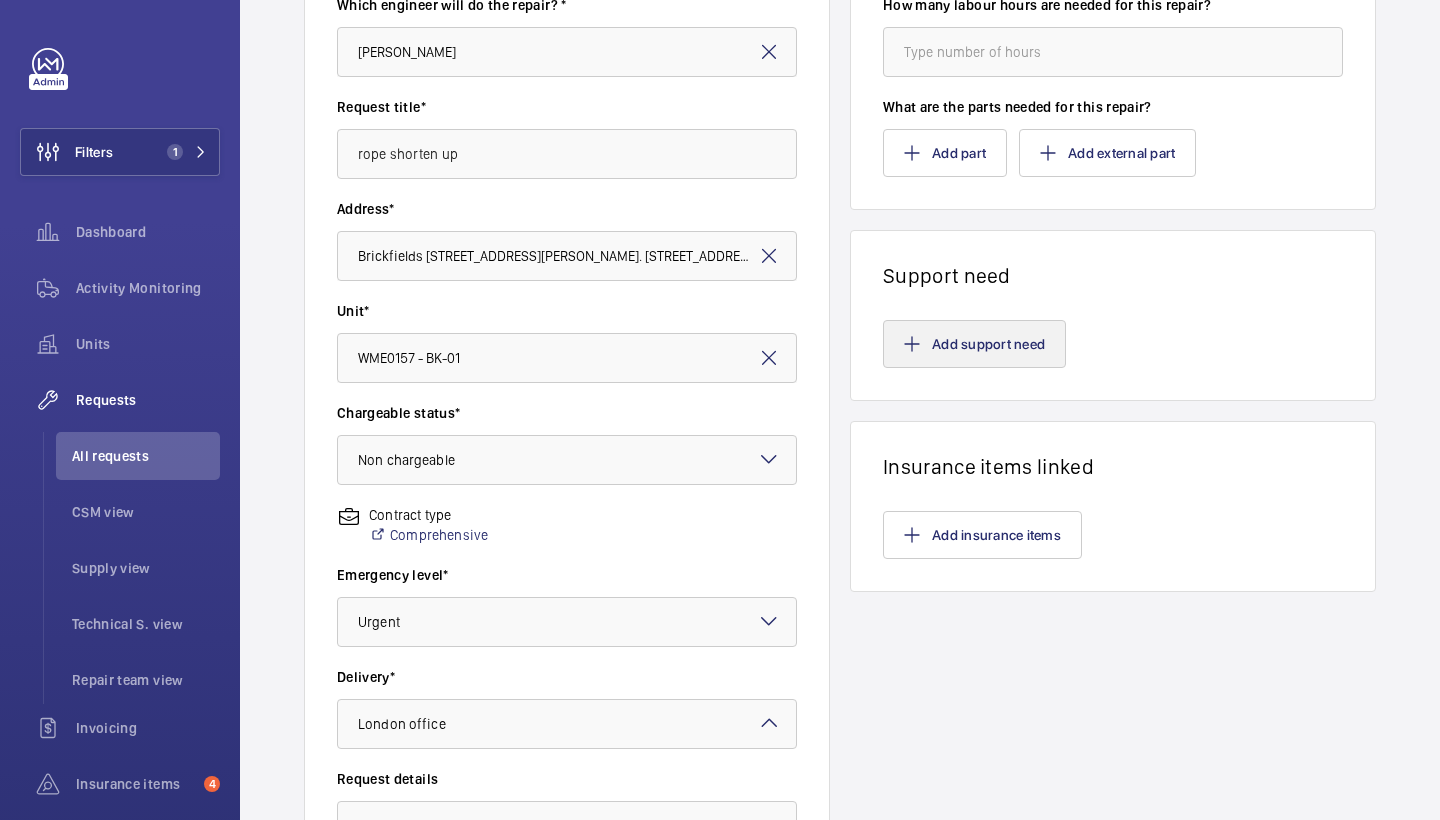 click on "Add support need" 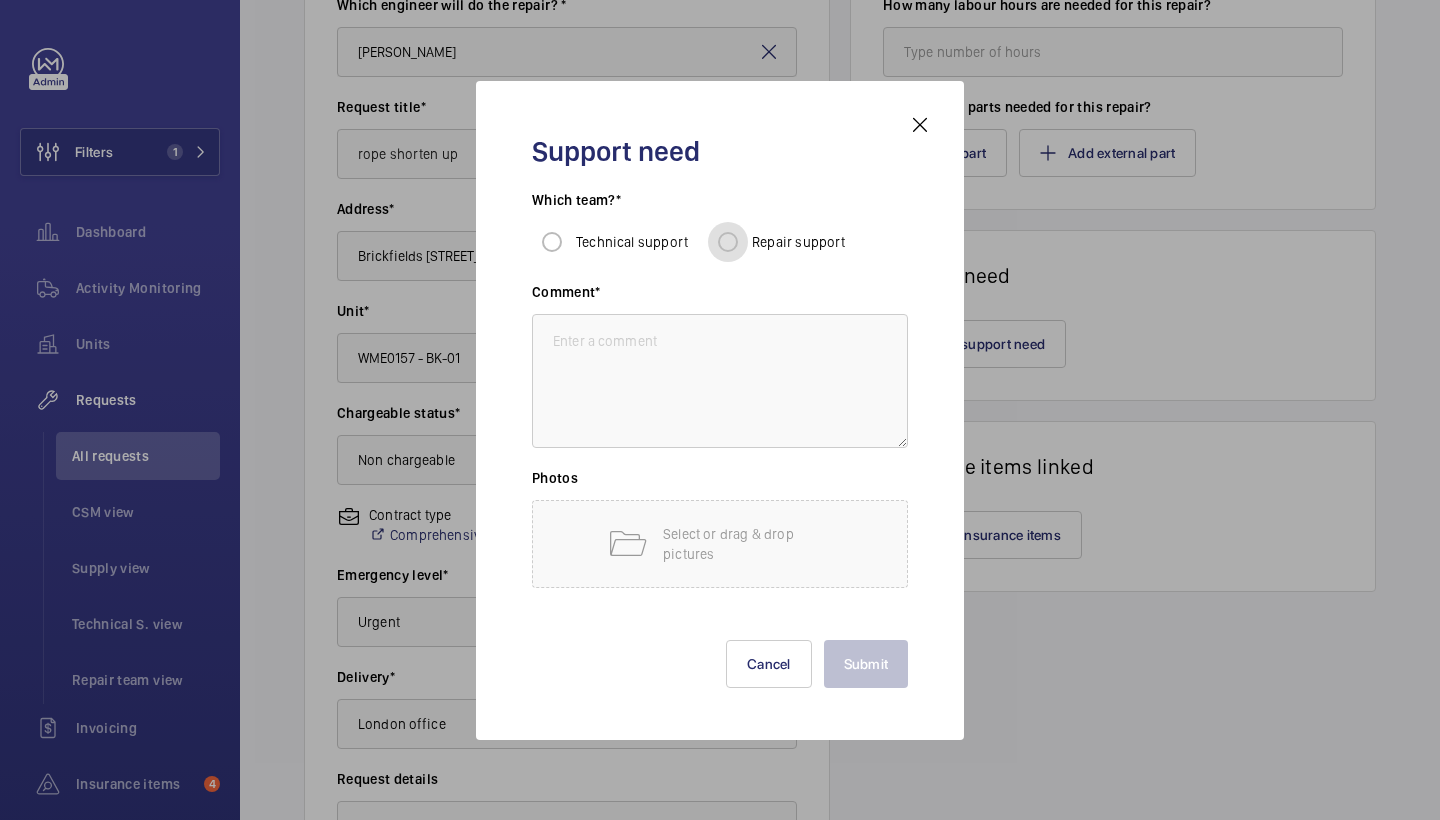 click on "Repair support" at bounding box center (728, 242) 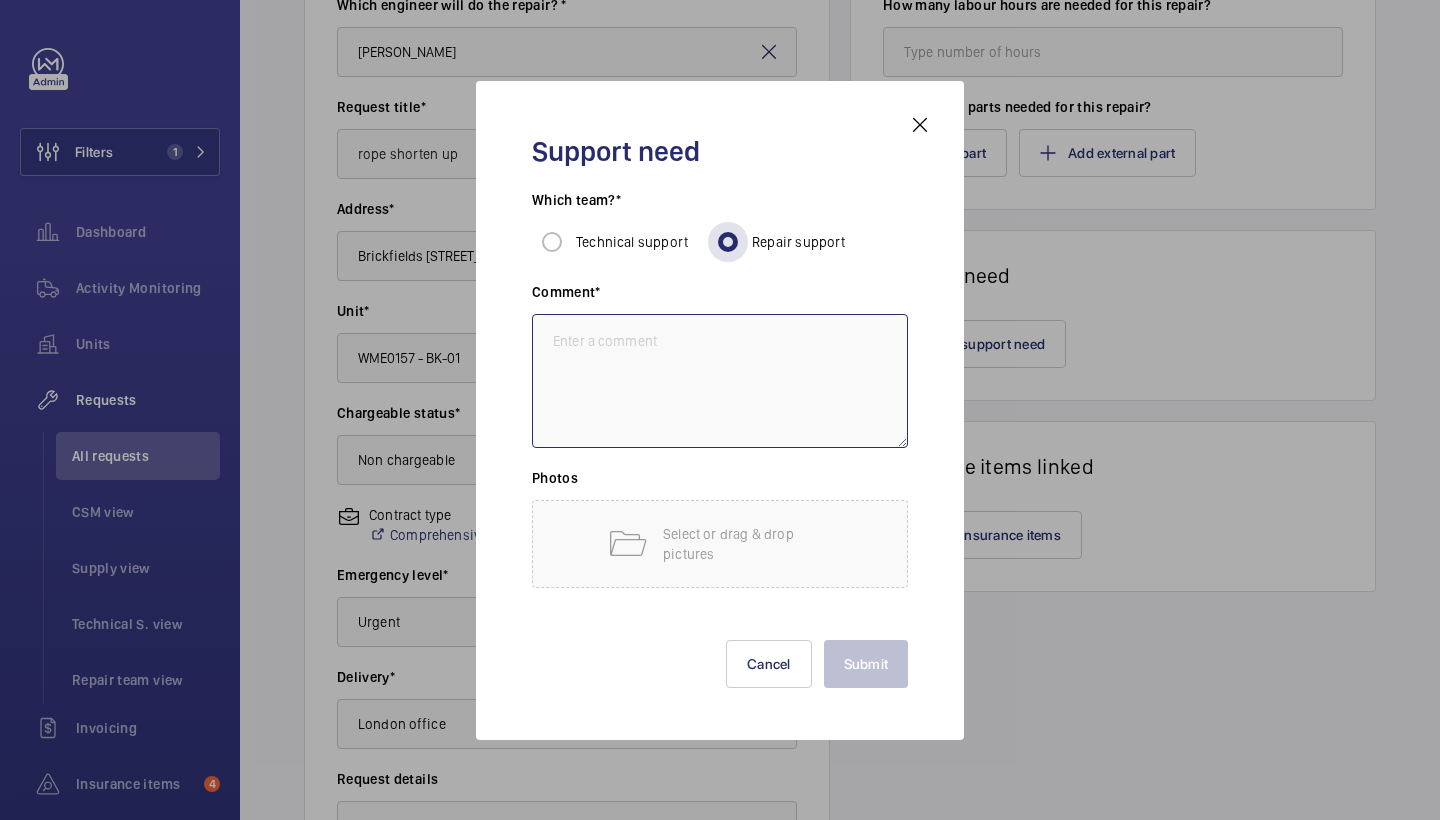 click at bounding box center (720, 381) 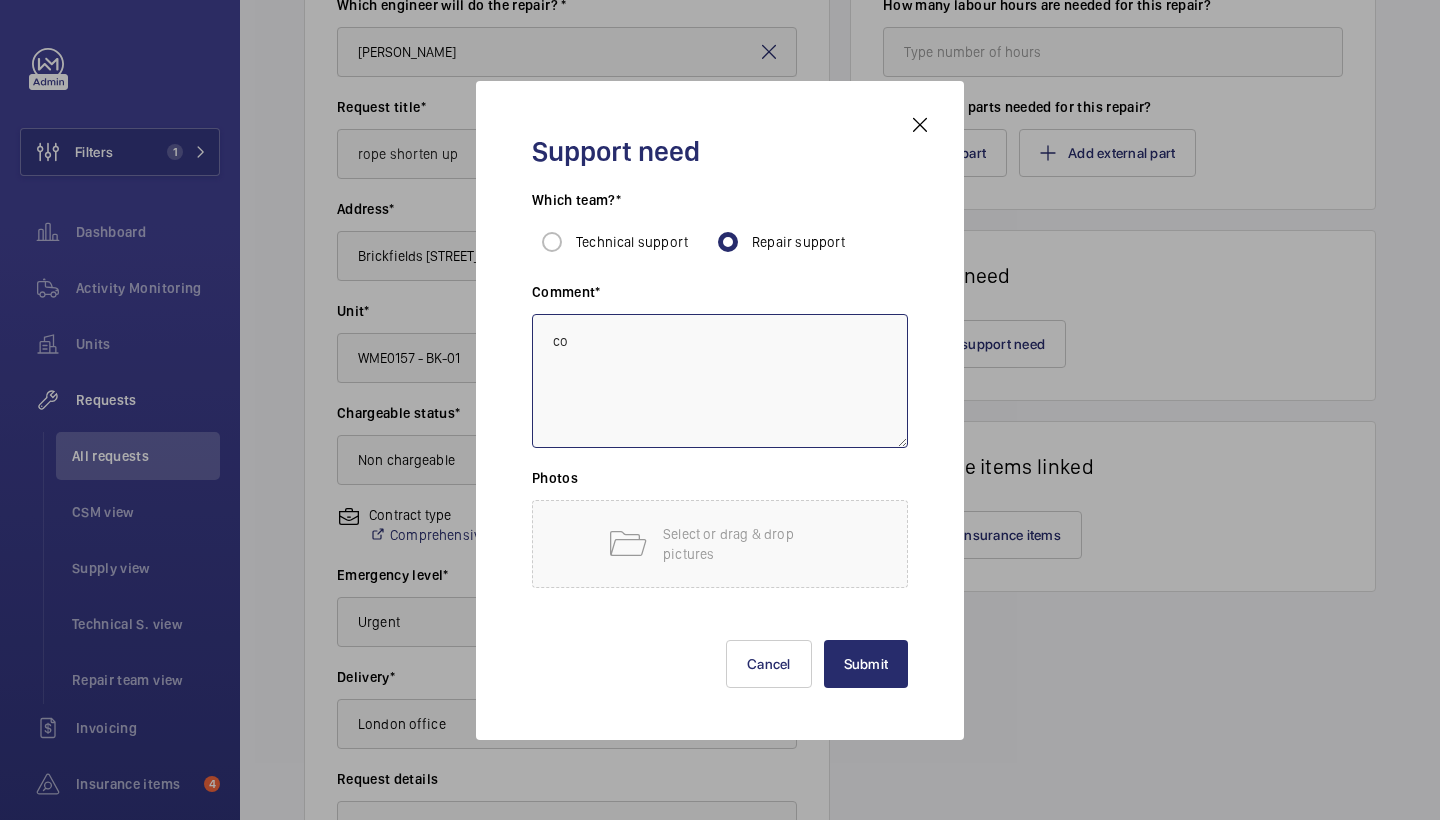 type on "c" 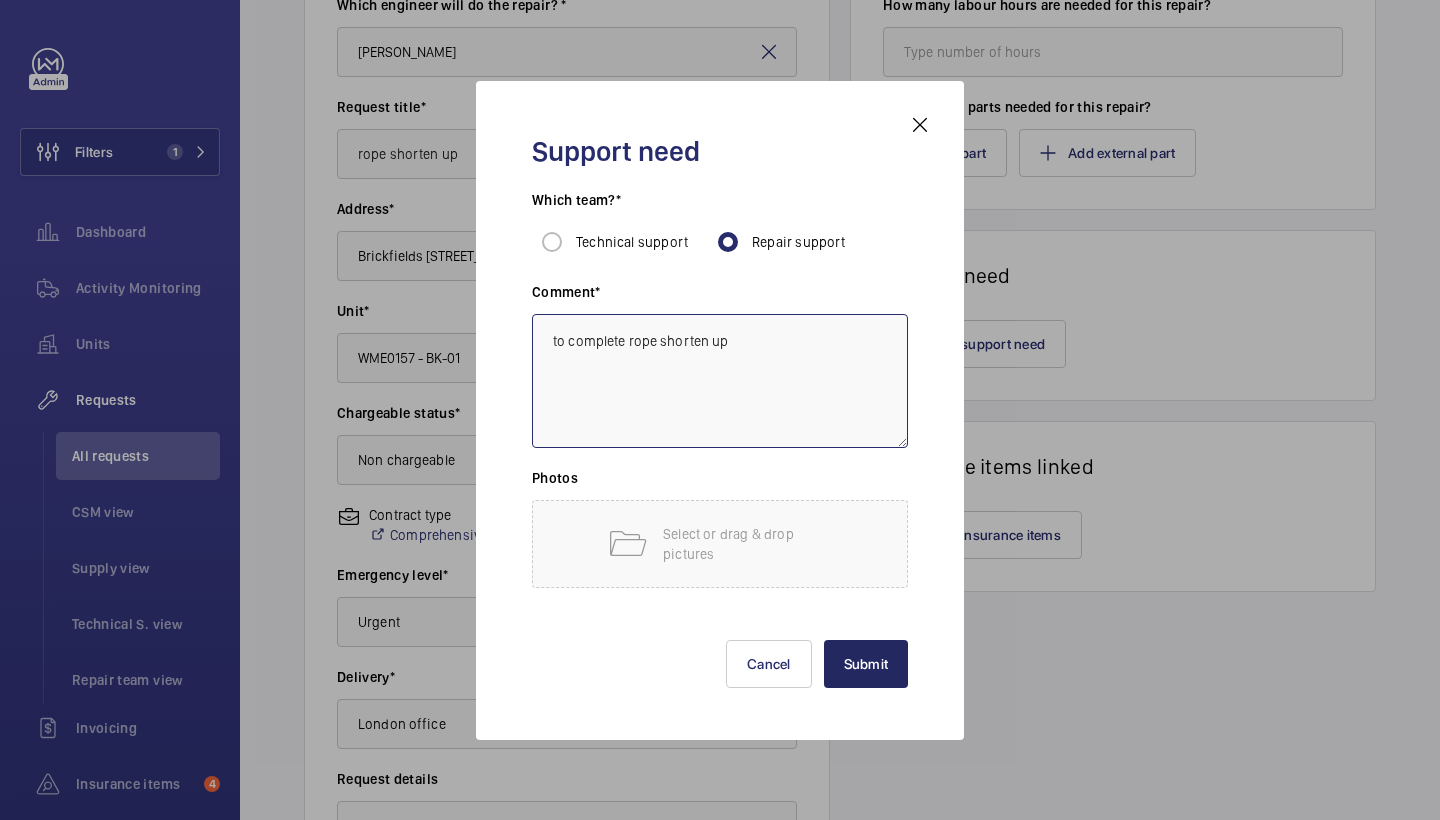 type on "to complete rope shorten up" 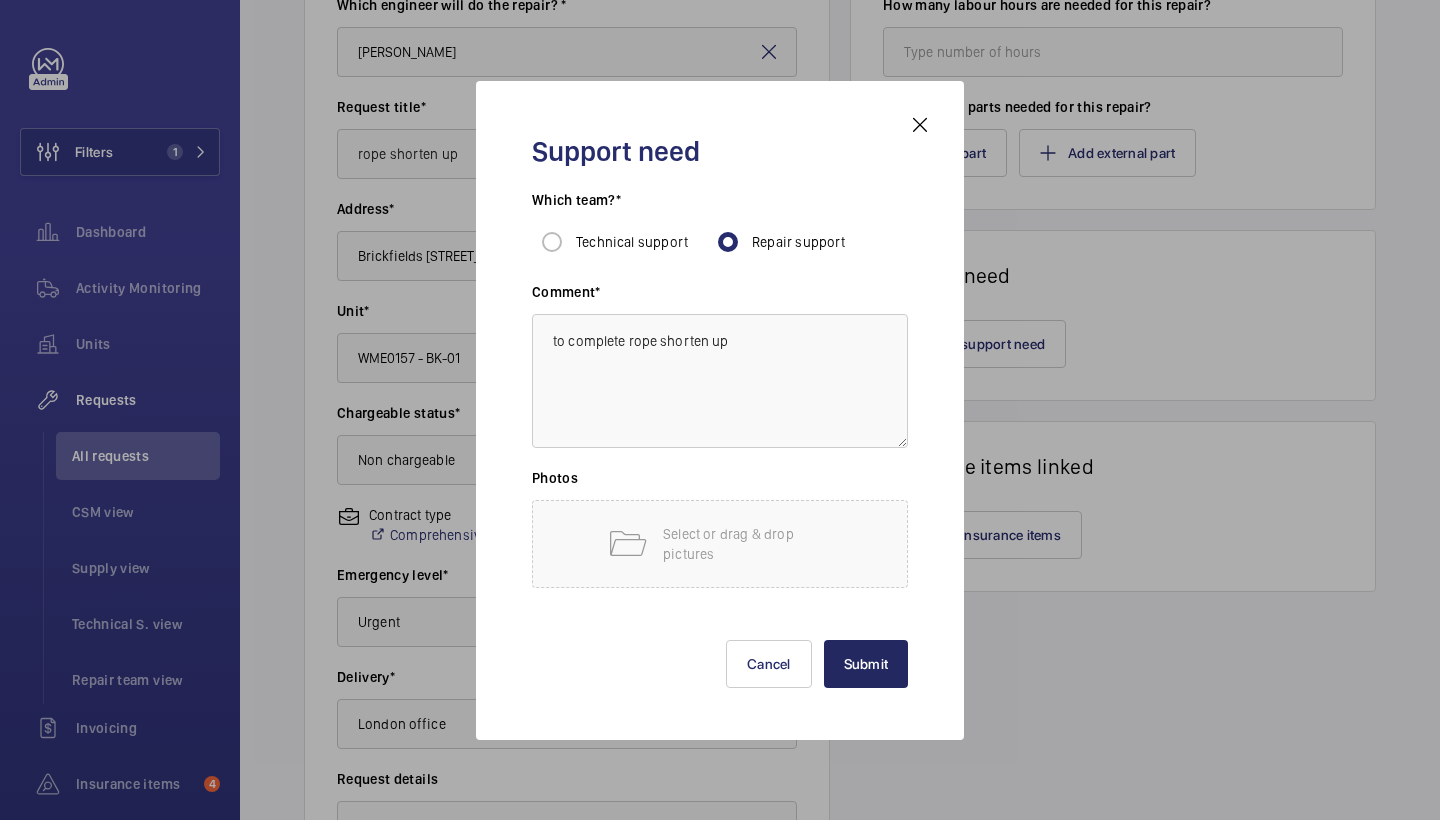 click on "Submit" at bounding box center (866, 664) 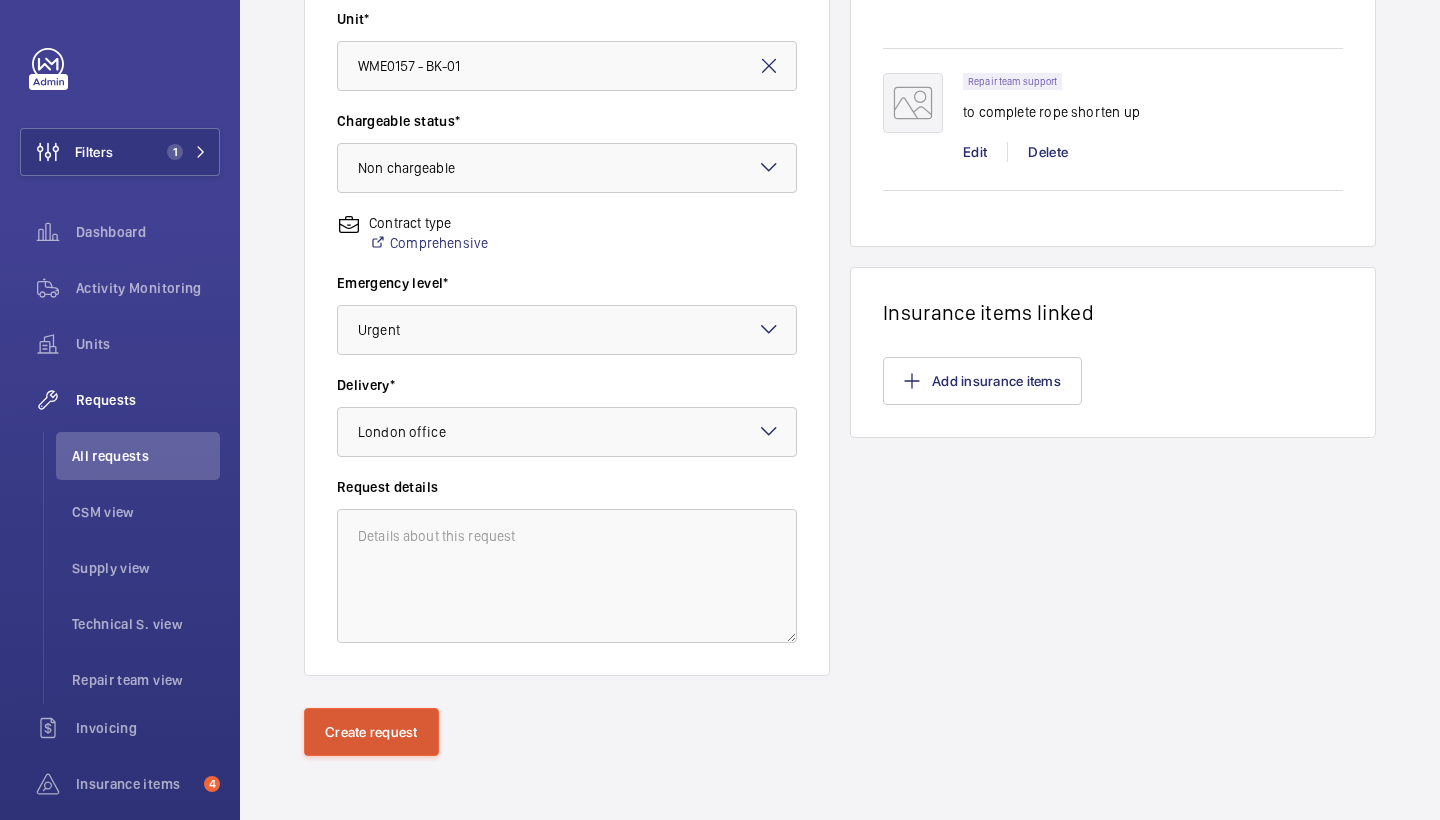 scroll, scrollTop: 545, scrollLeft: 0, axis: vertical 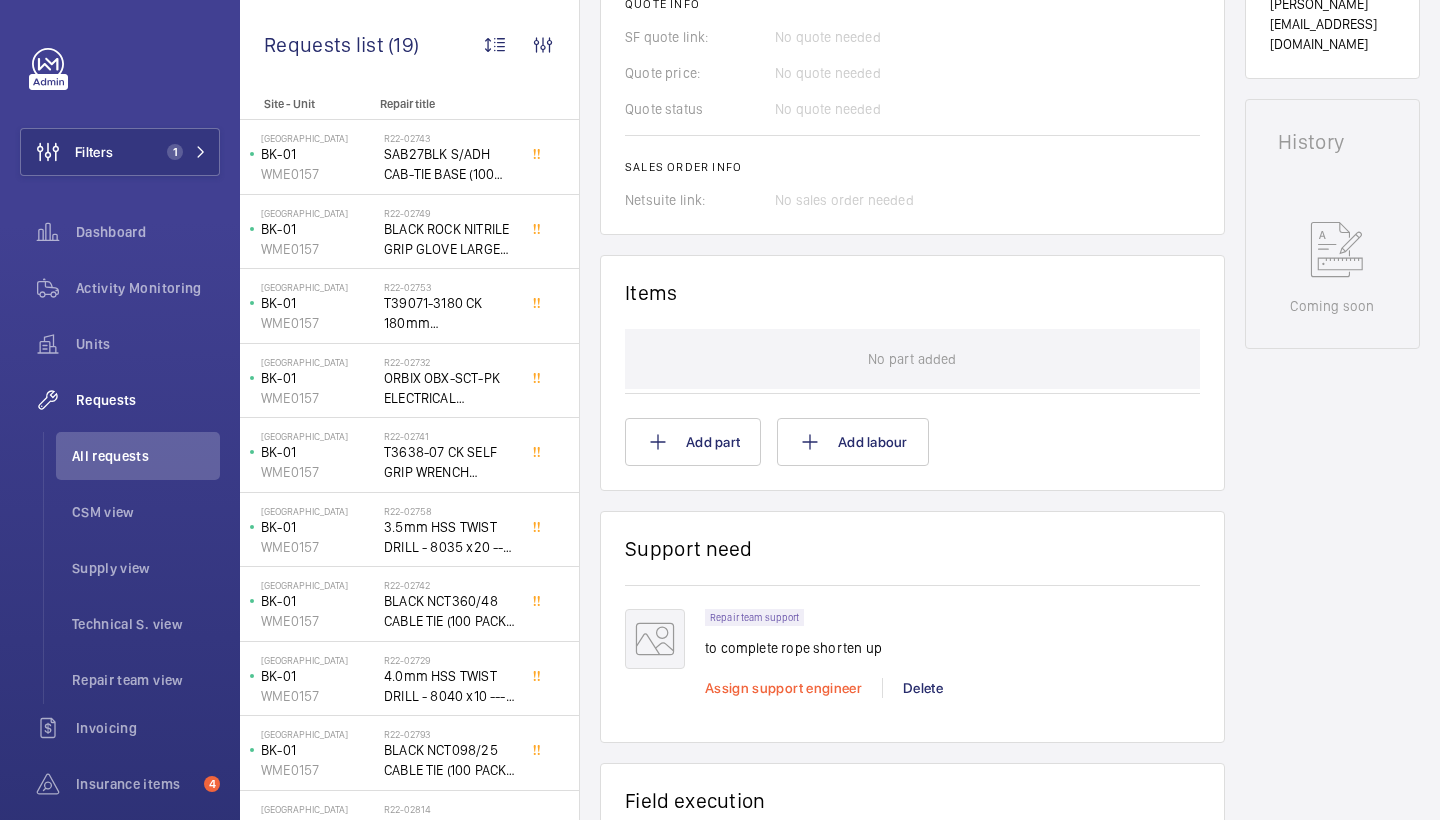 click on "Assign support engineer" 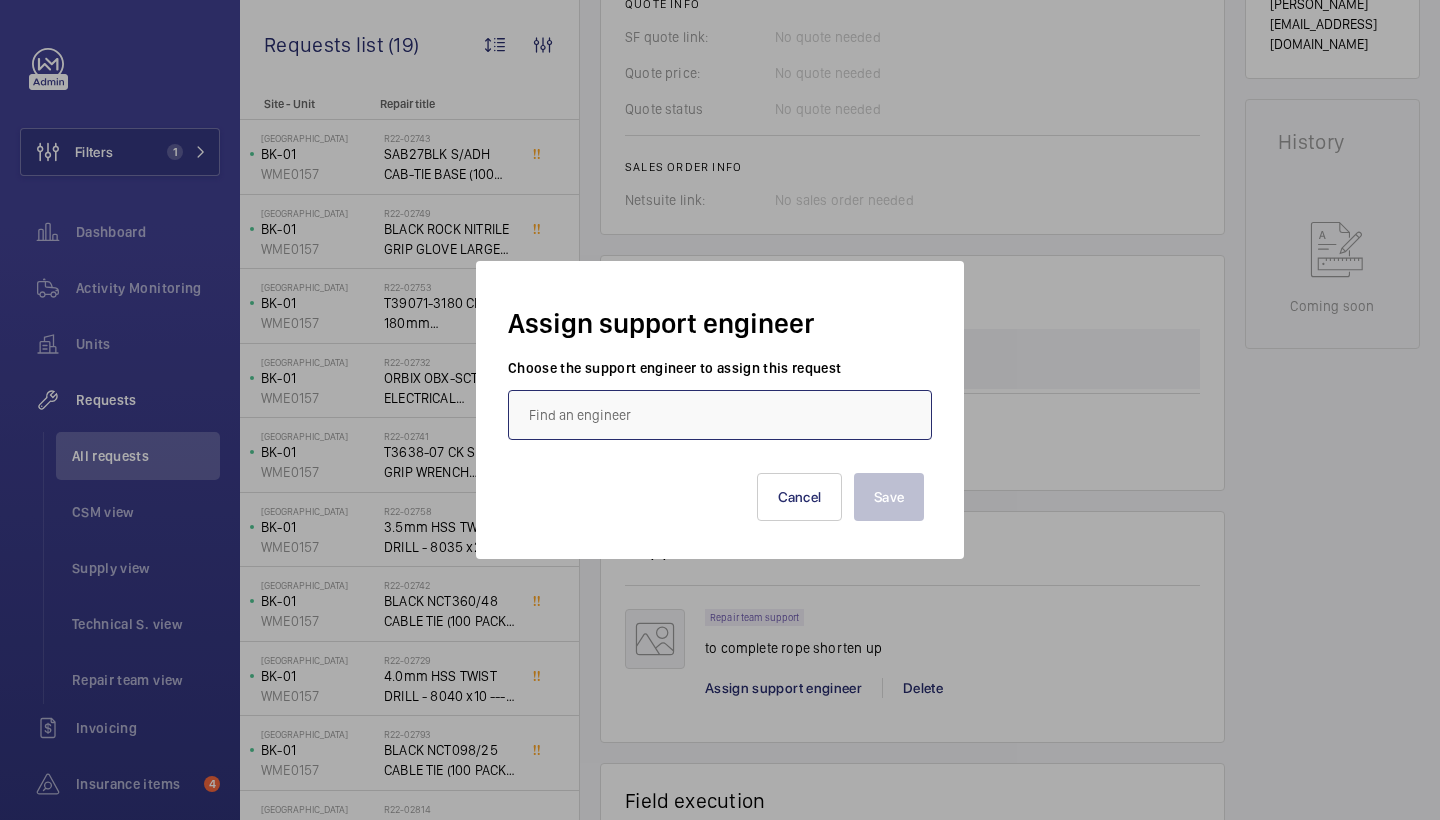 click at bounding box center (720, 415) 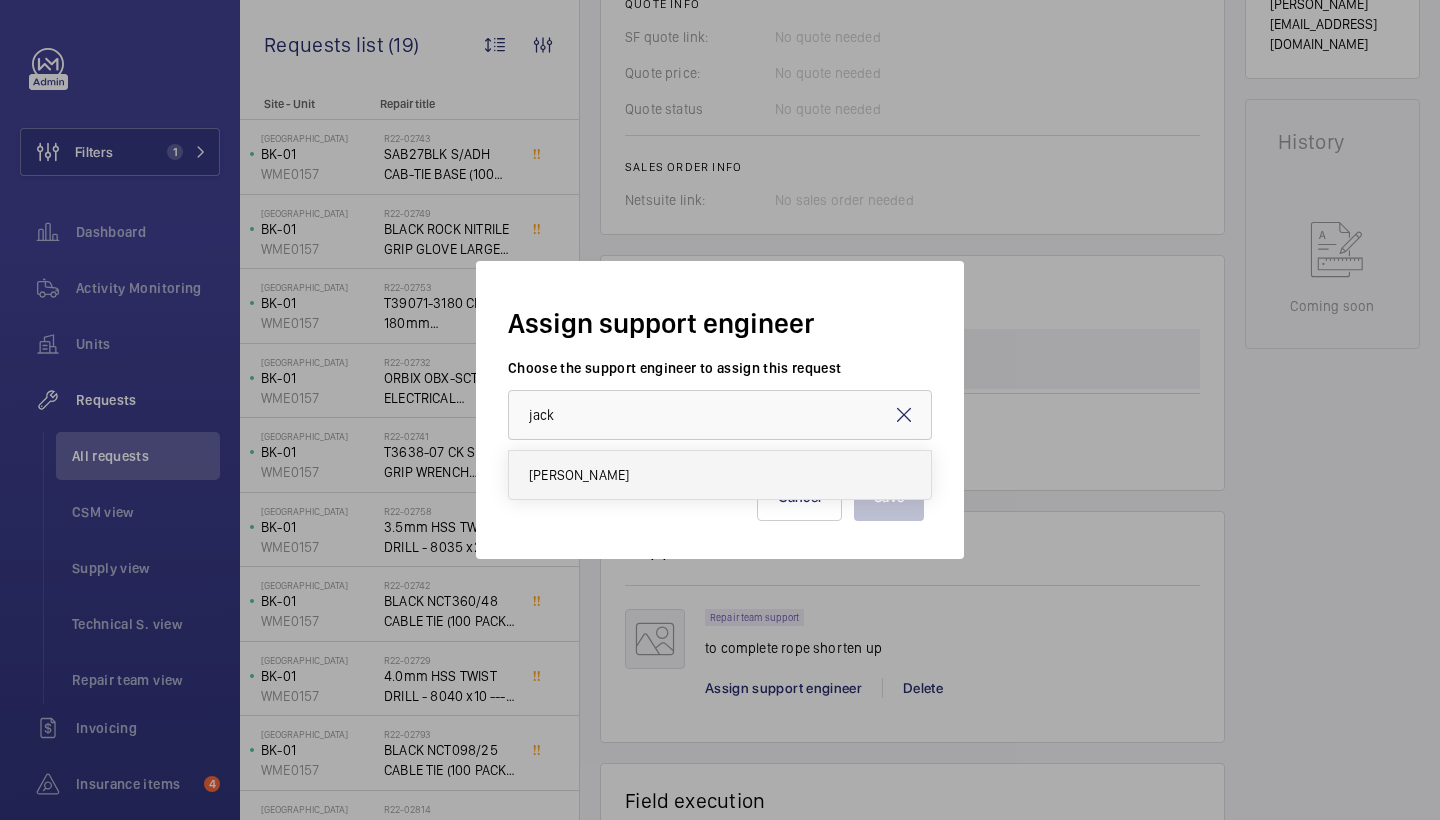 click on "Jack Gambie" at bounding box center [579, 475] 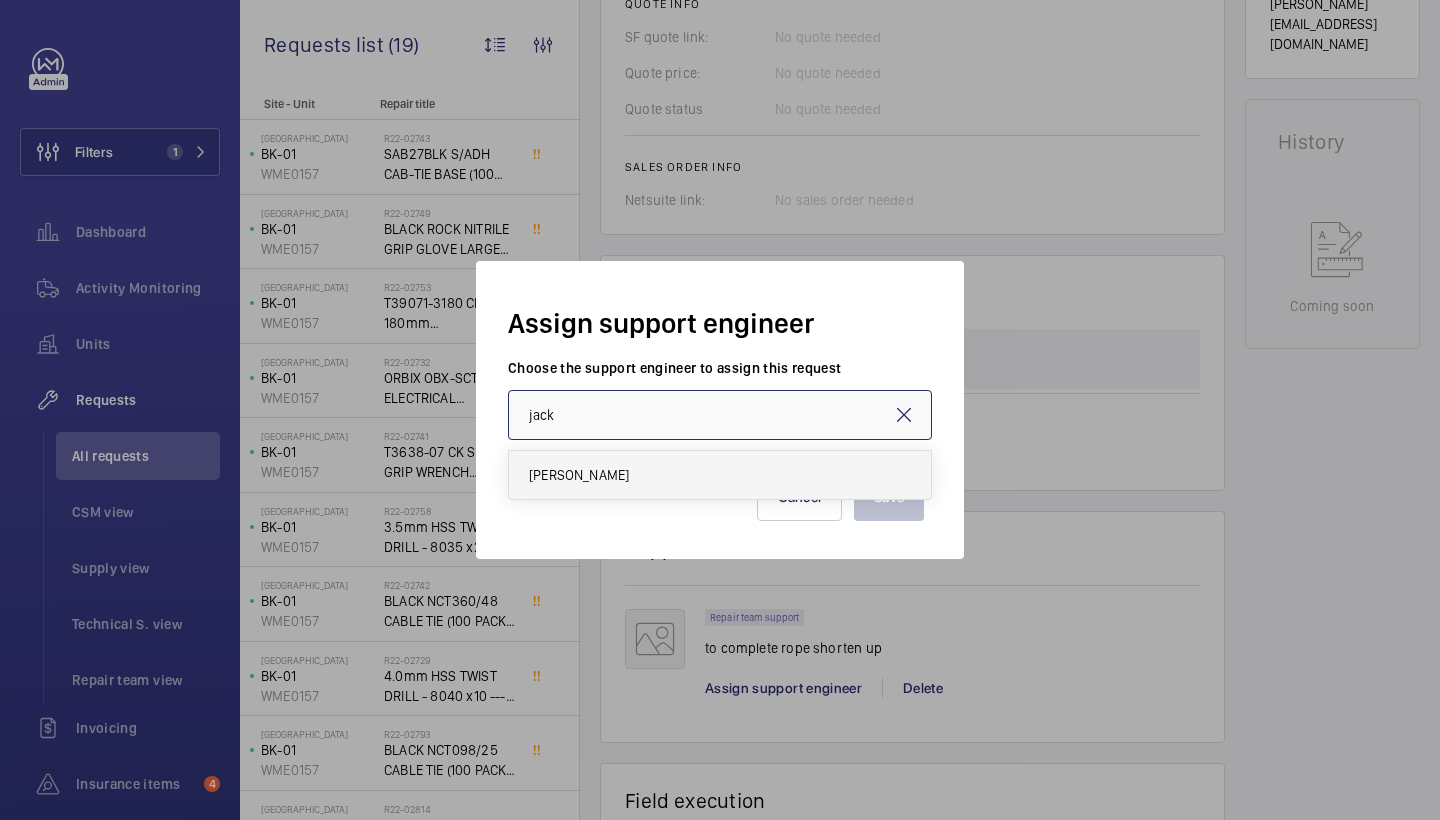 type on "Jack Gambie" 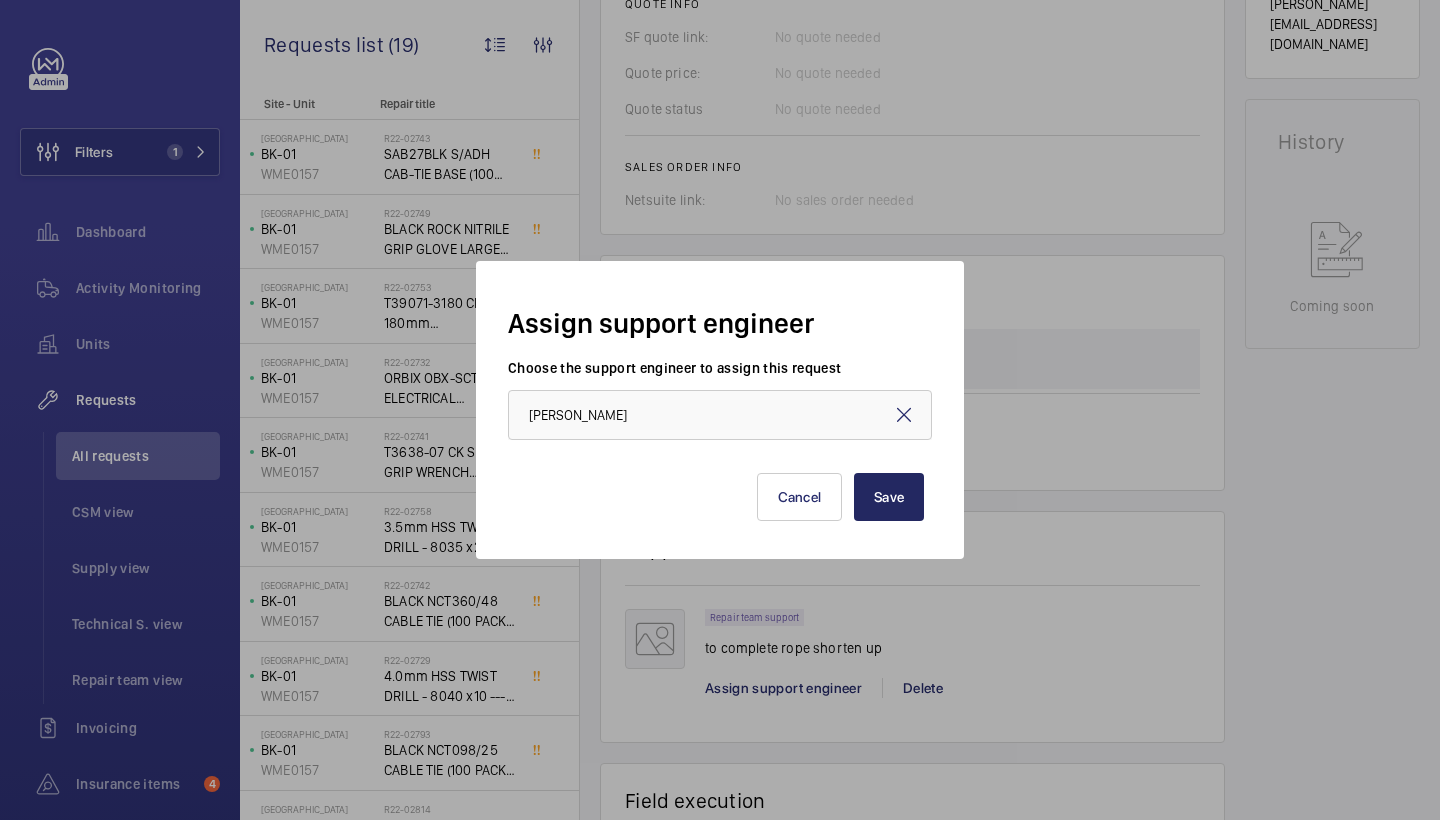 click on "Save" at bounding box center [889, 497] 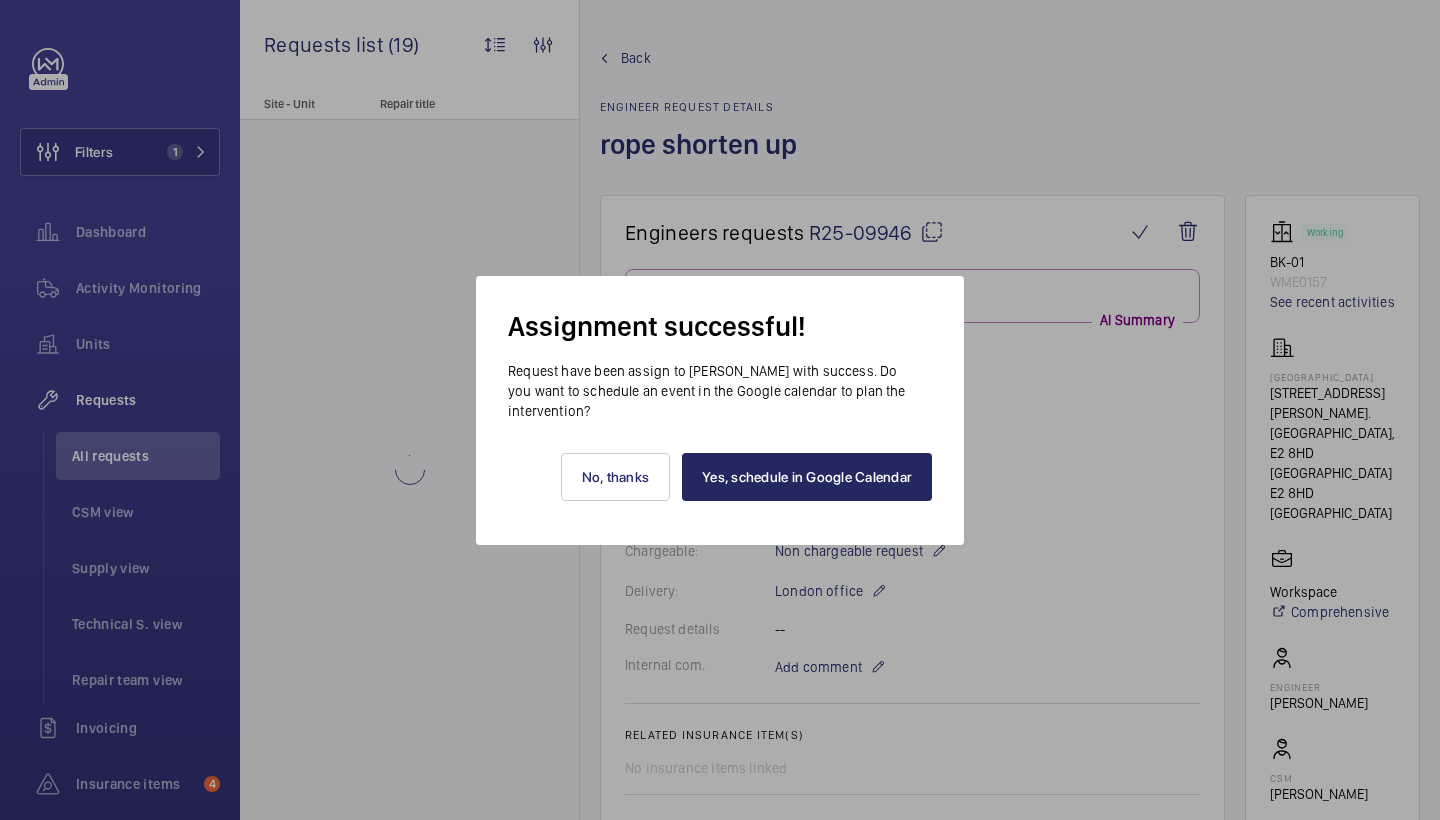 click on "Yes, schedule in Google Calendar" at bounding box center (807, 477) 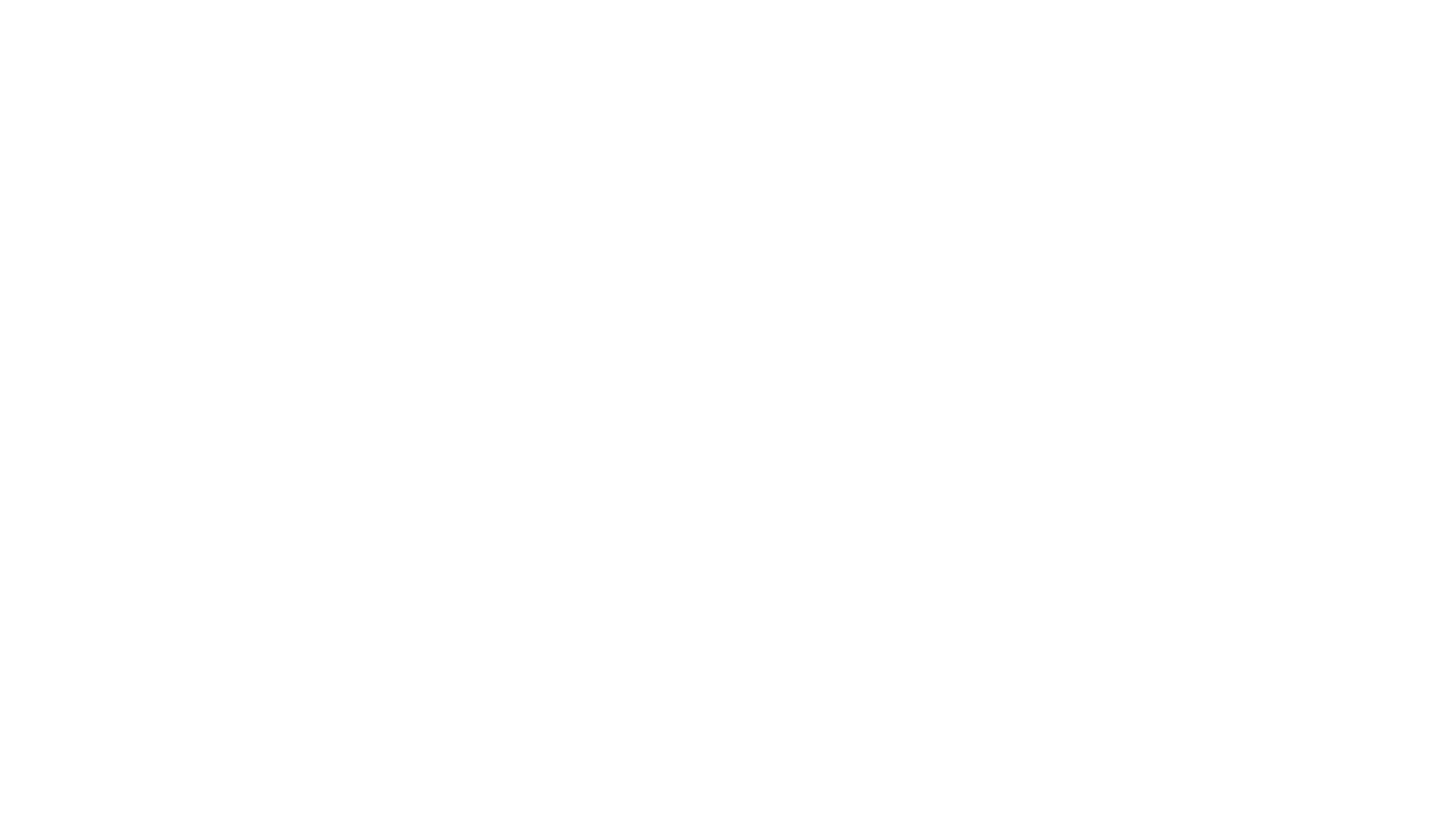 scroll, scrollTop: 0, scrollLeft: 0, axis: both 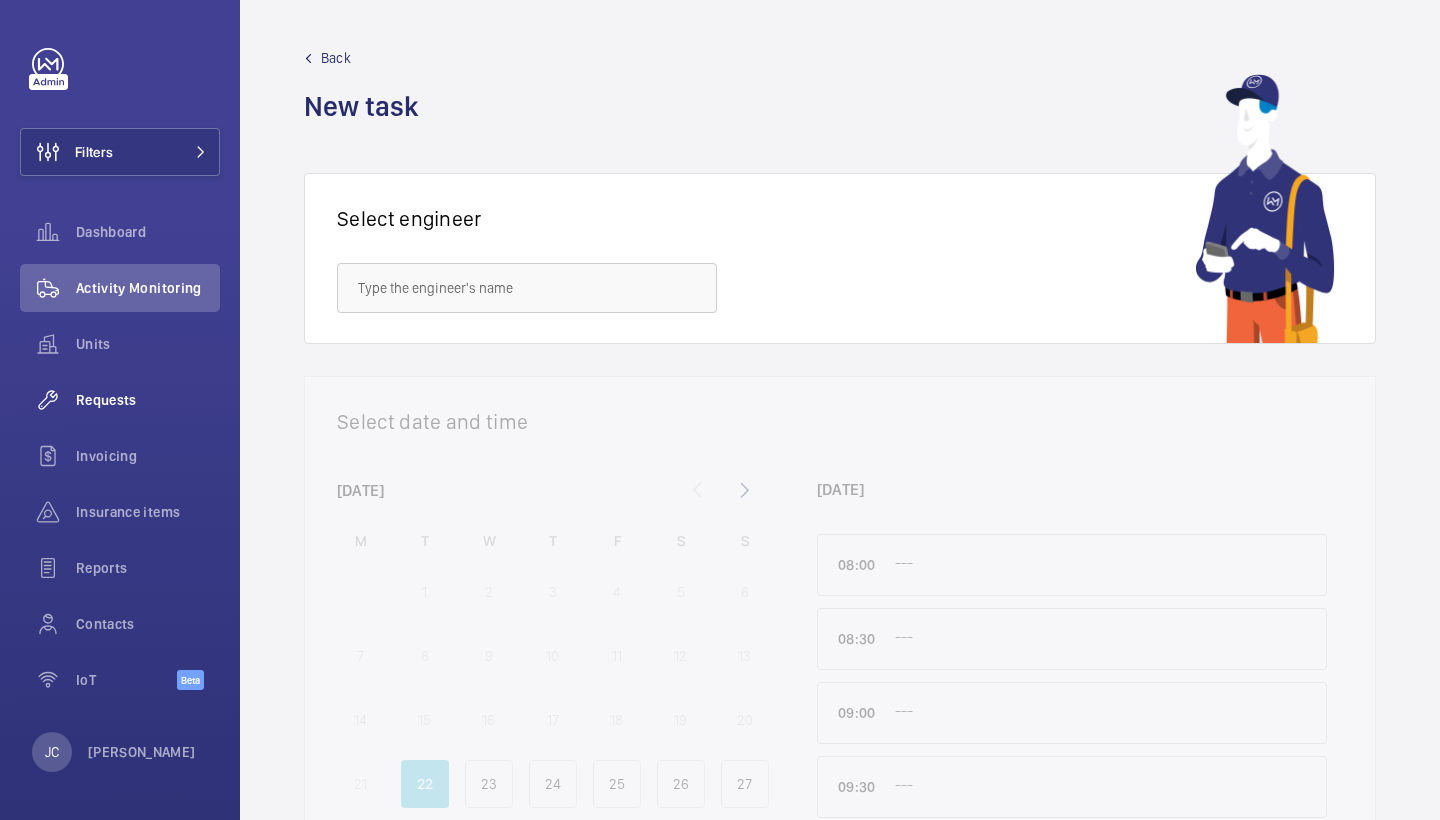 drag, startPoint x: 508, startPoint y: 107, endPoint x: 115, endPoint y: 394, distance: 486.6395 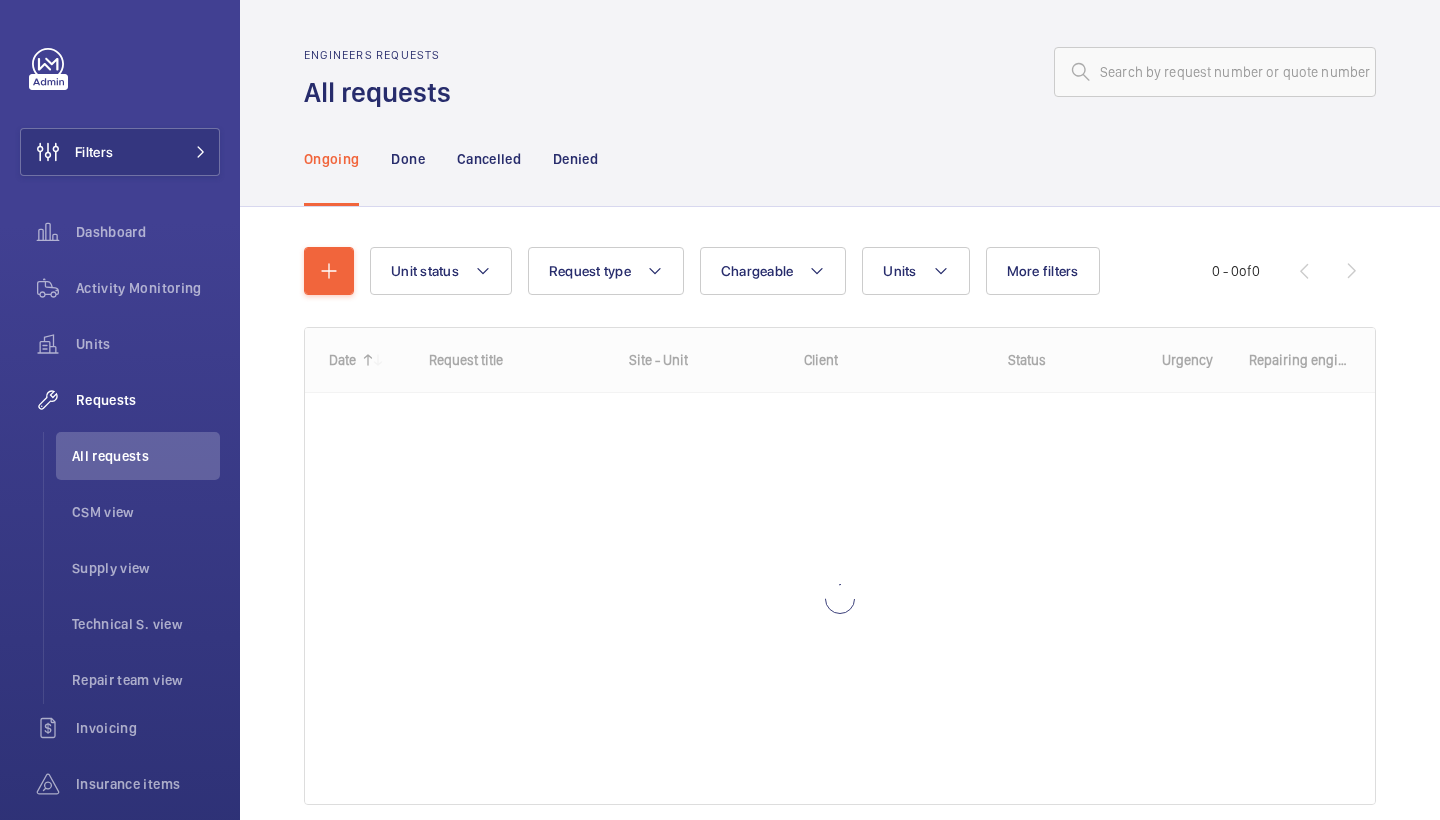 drag, startPoint x: 1152, startPoint y: 105, endPoint x: 1153, endPoint y: 65, distance: 40.012497 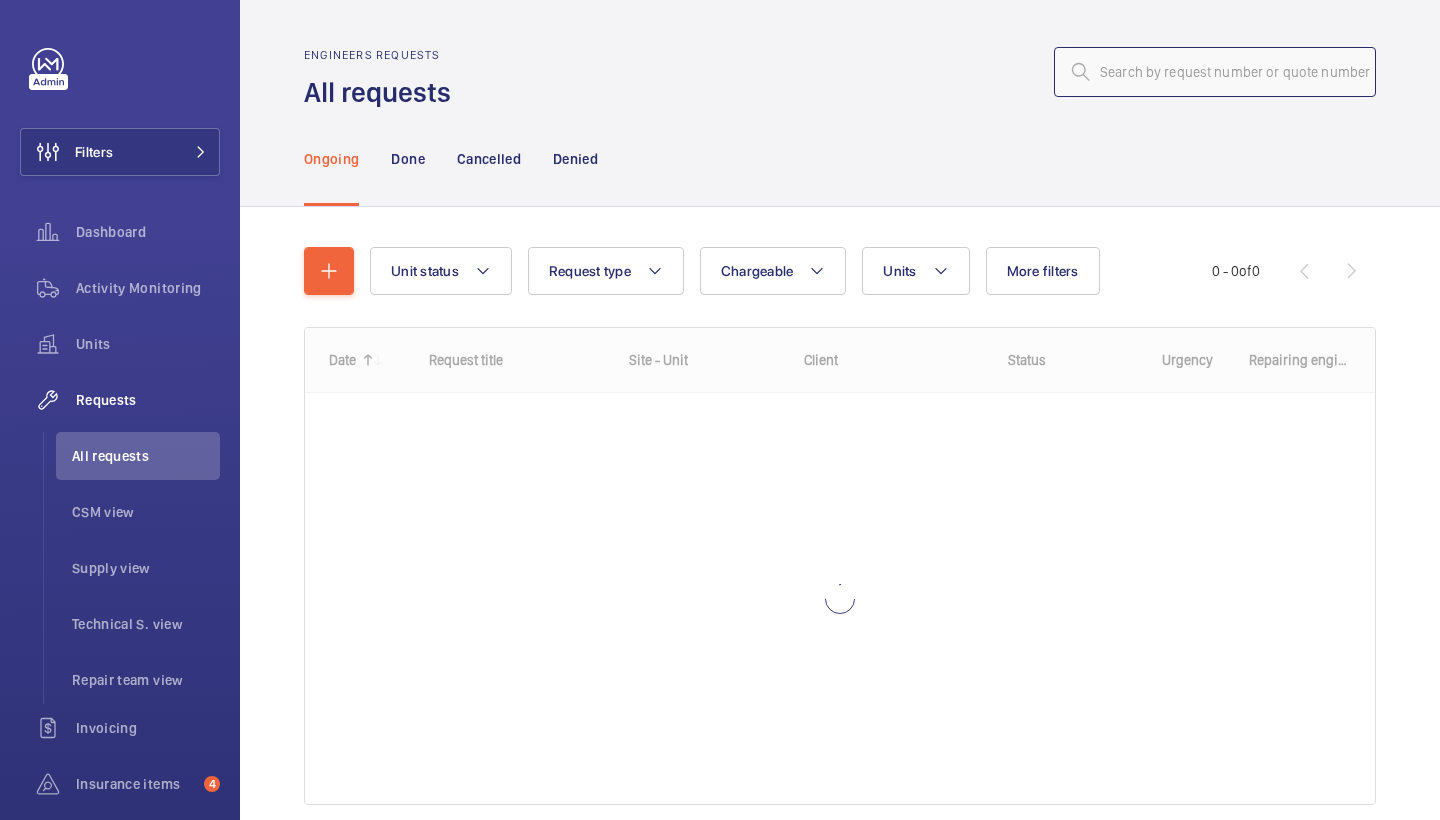 click 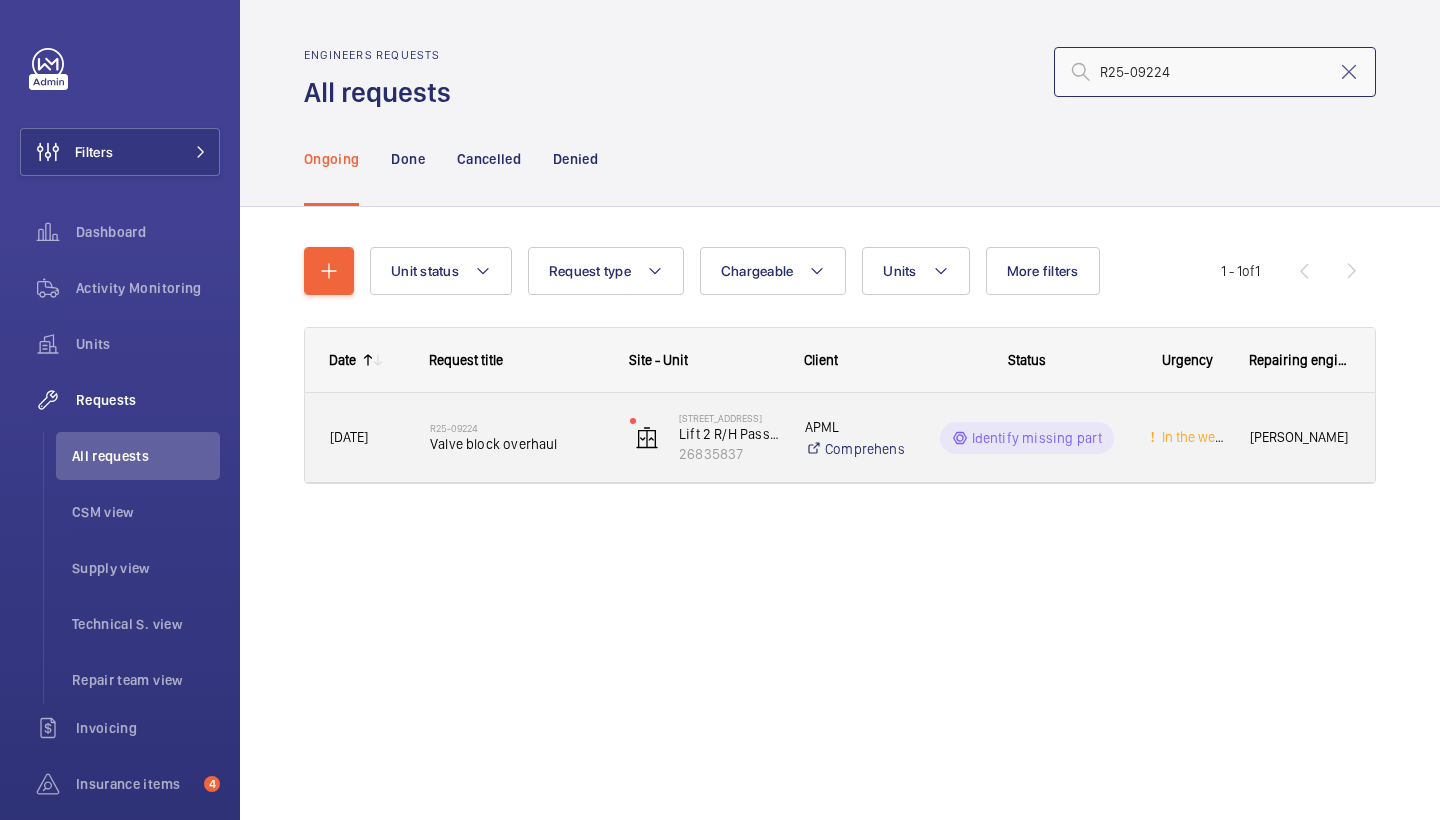 type on "R25-09224" 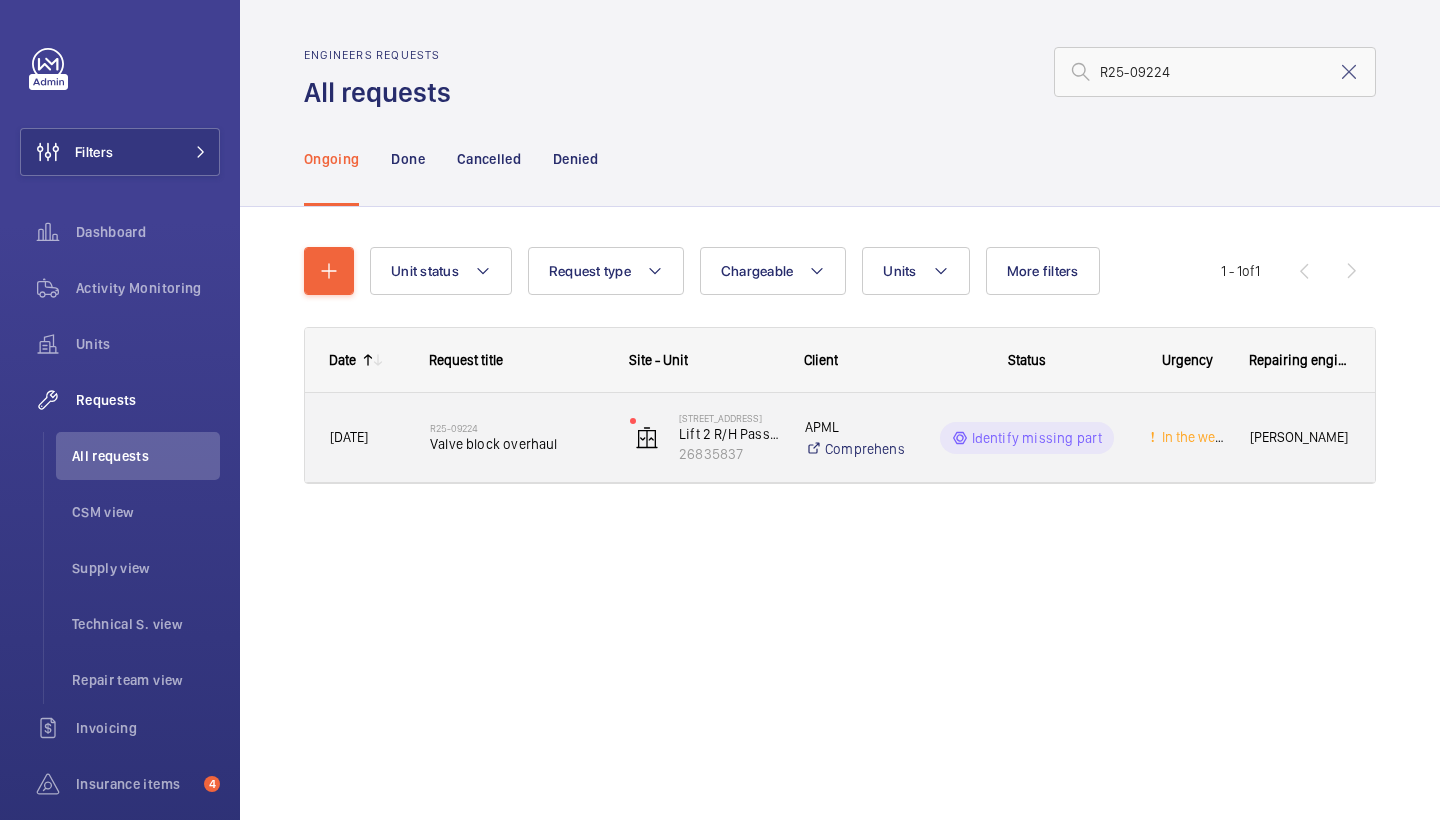click on "Valve block overhaul" 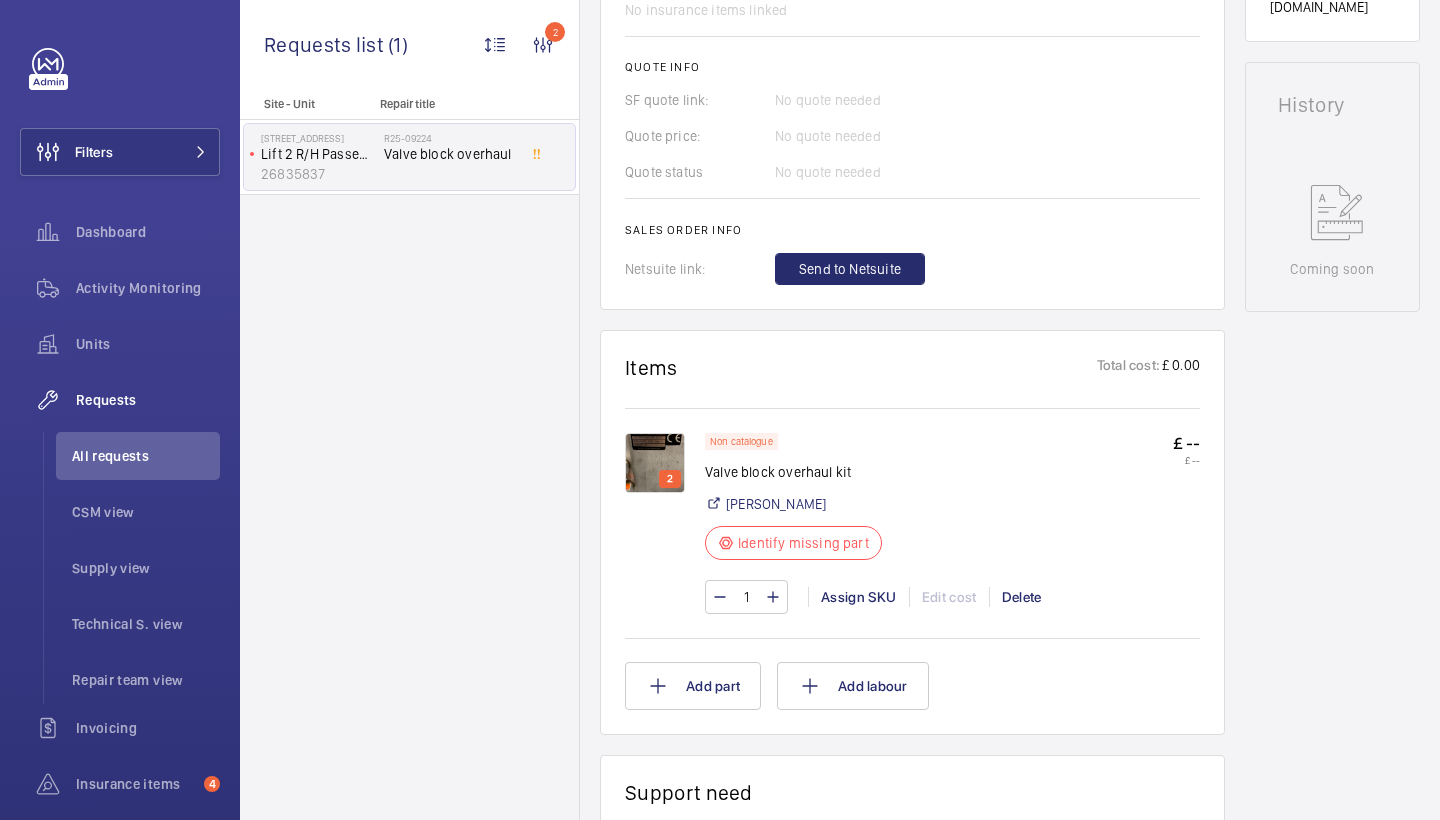 scroll, scrollTop: 927, scrollLeft: 0, axis: vertical 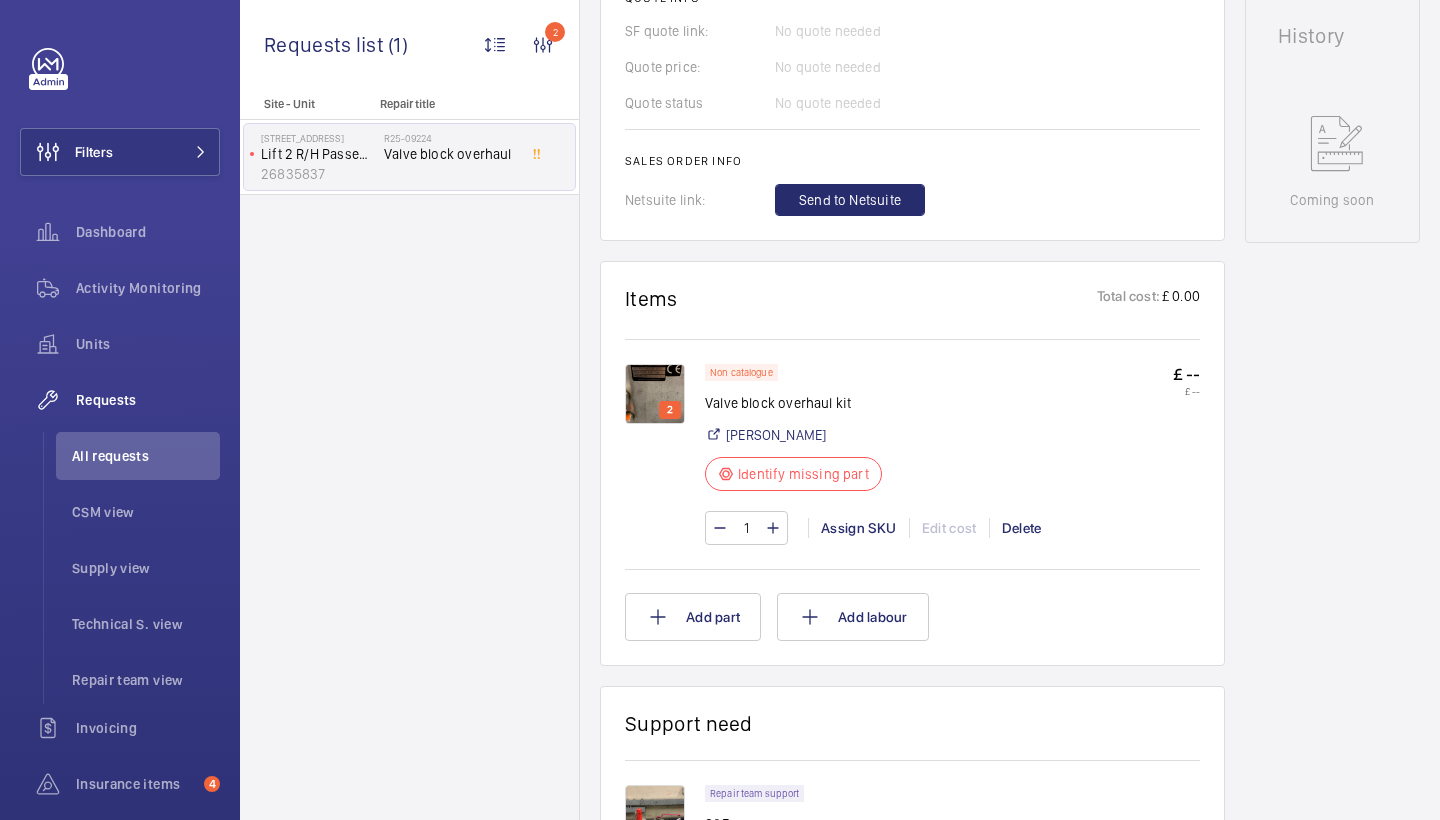 click 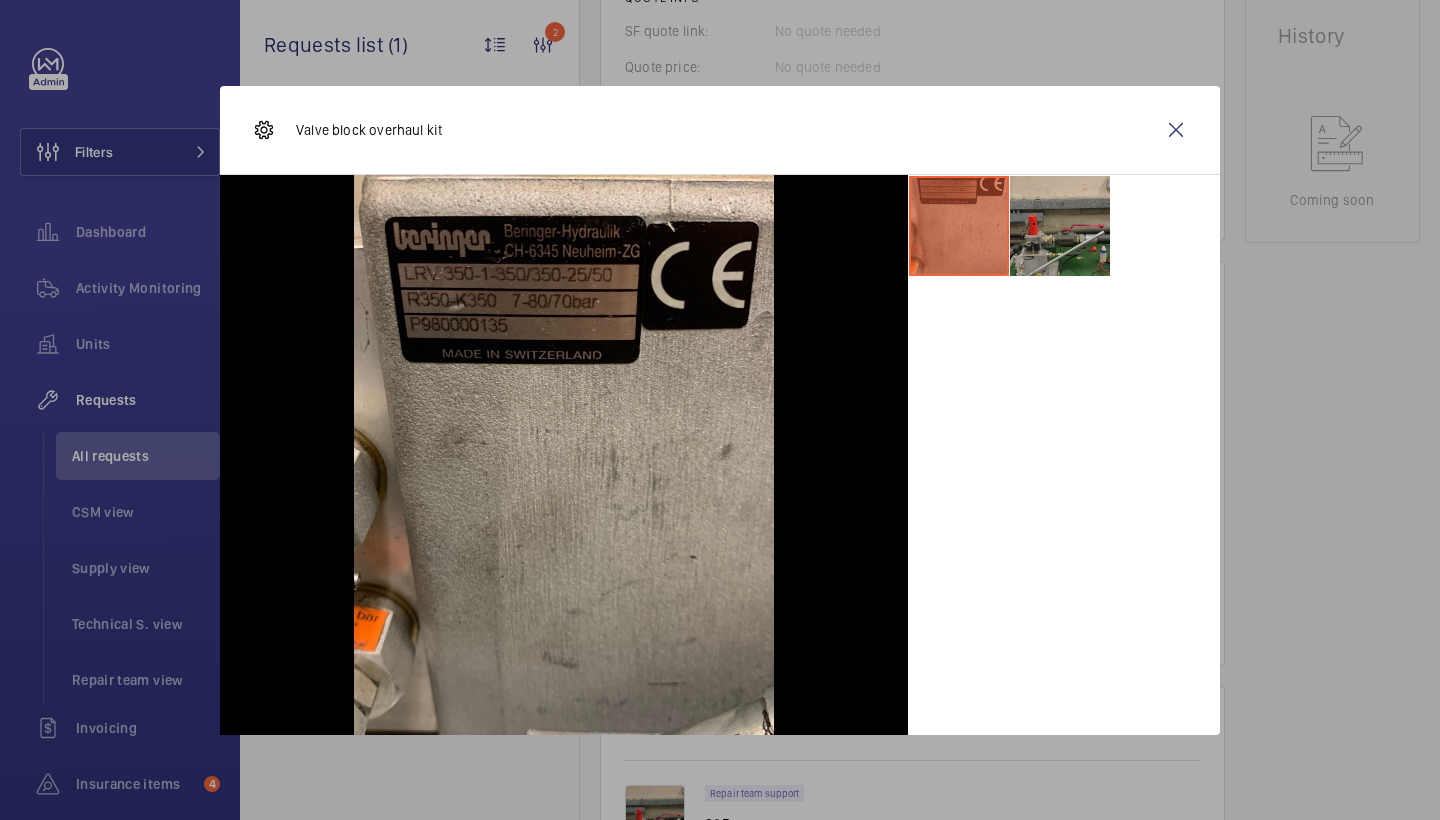 click at bounding box center [1060, 226] 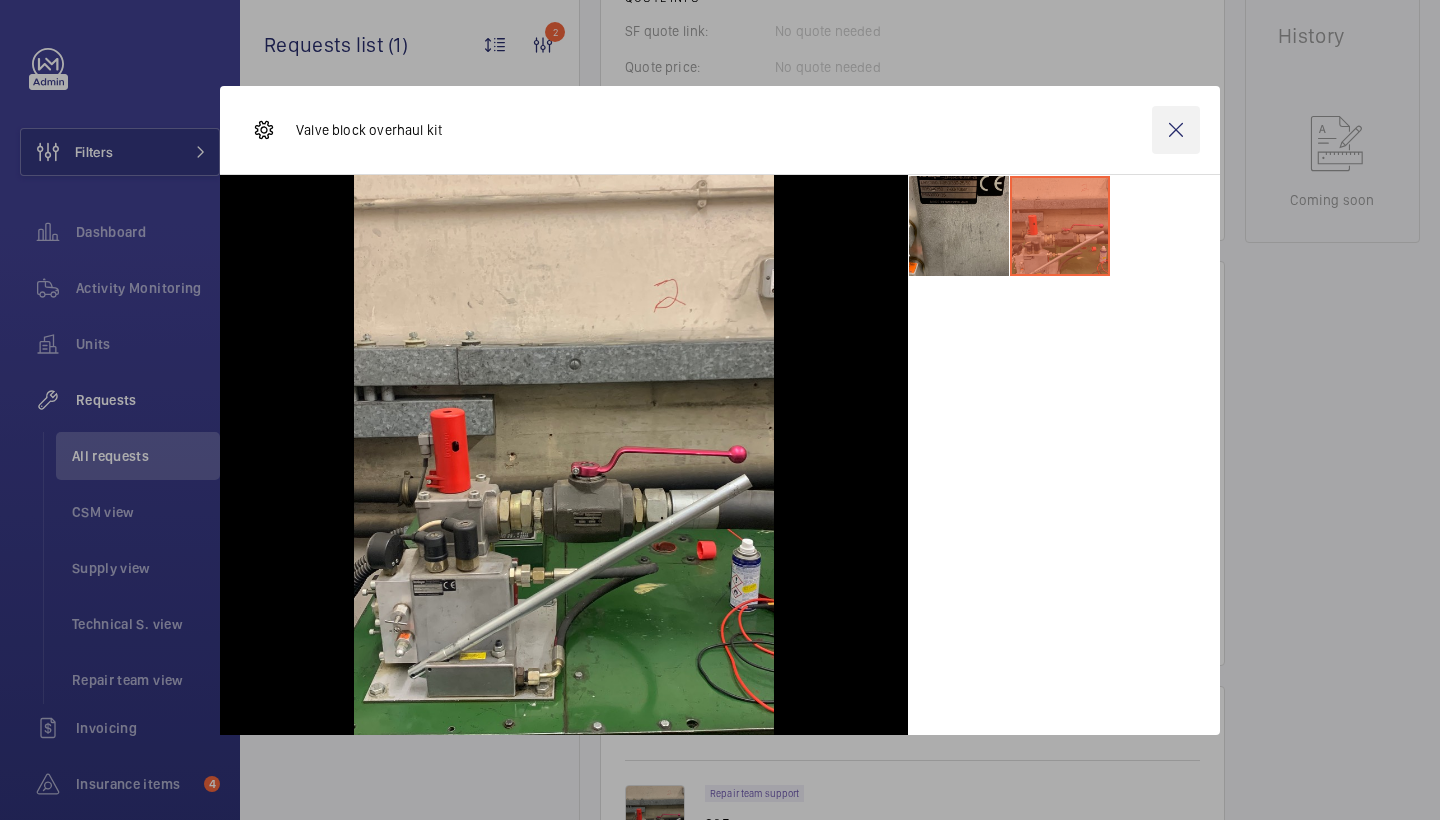 click at bounding box center (1176, 130) 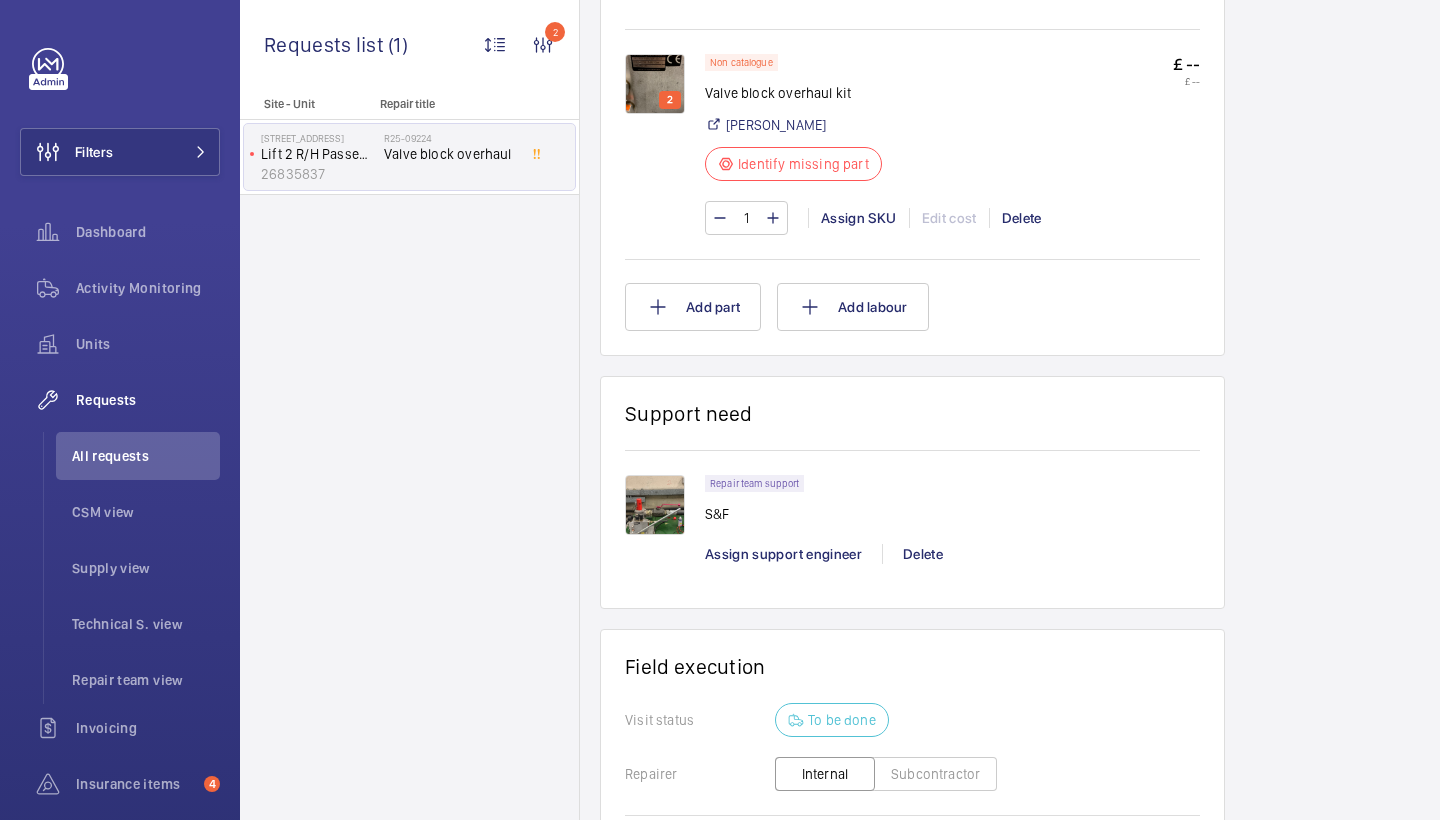 scroll, scrollTop: 1240, scrollLeft: 0, axis: vertical 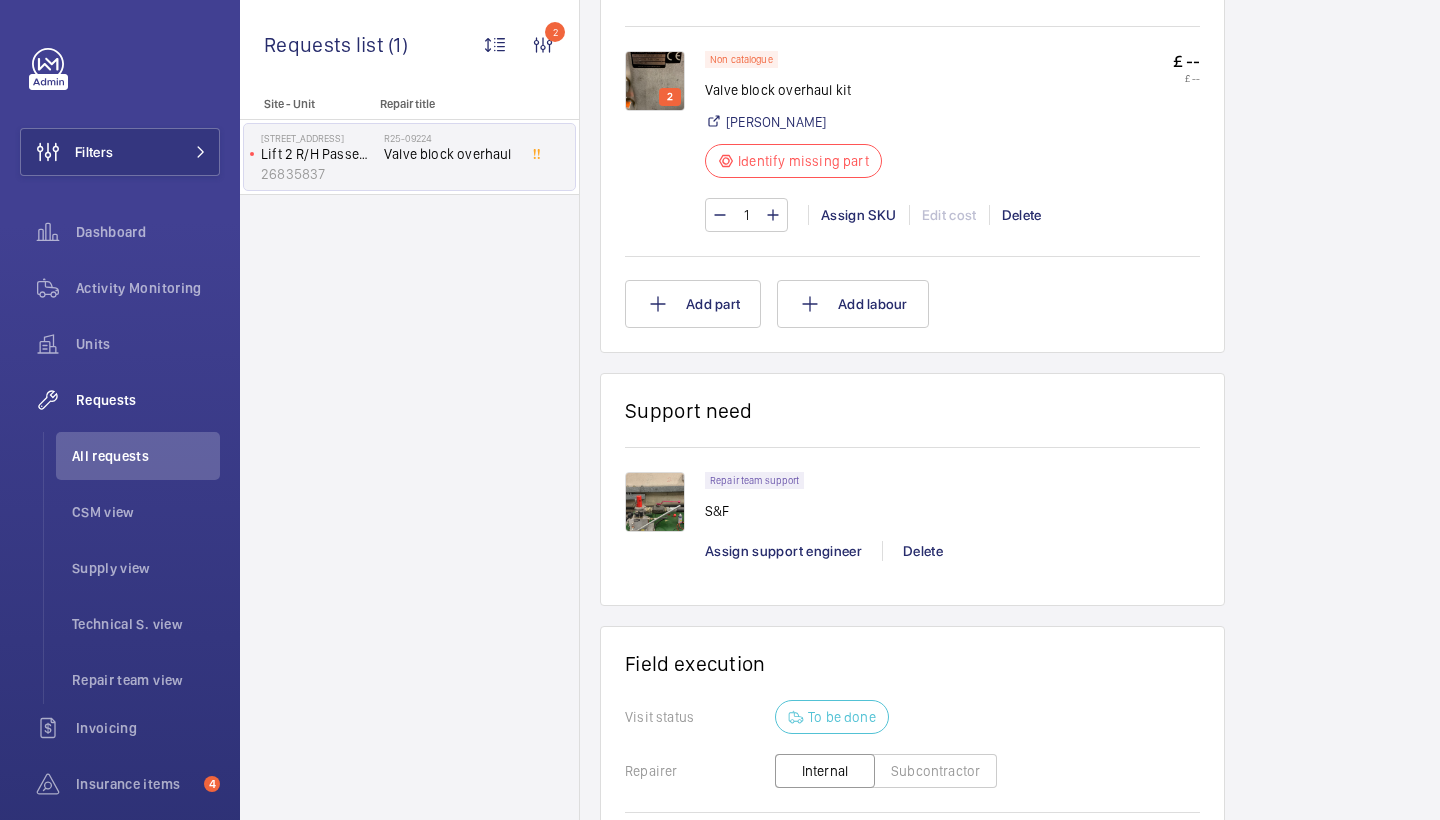 click 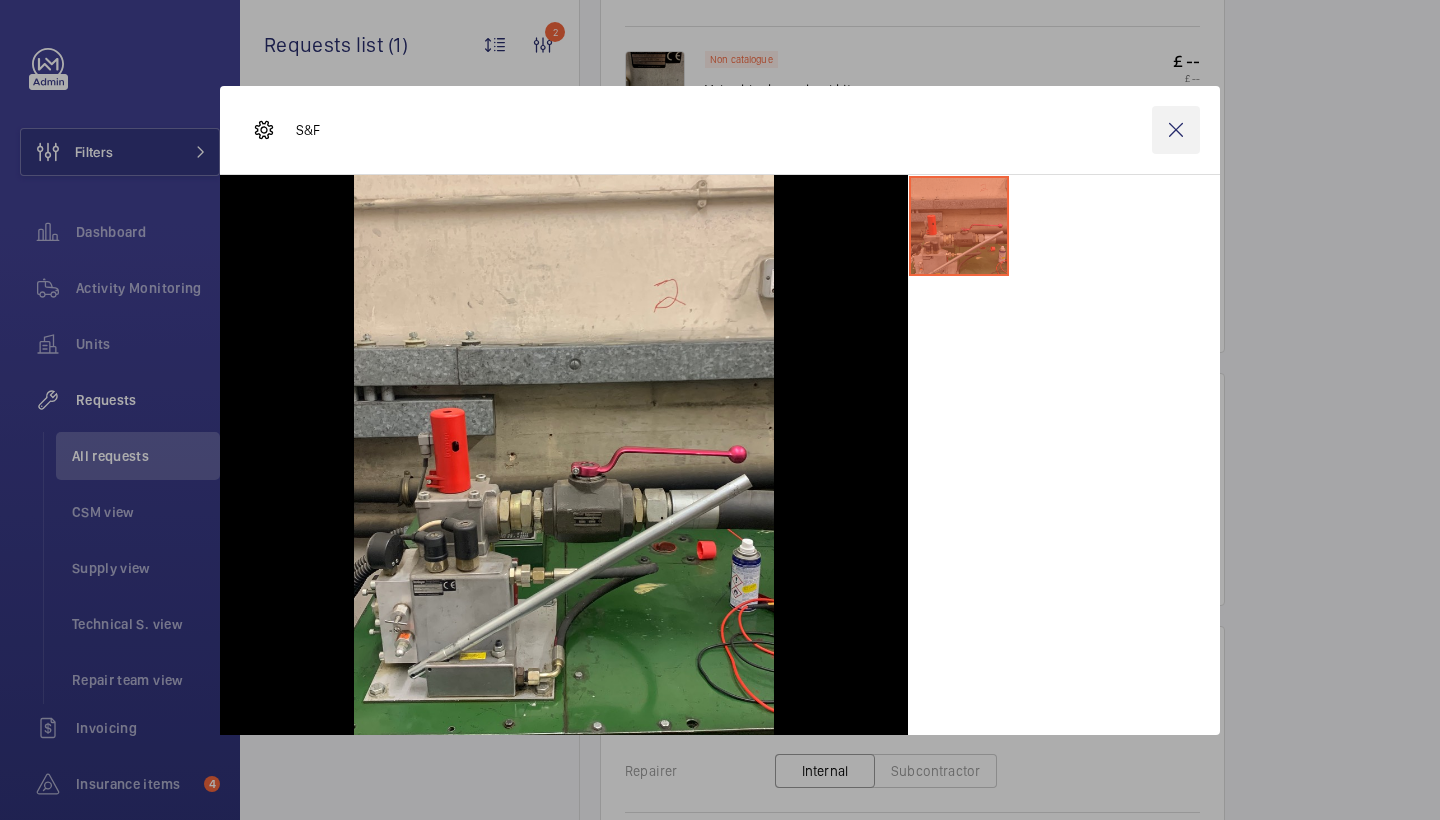 click at bounding box center (1176, 130) 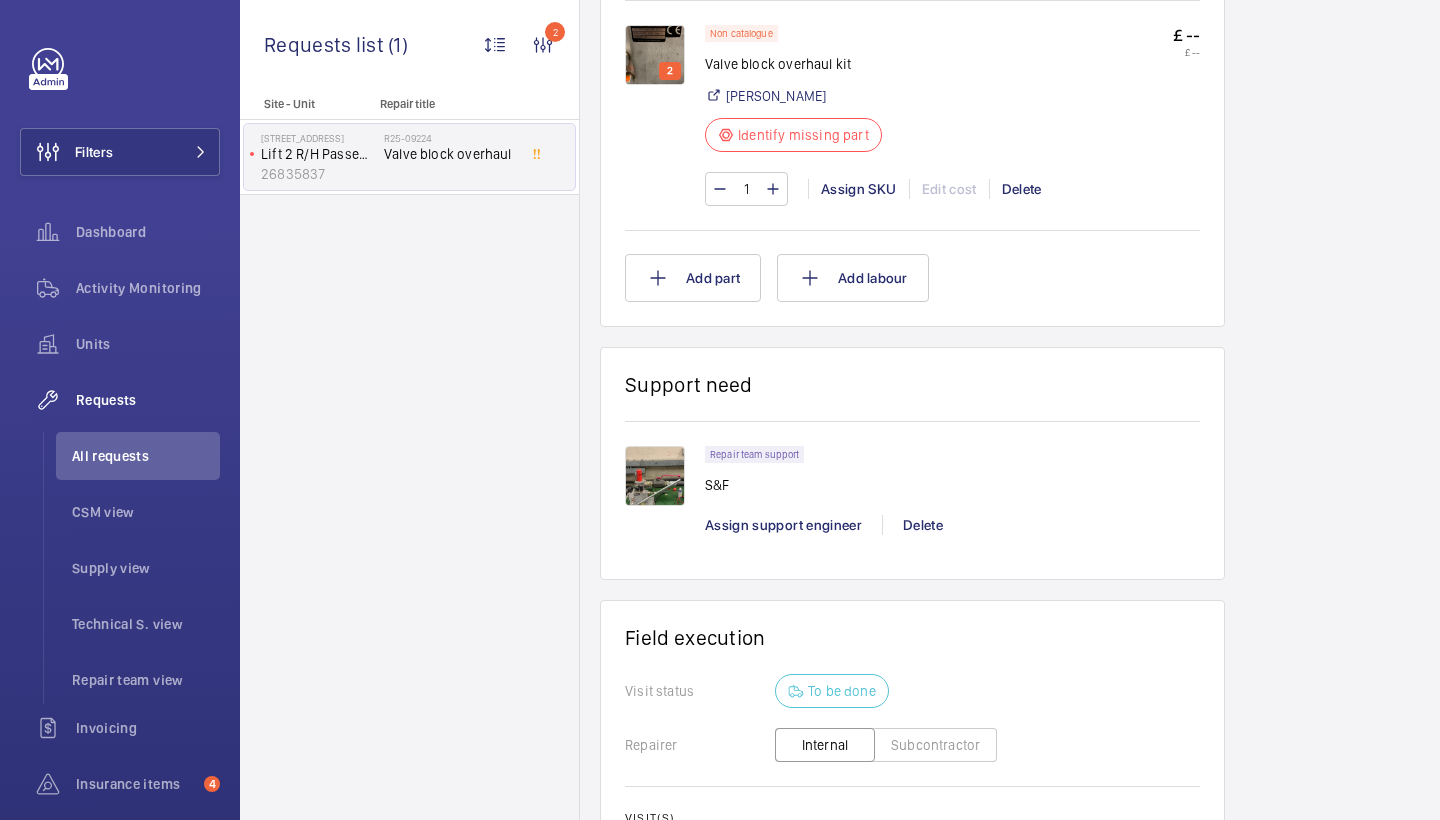 scroll, scrollTop: 1261, scrollLeft: 0, axis: vertical 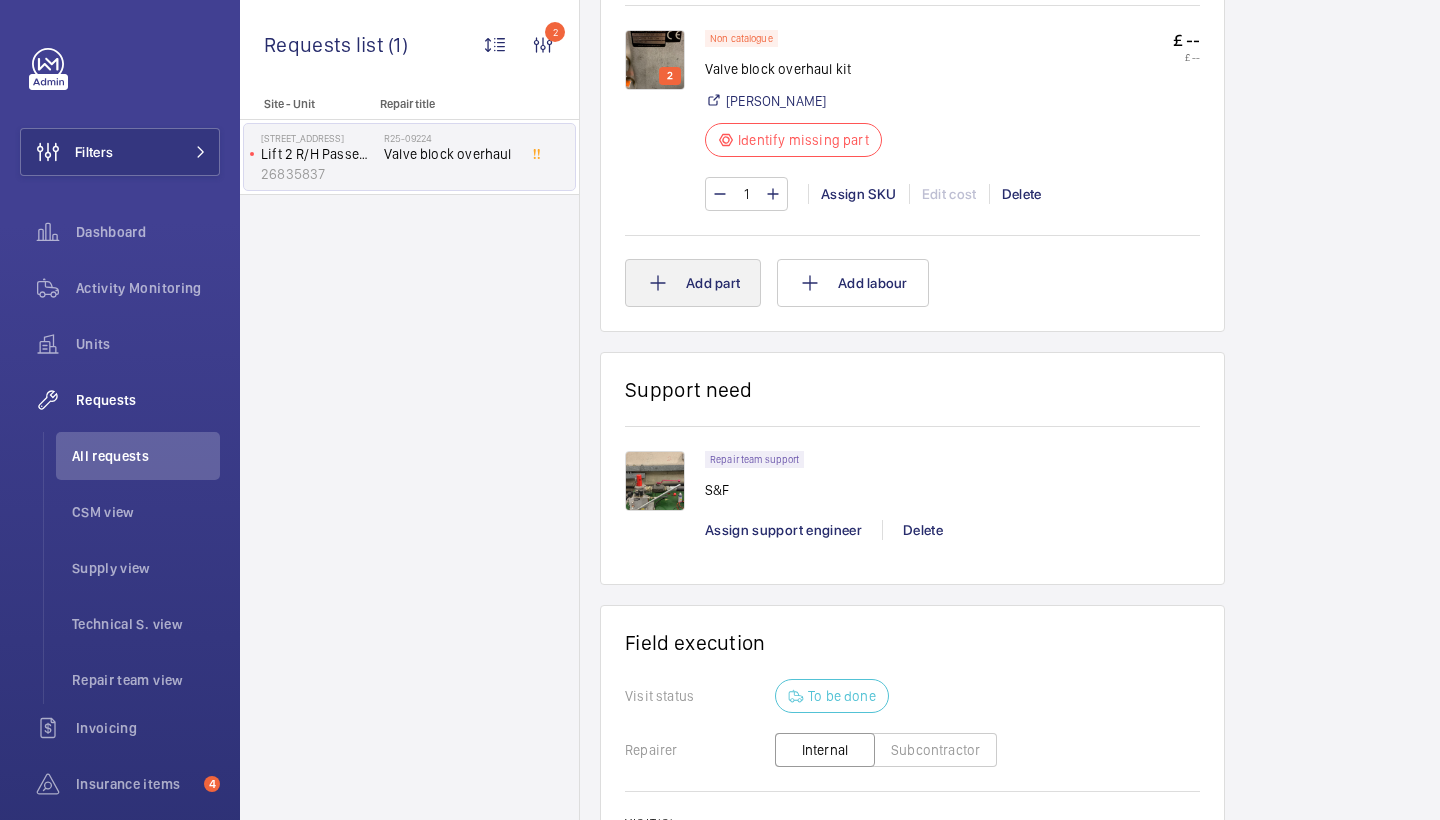 click on "Add part" 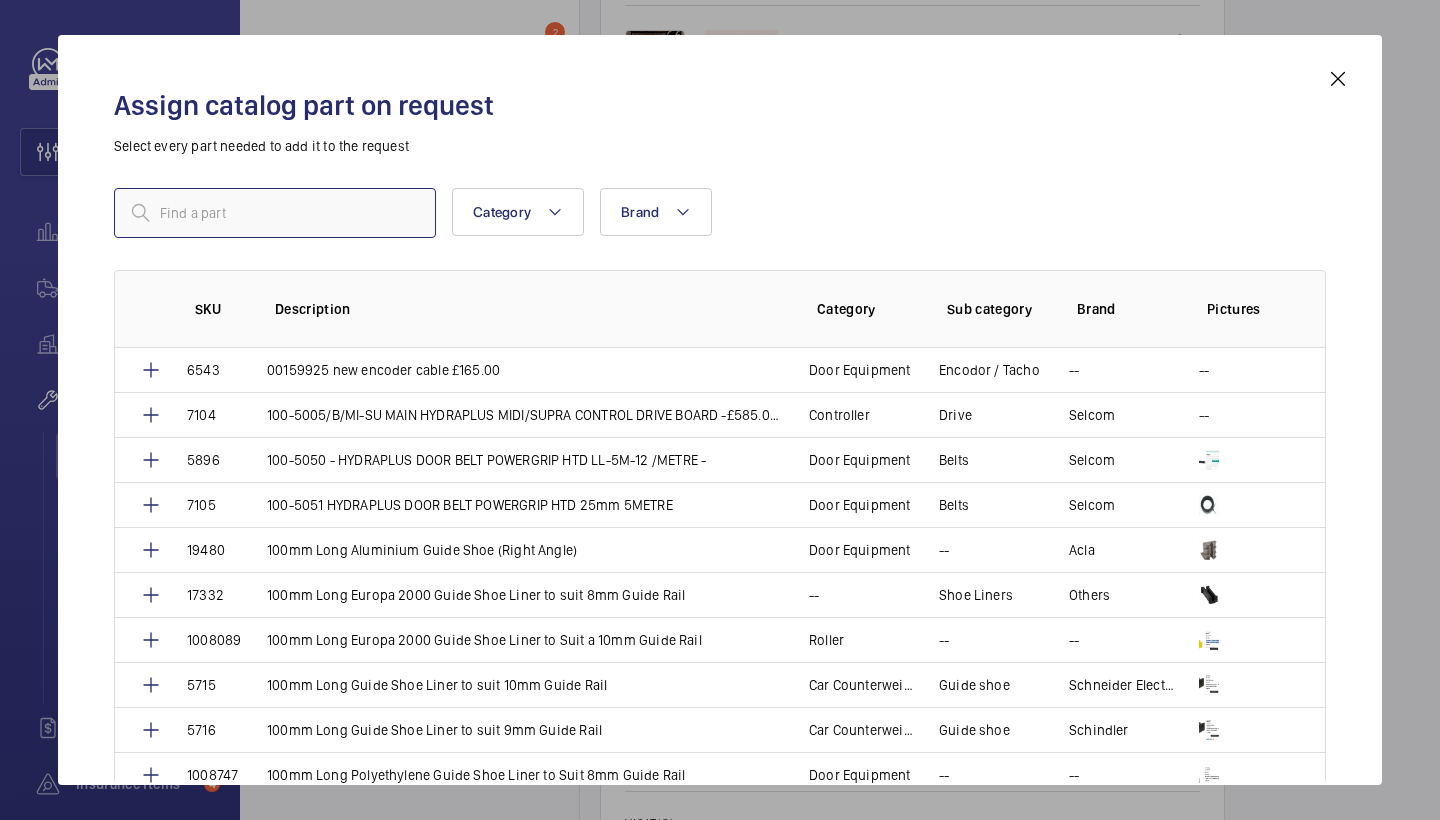 click at bounding box center (275, 213) 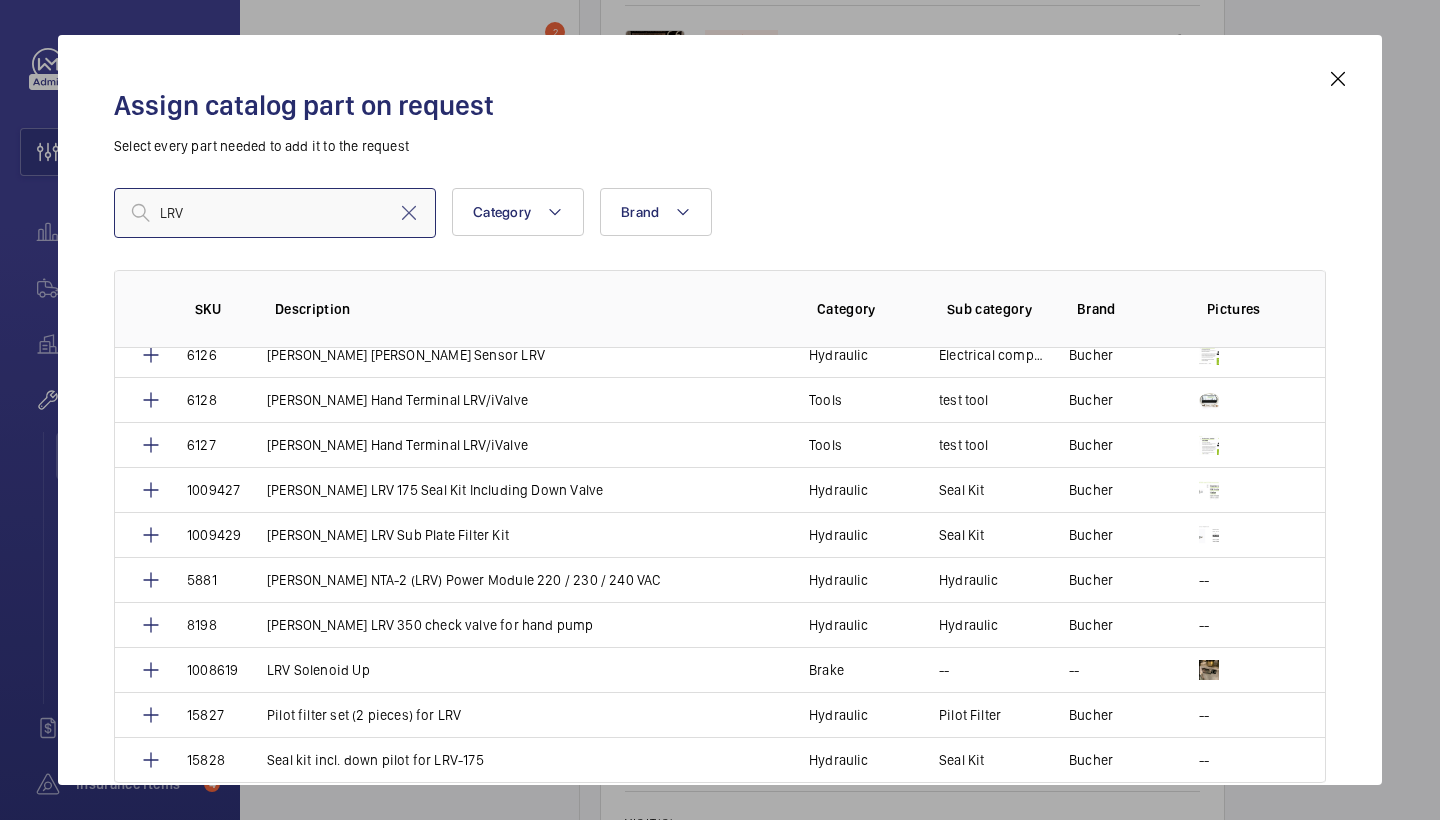 scroll, scrollTop: 105, scrollLeft: 0, axis: vertical 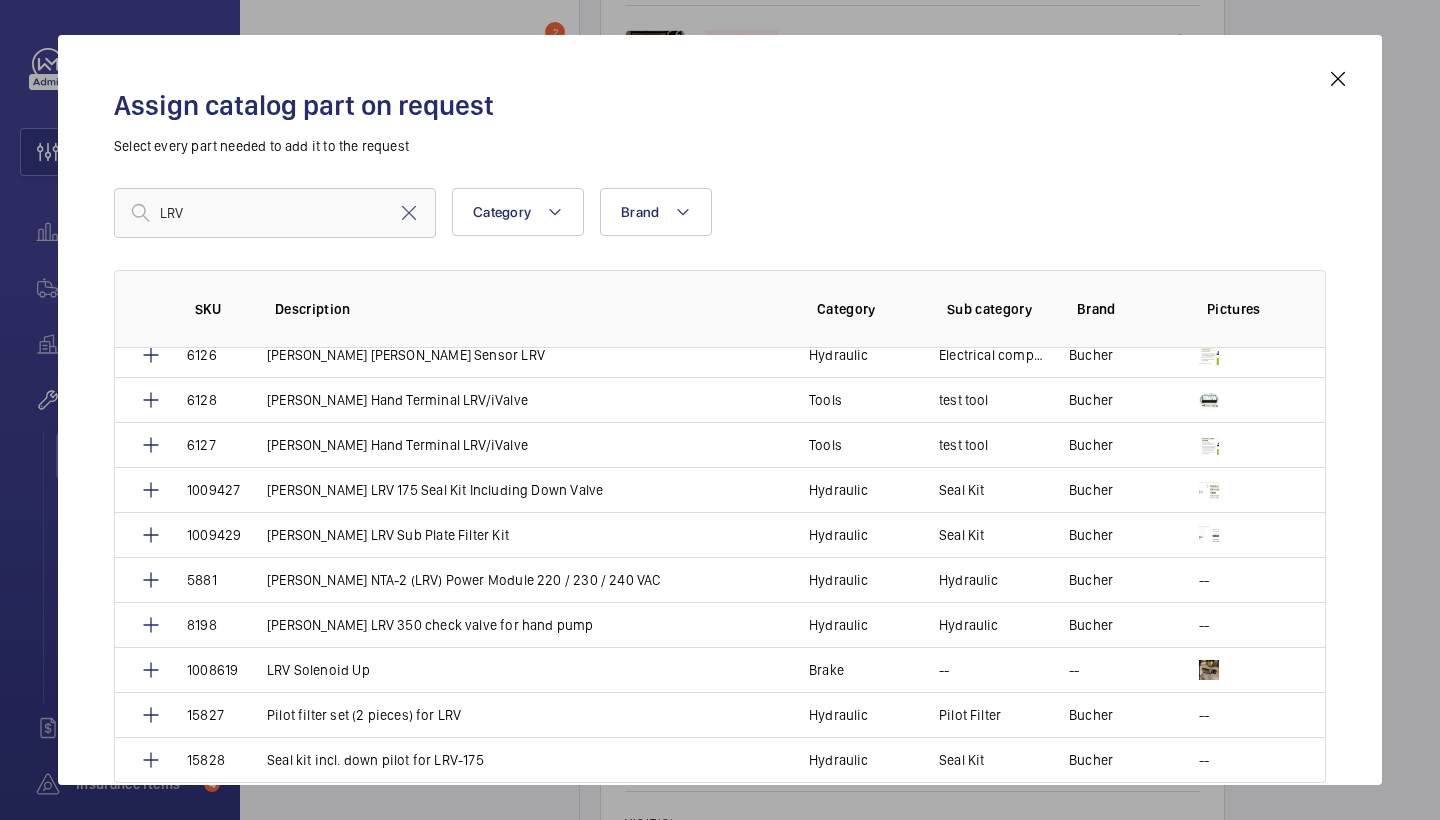 click at bounding box center (1338, 79) 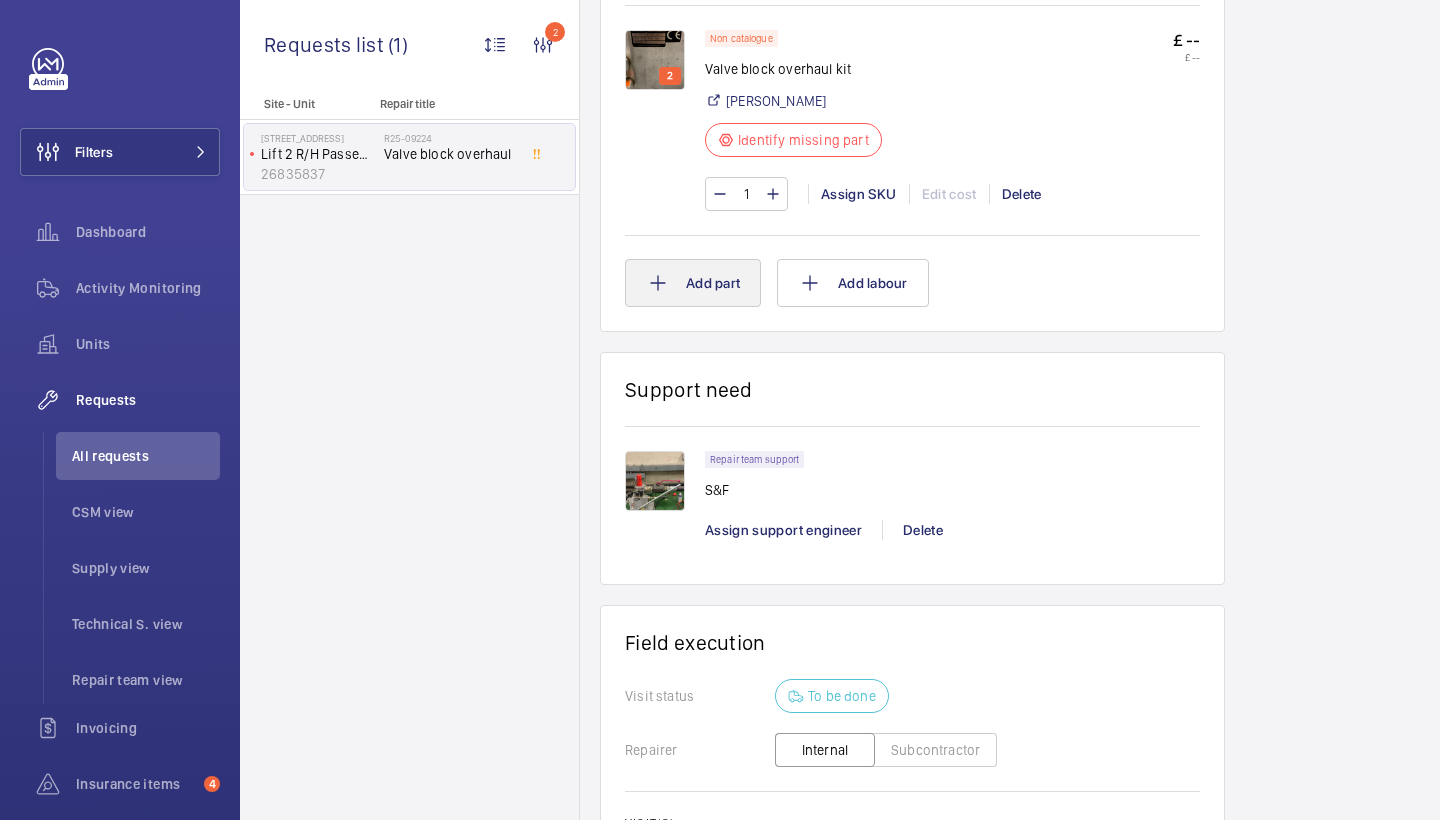 click on "Add part" 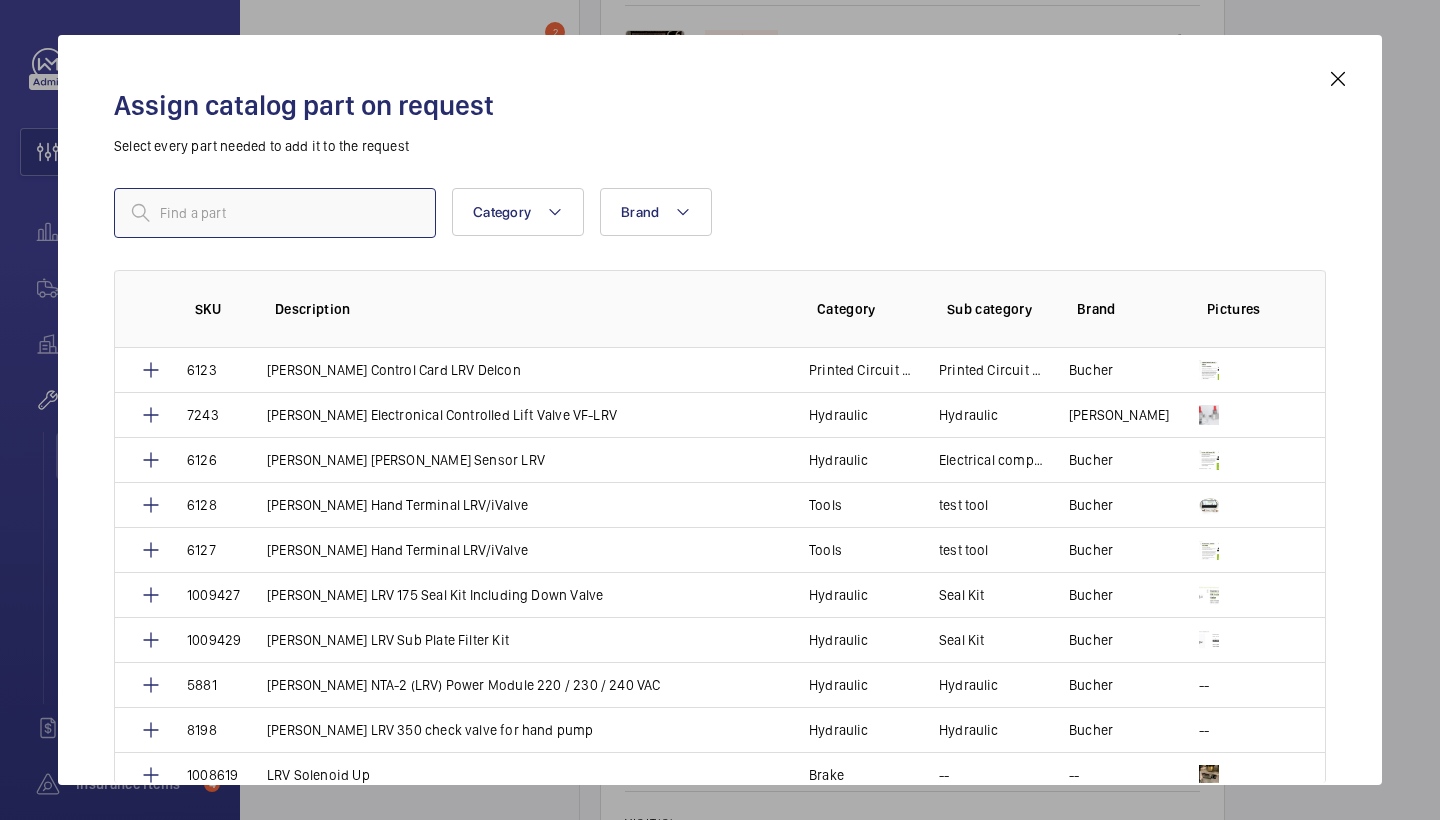 click at bounding box center [275, 213] 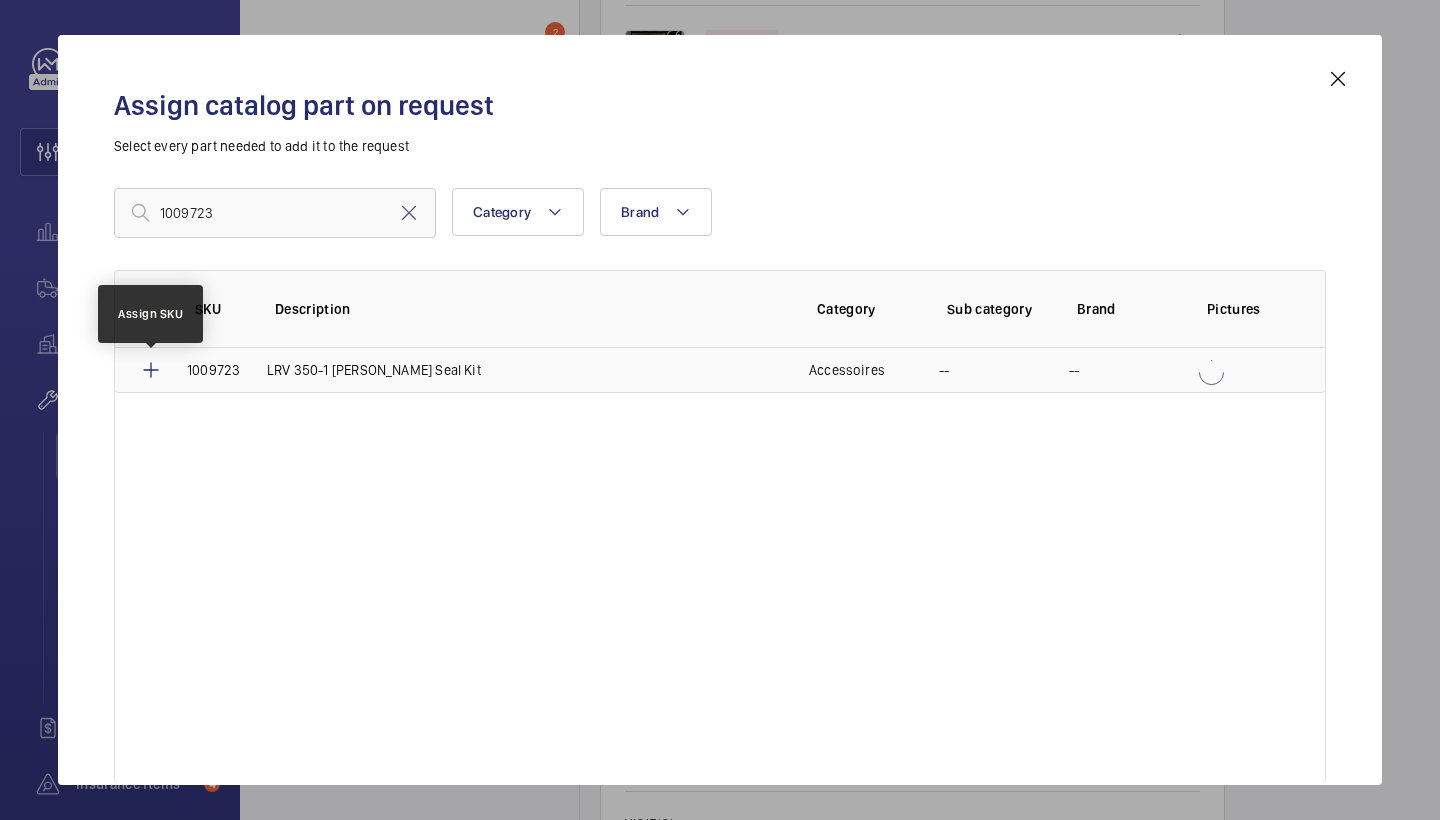 click at bounding box center [151, 370] 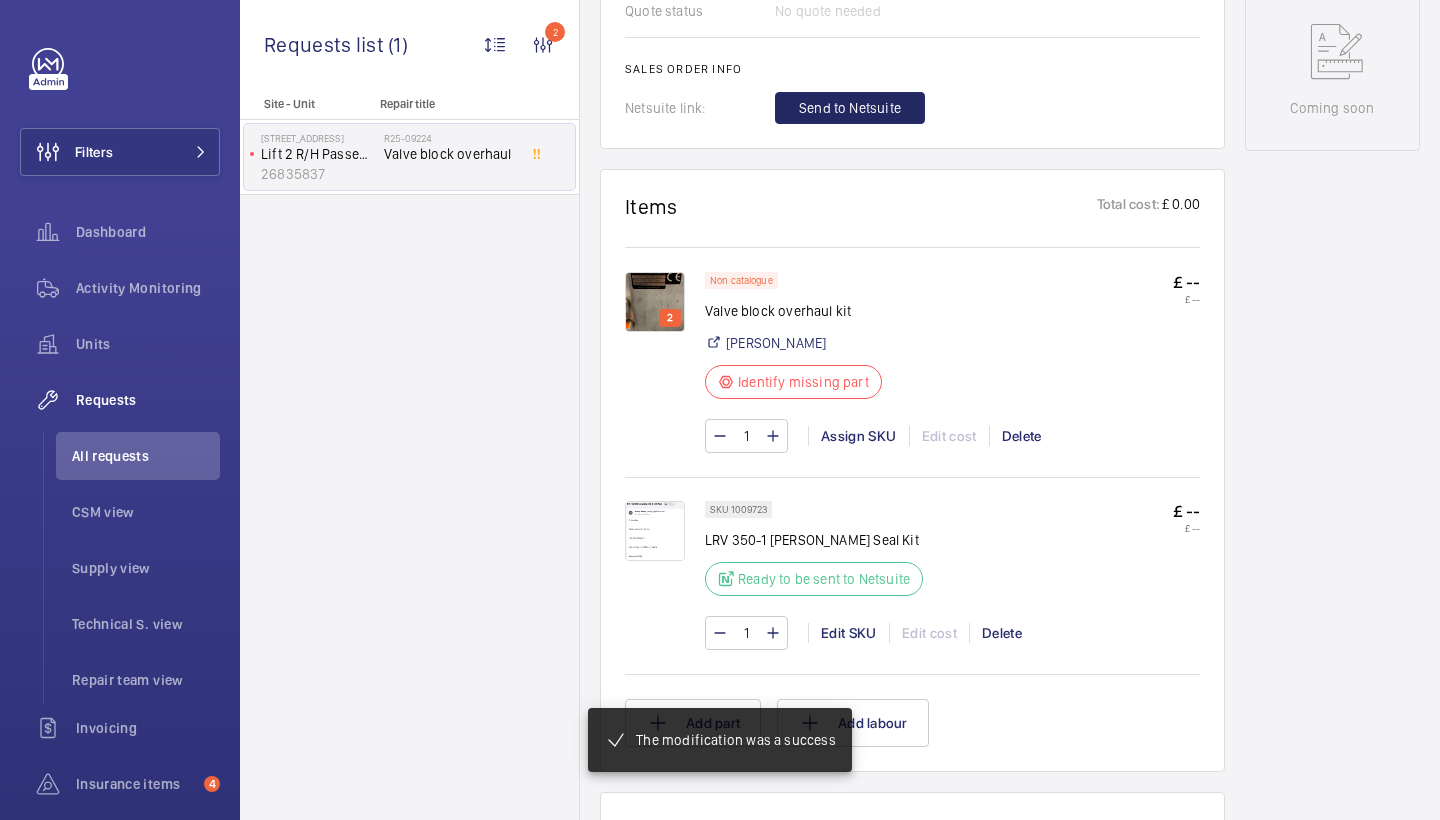 scroll, scrollTop: 1021, scrollLeft: 0, axis: vertical 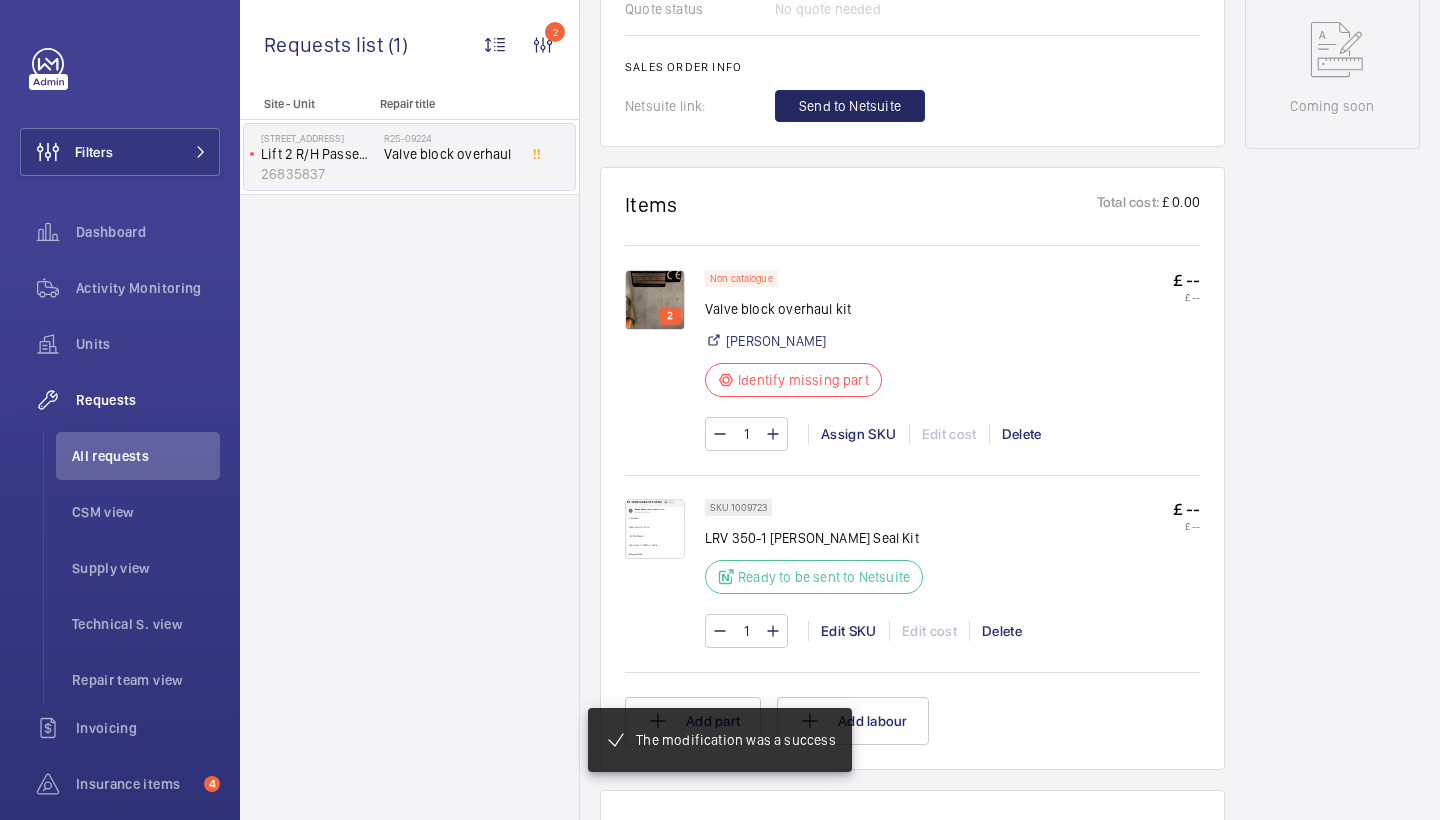 click on "Send to Netsuite" 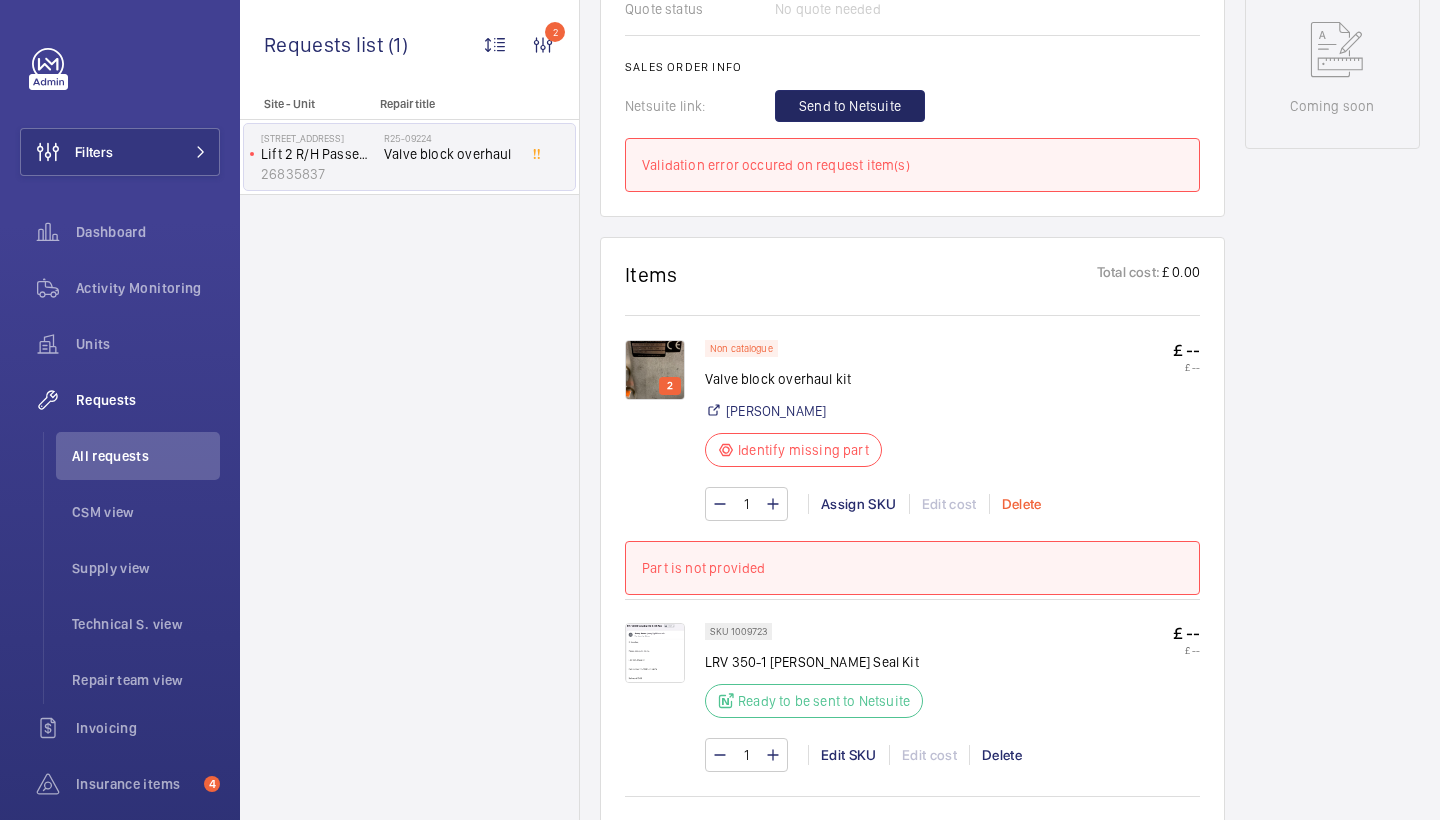 click on "Delete" 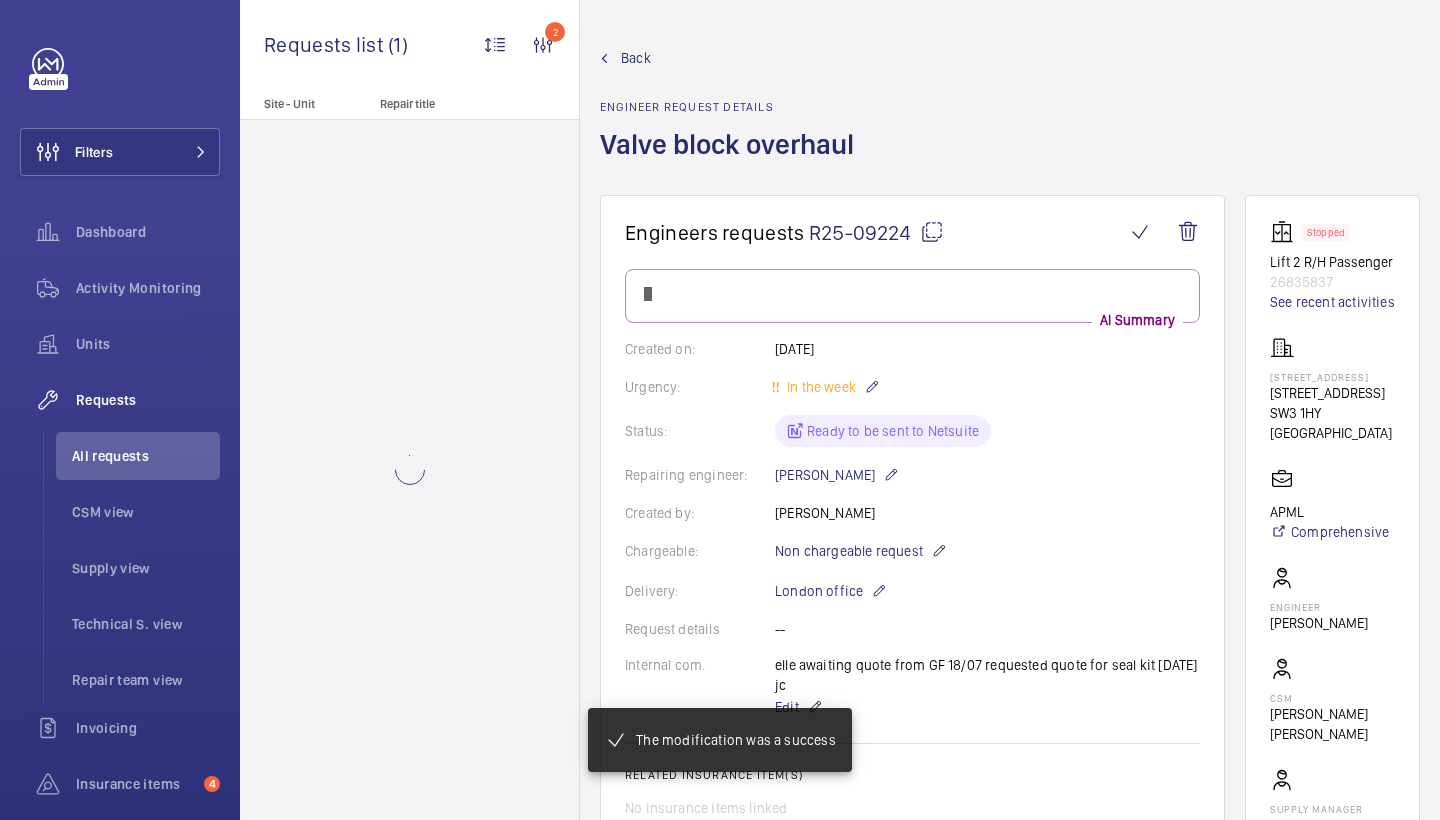 scroll, scrollTop: 1021, scrollLeft: 0, axis: vertical 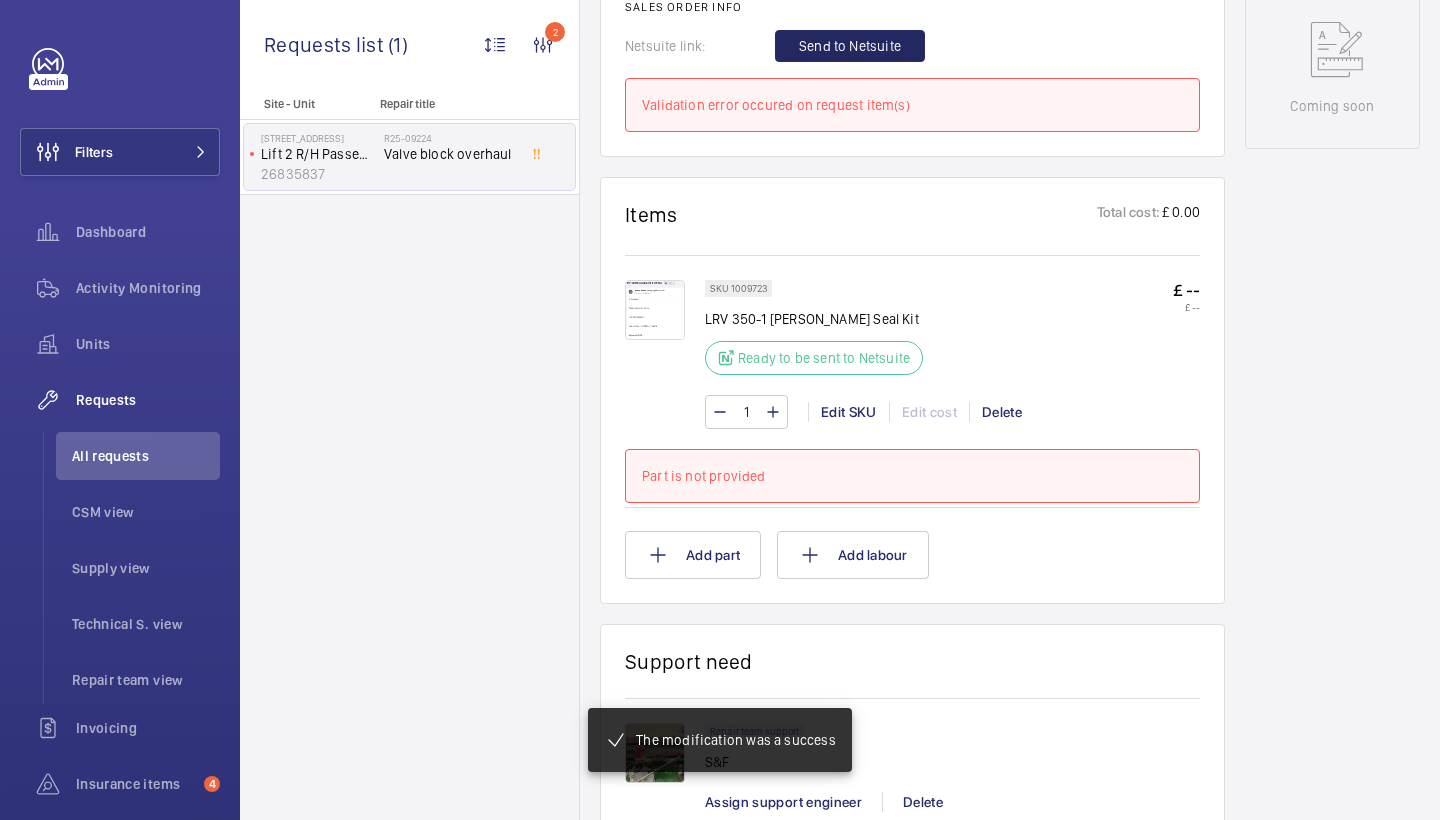 click on "Send to Netsuite" 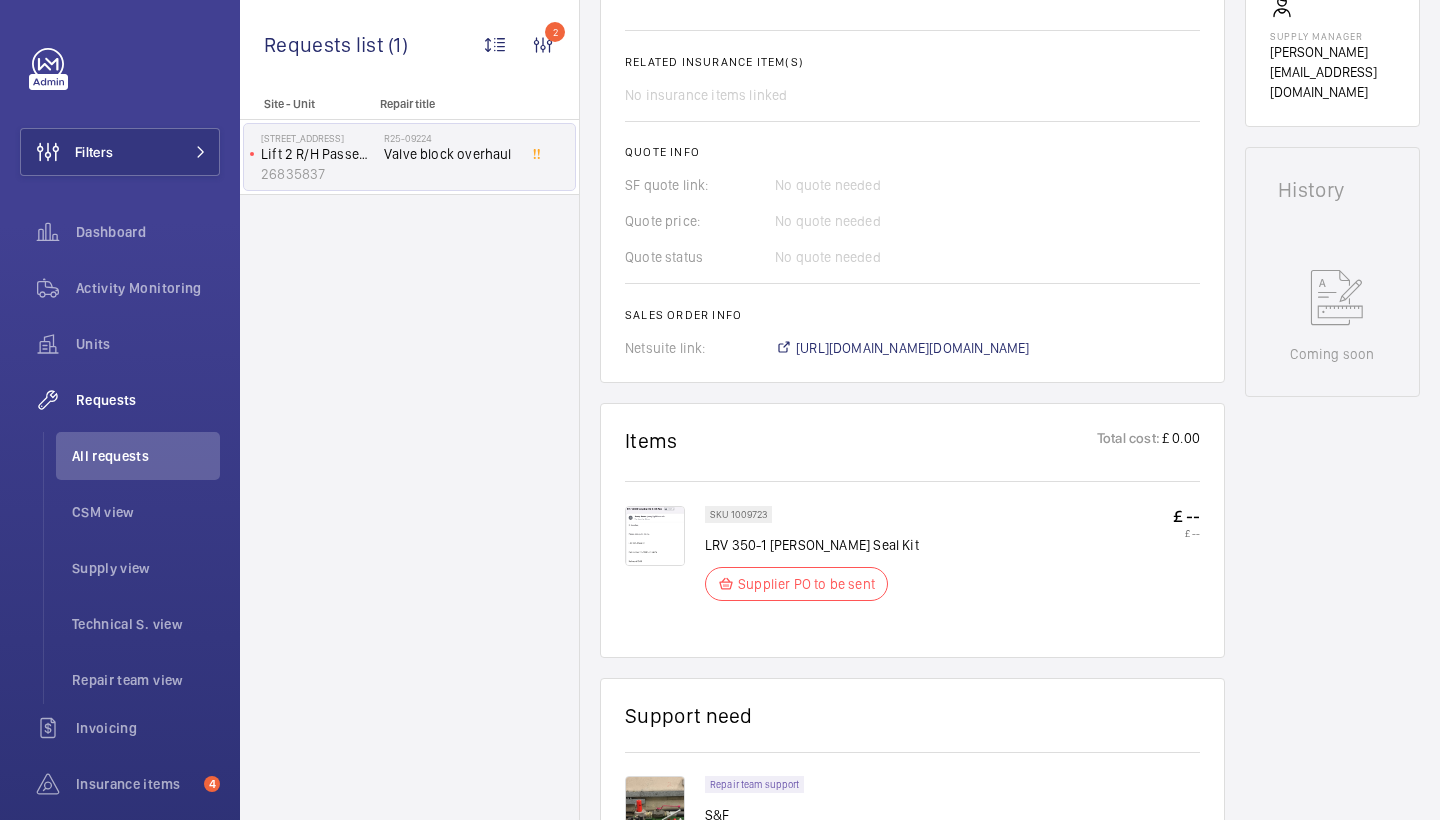 scroll, scrollTop: 649, scrollLeft: 0, axis: vertical 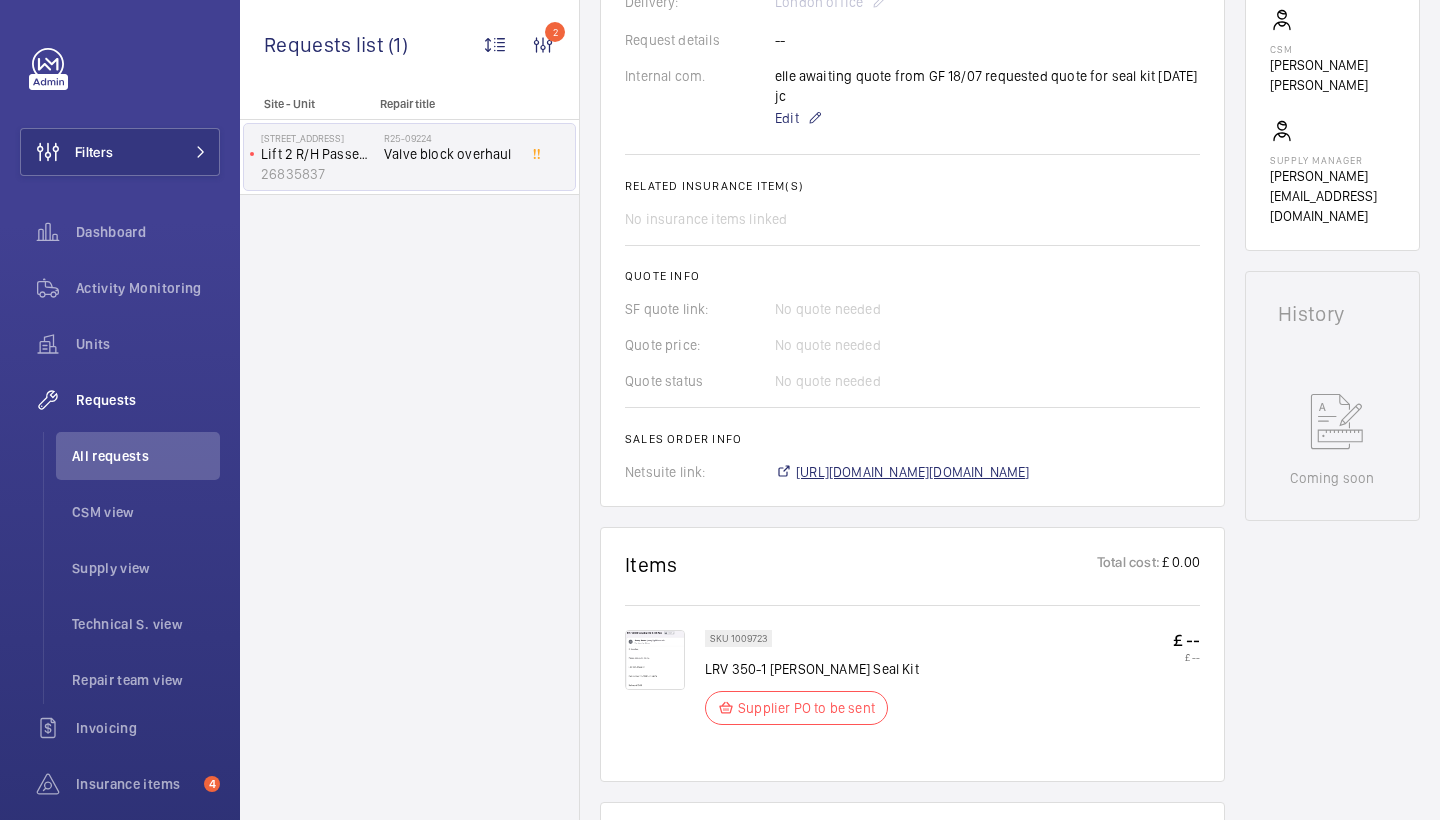 click on "https://6461500.app.netsuite.com/app/accounting/transactions/salesord.nl?id=2834412" 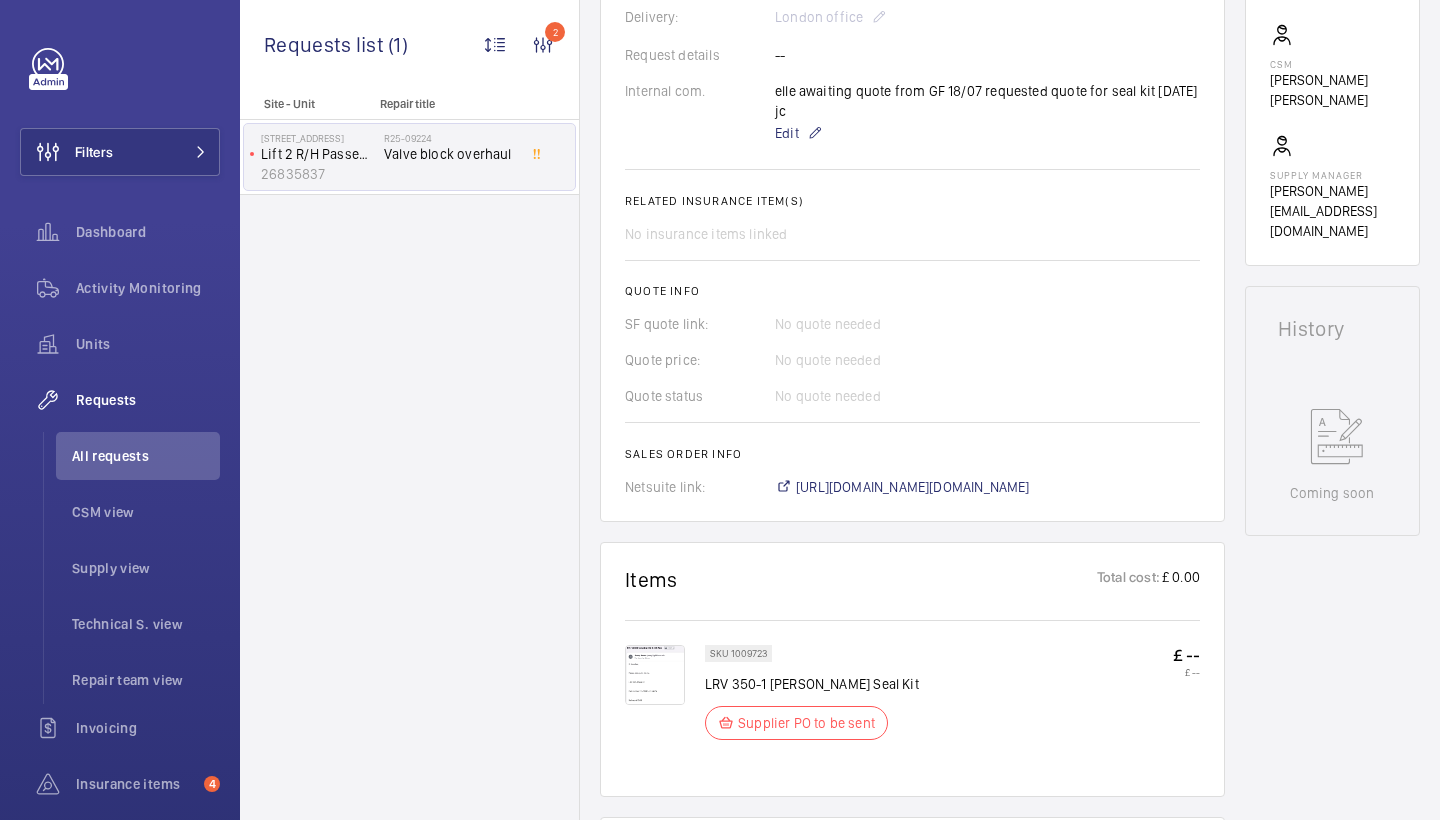 scroll, scrollTop: 638, scrollLeft: 0, axis: vertical 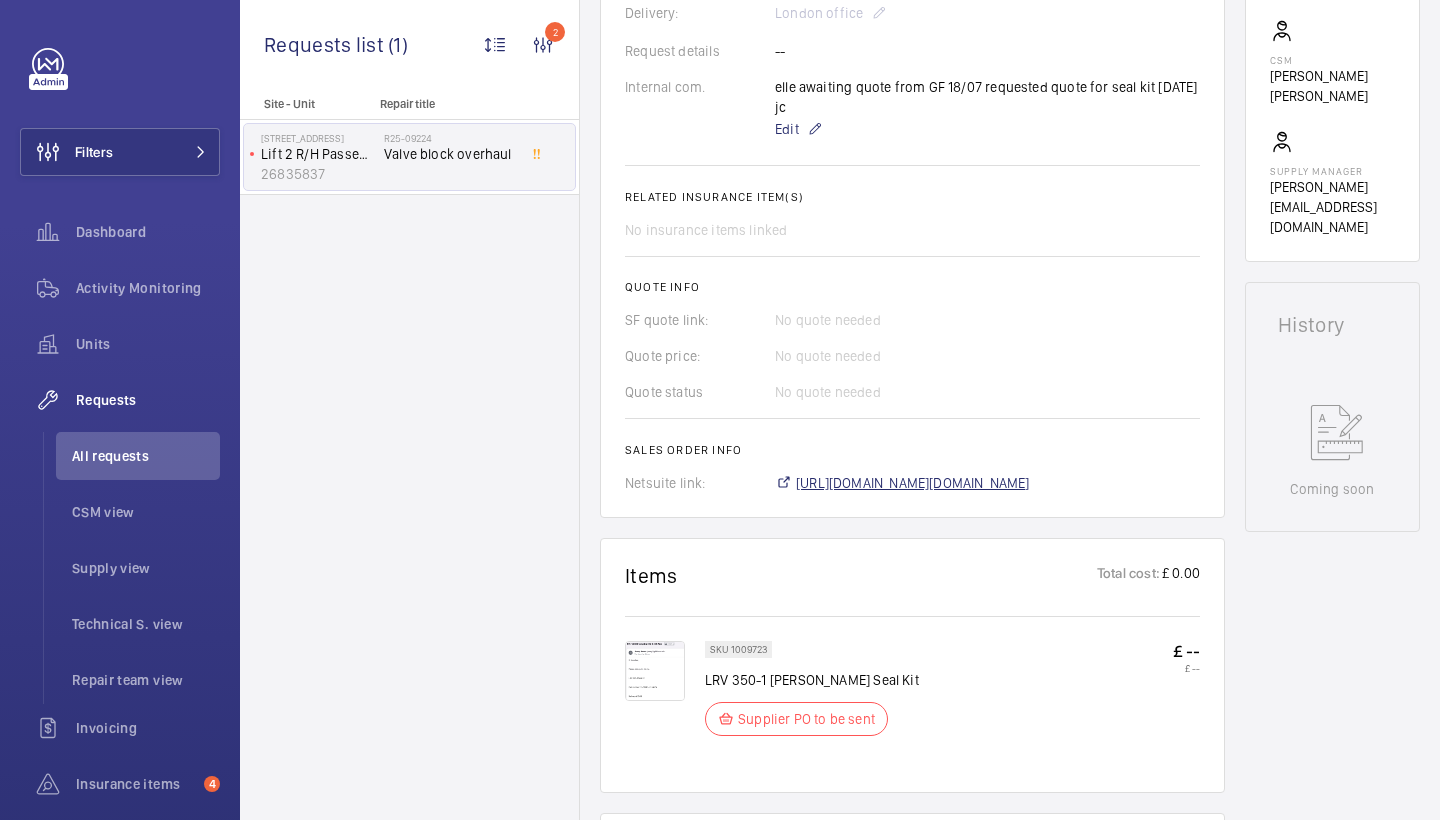 click on "https://6461500.app.netsuite.com/app/accounting/transactions/salesord.nl?id=2834412" 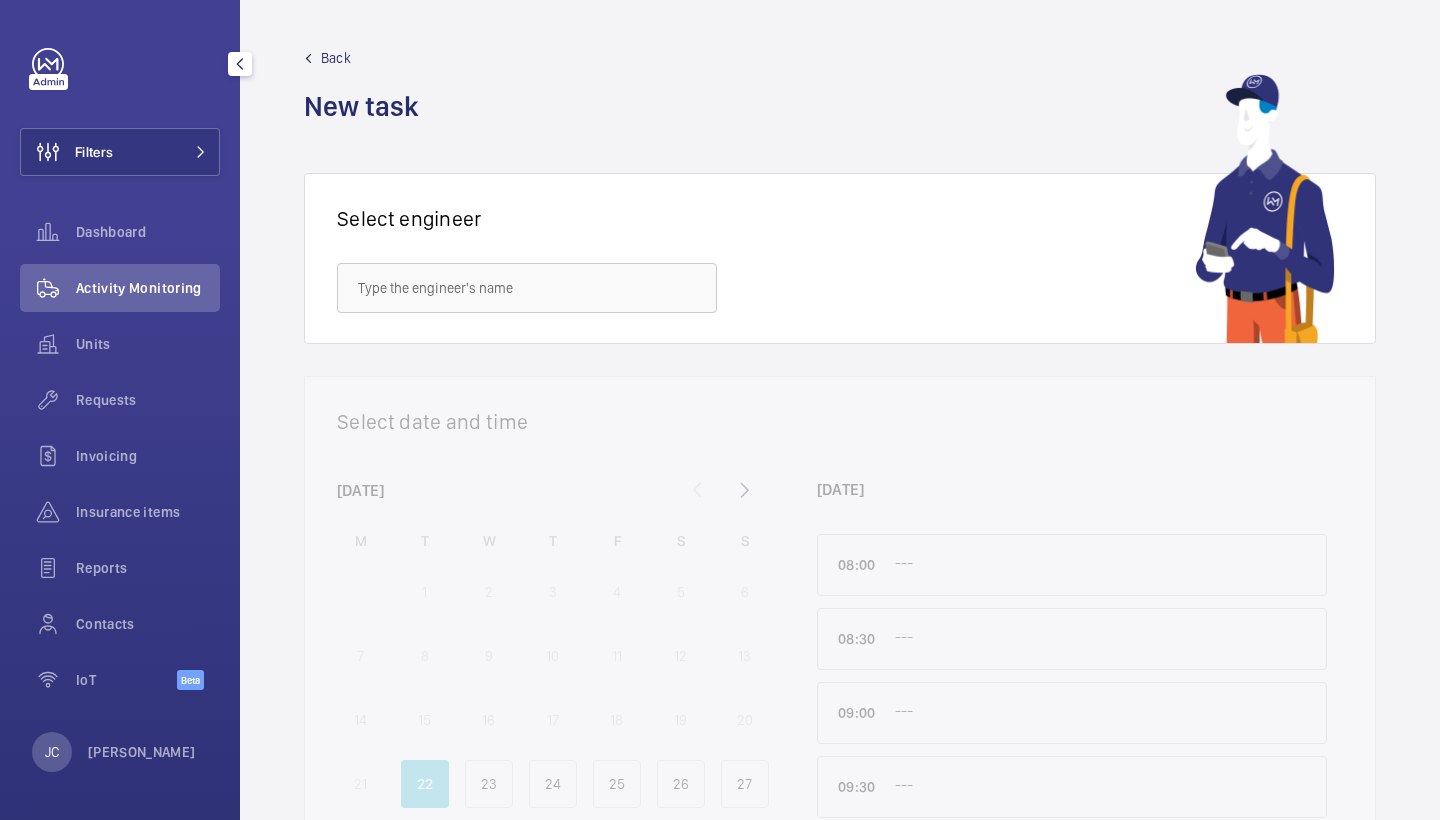 scroll, scrollTop: 0, scrollLeft: 0, axis: both 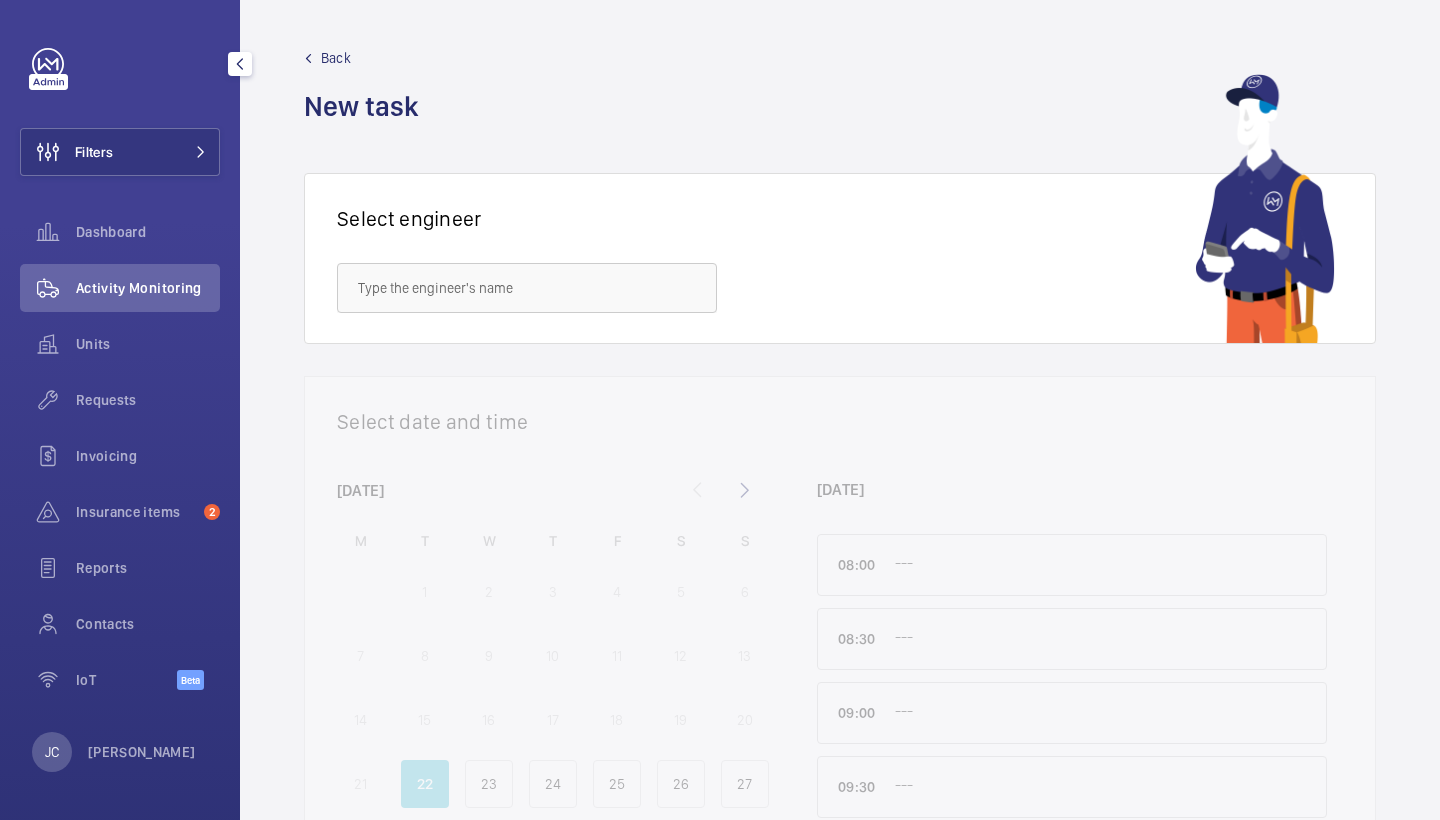click on "Activity Monitoring" 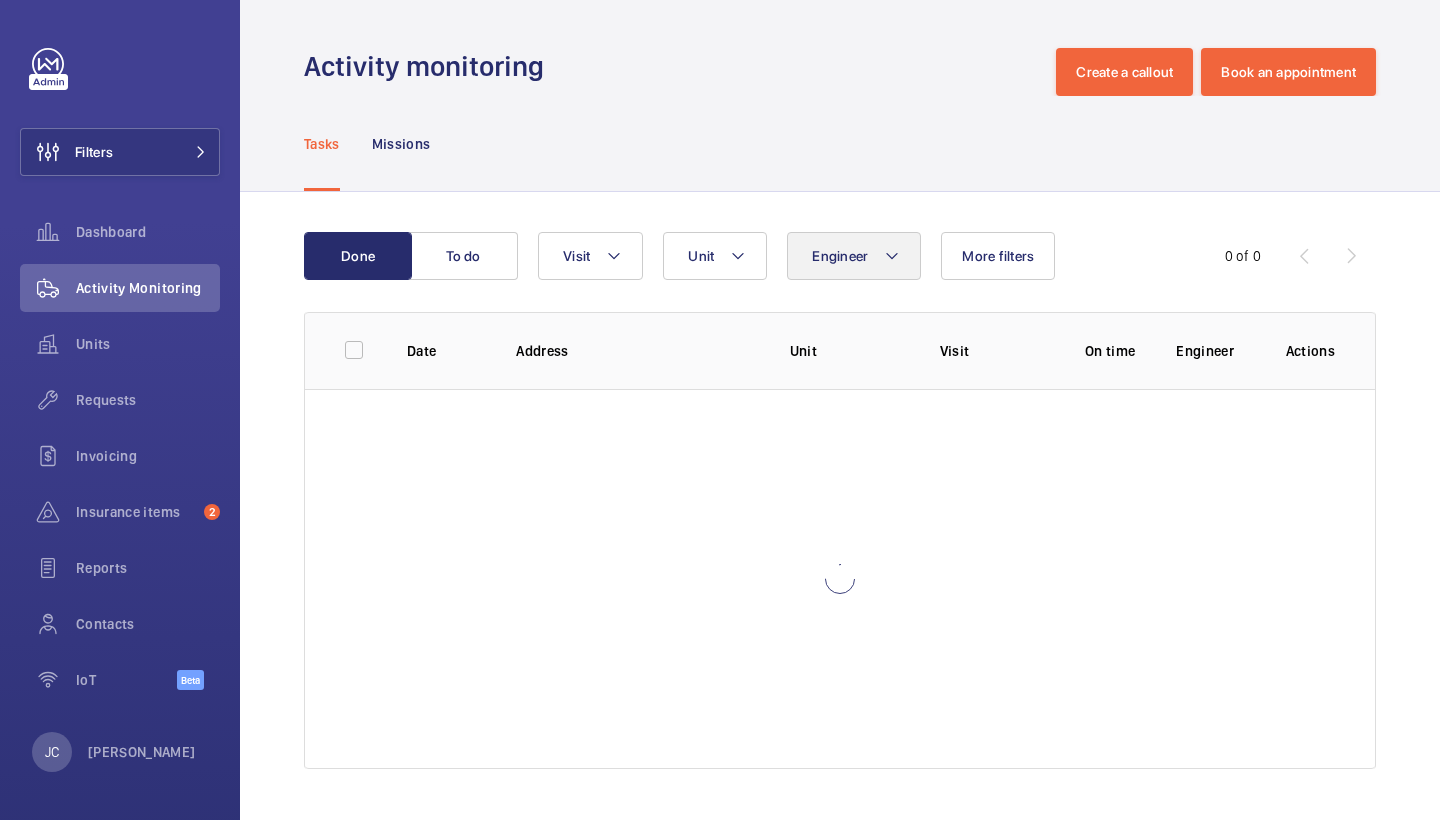 click on "Engineer" 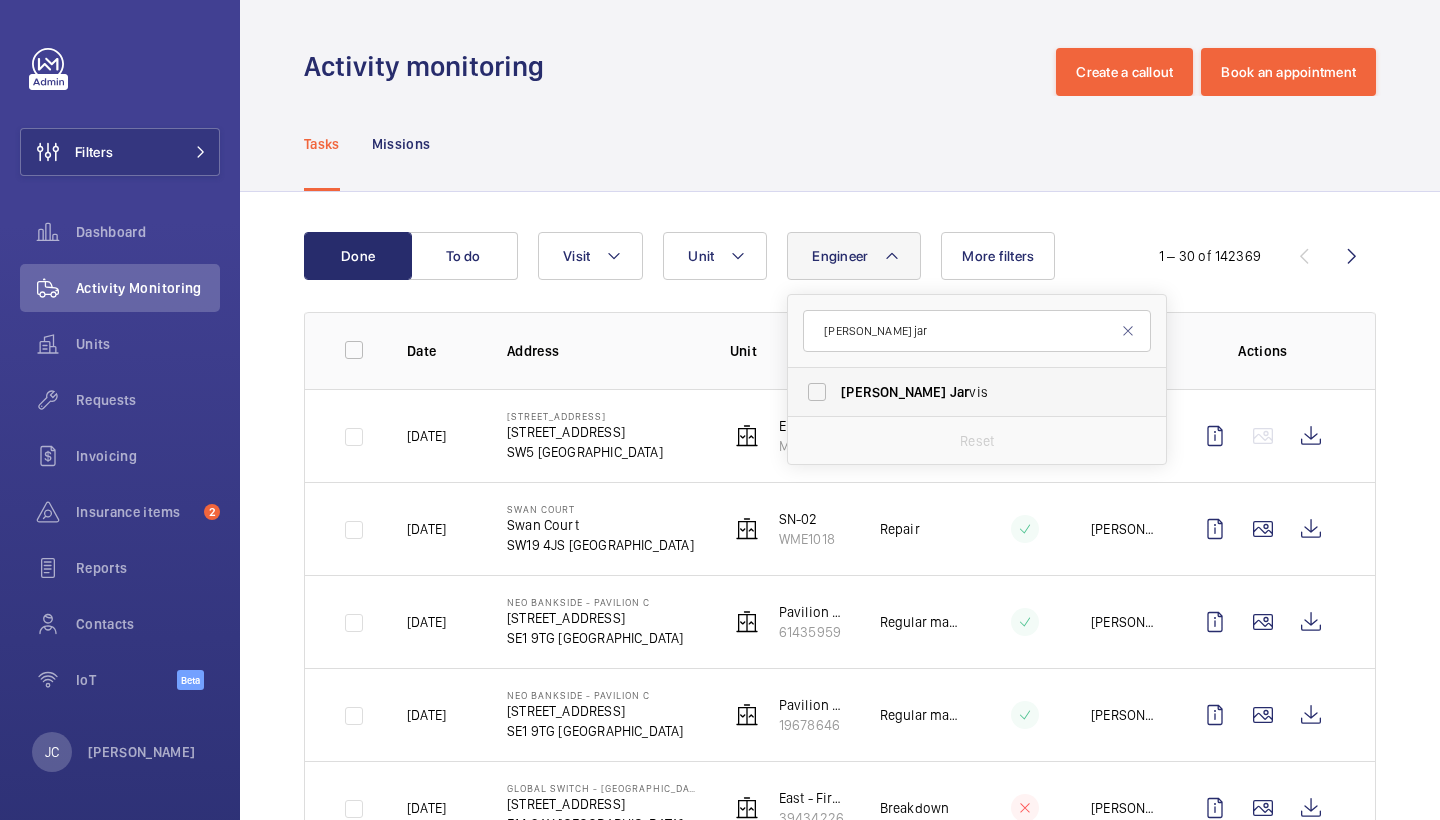 type on "[PERSON_NAME] jar" 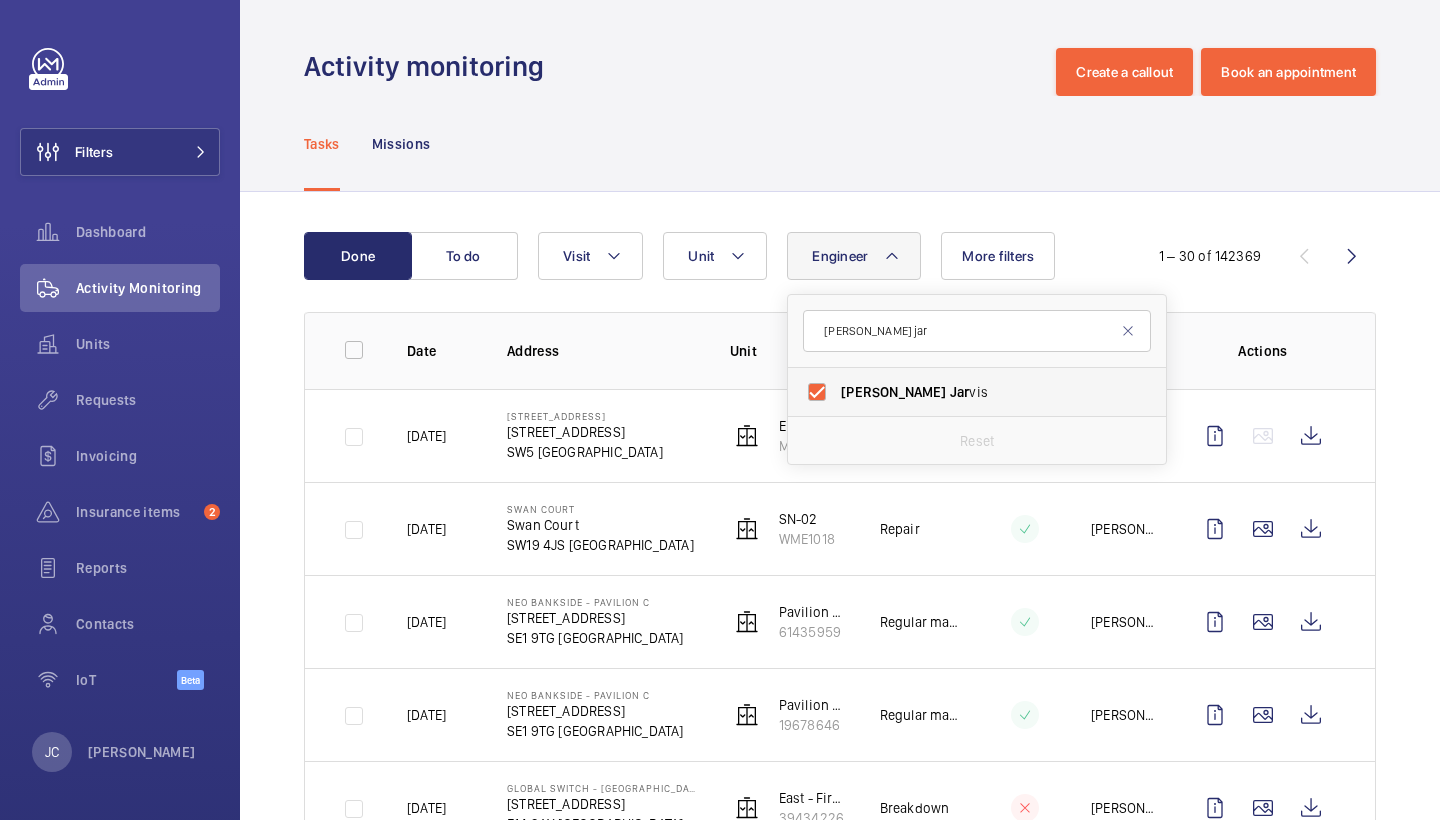checkbox on "true" 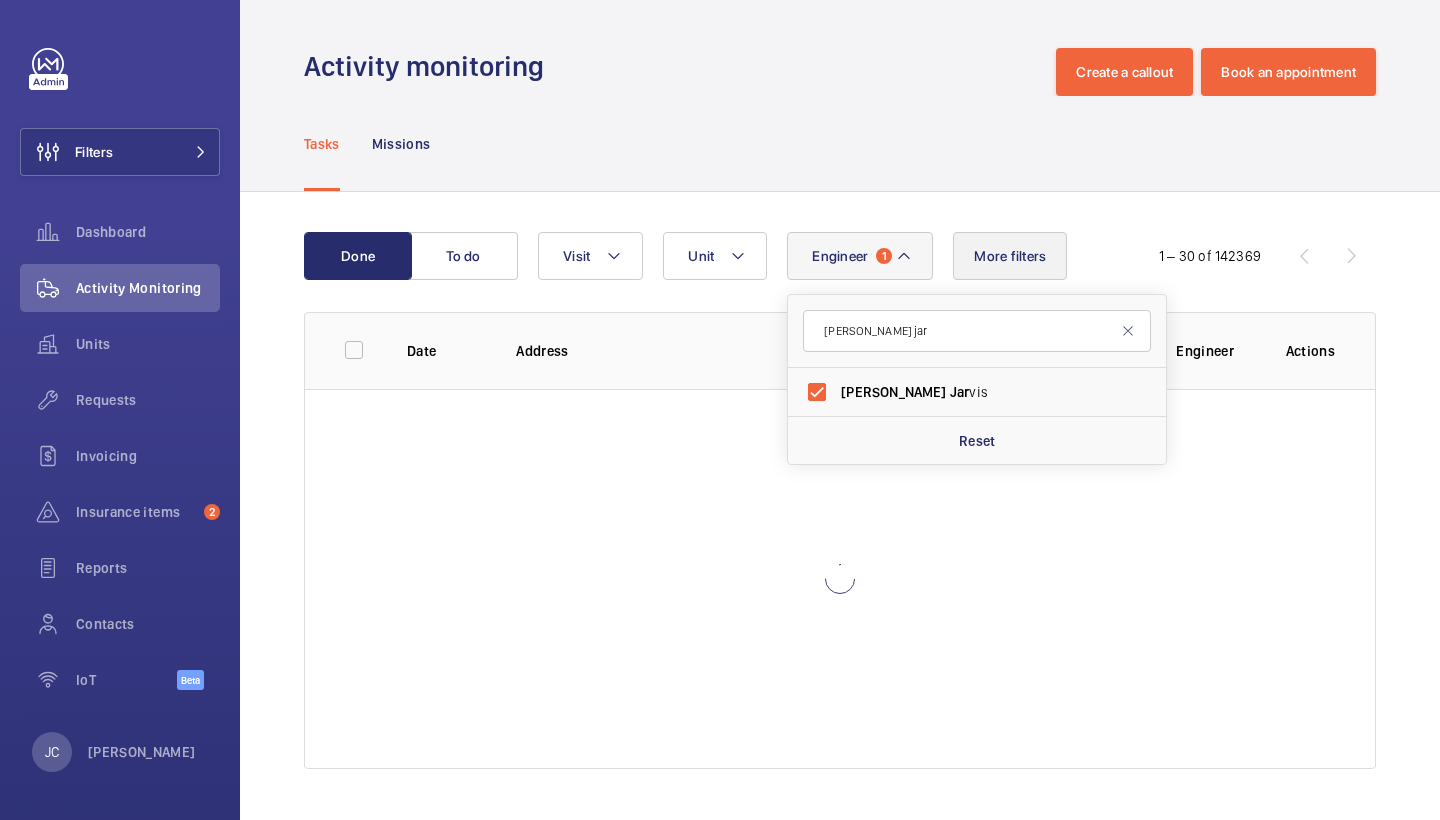 click on "More filters" 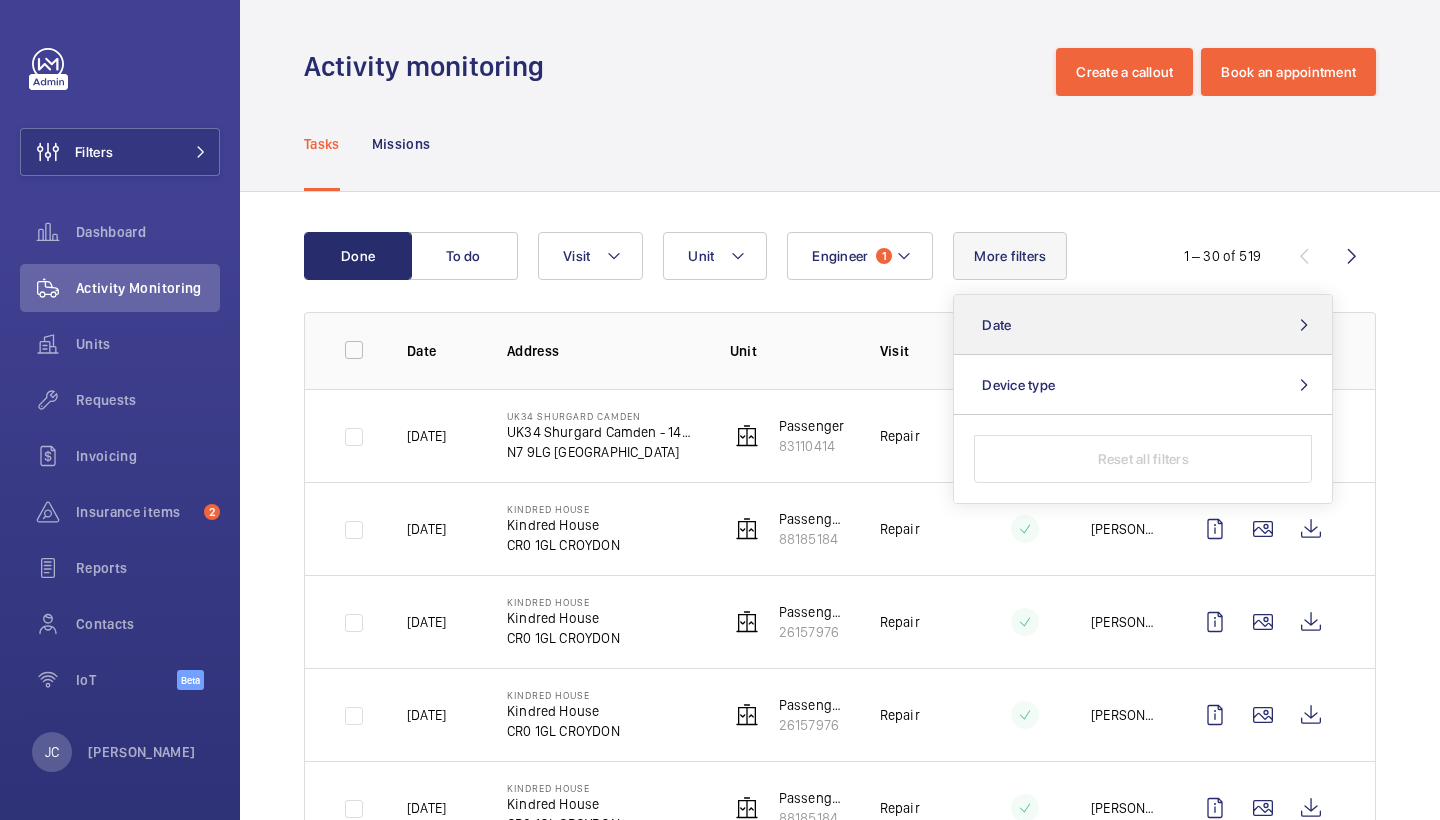 click on "Date" 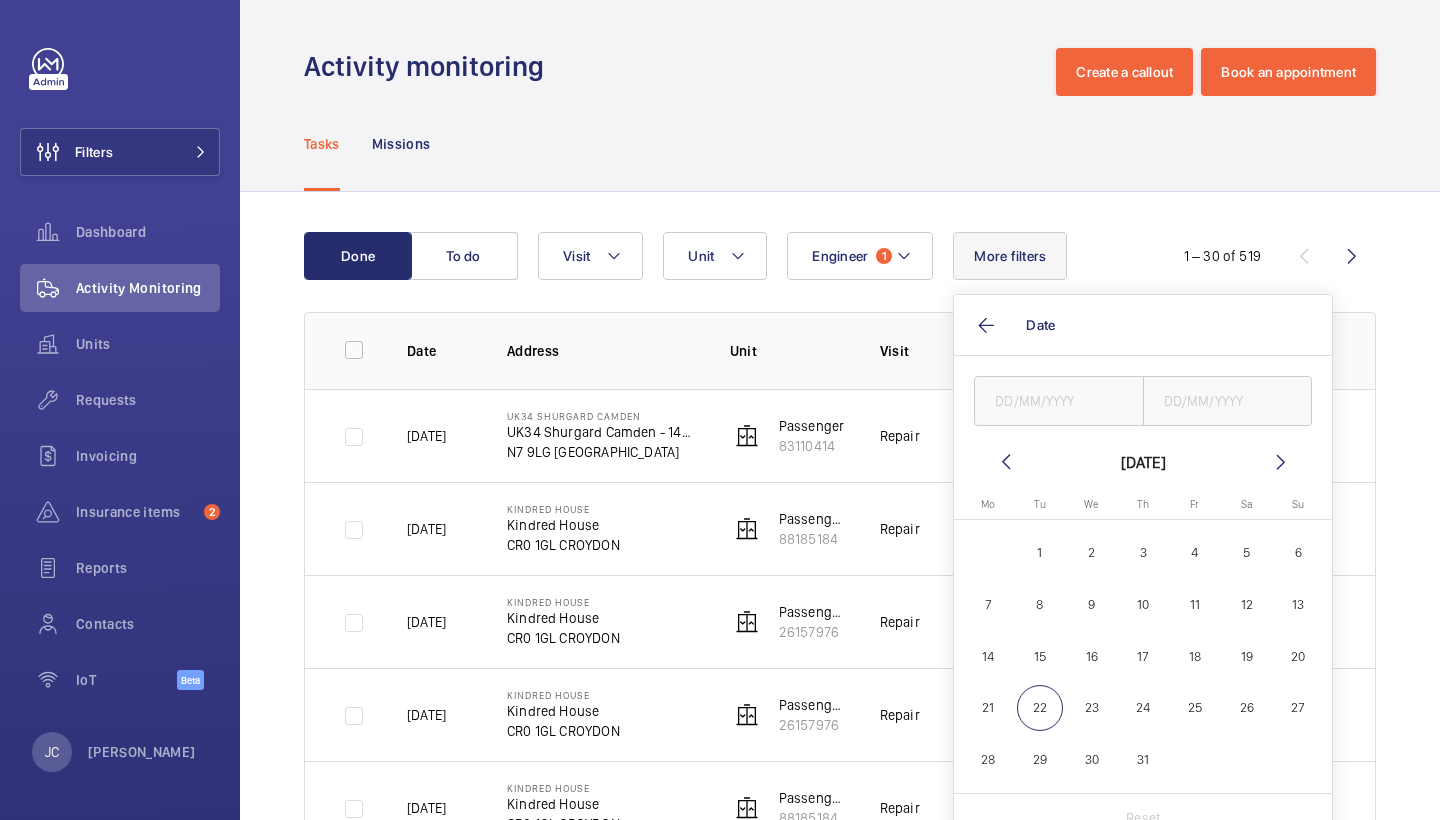 click on "9" 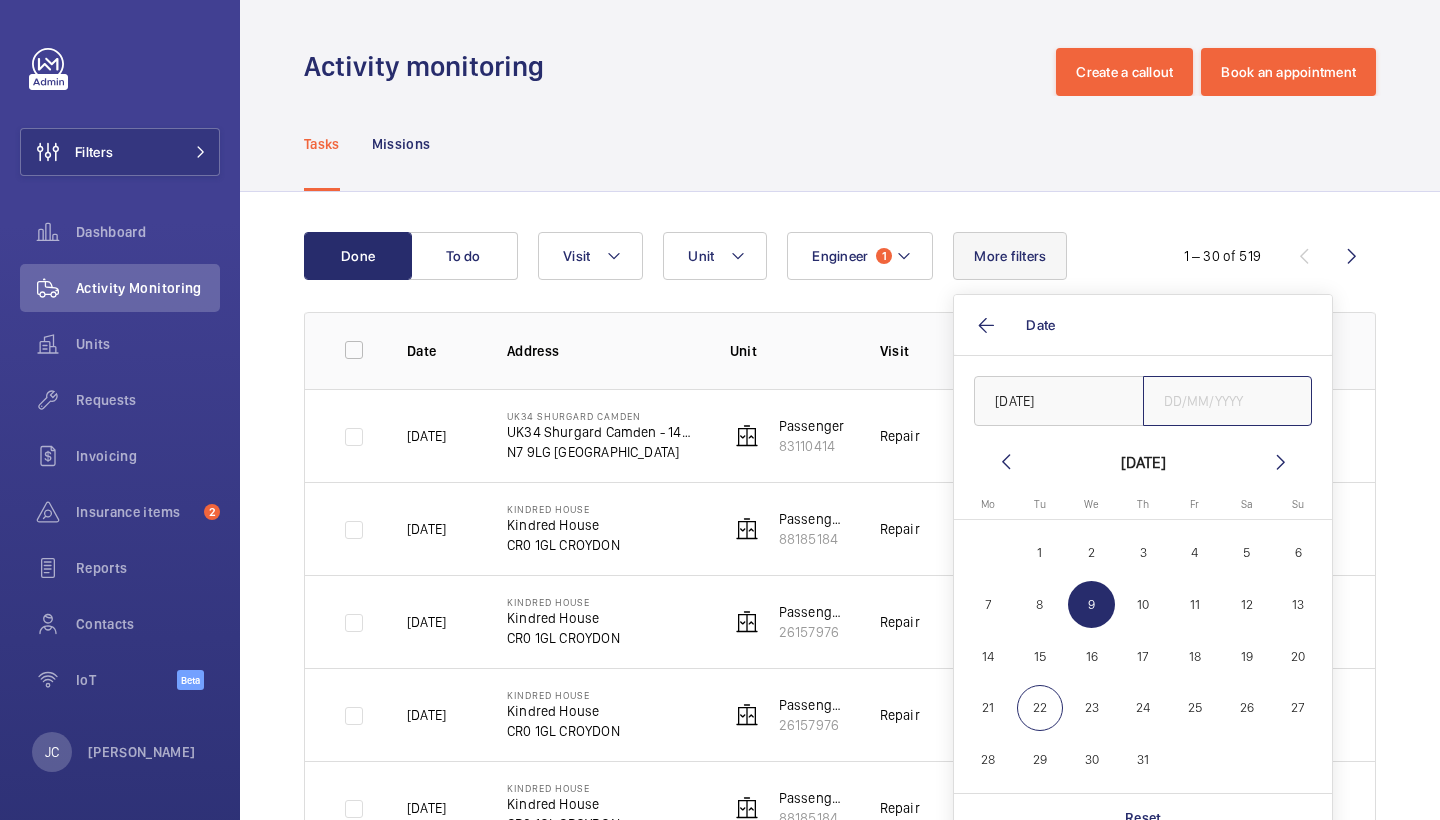 click 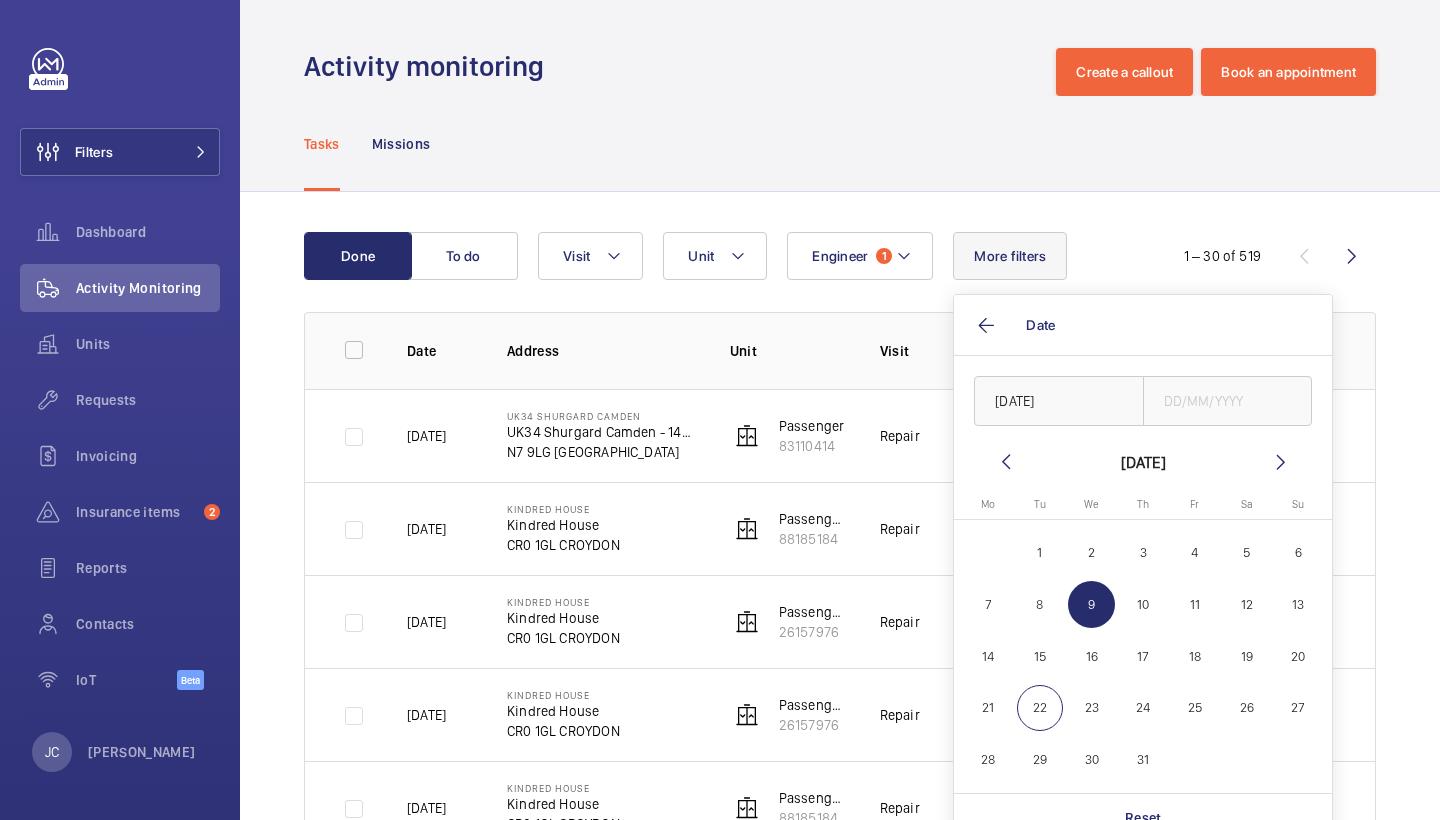 click on "9" 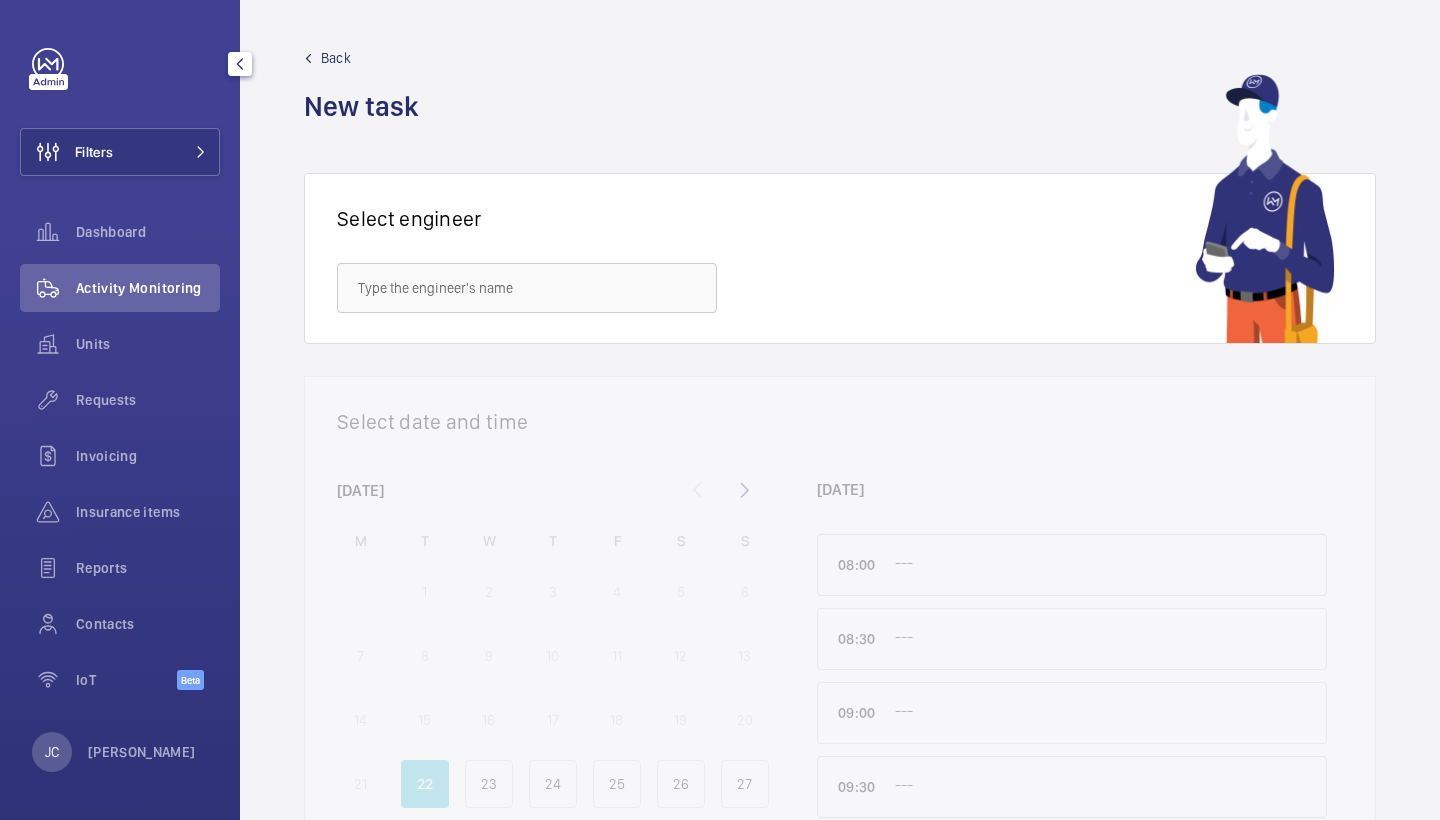click on "Filters" 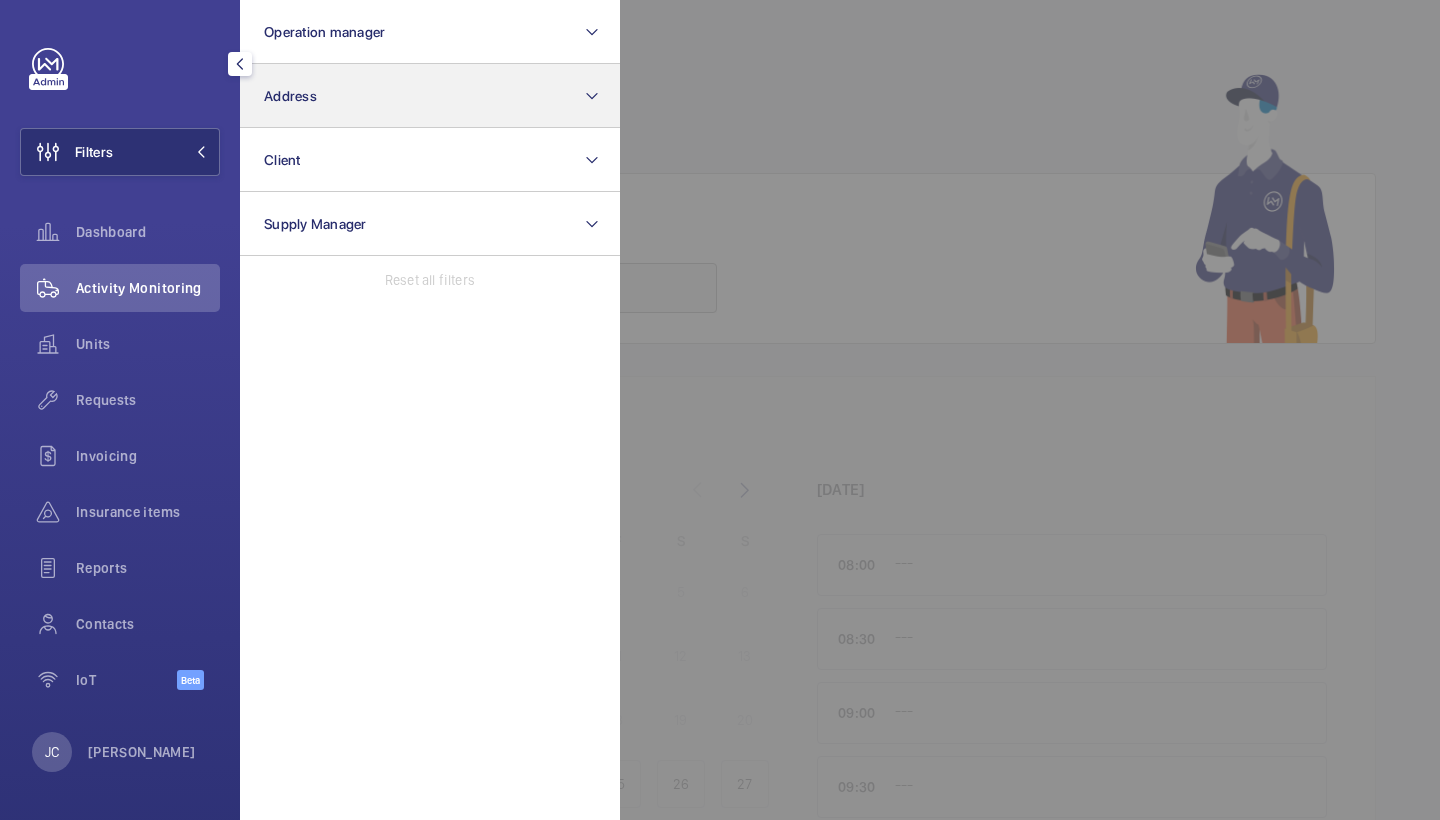 click on "Address" 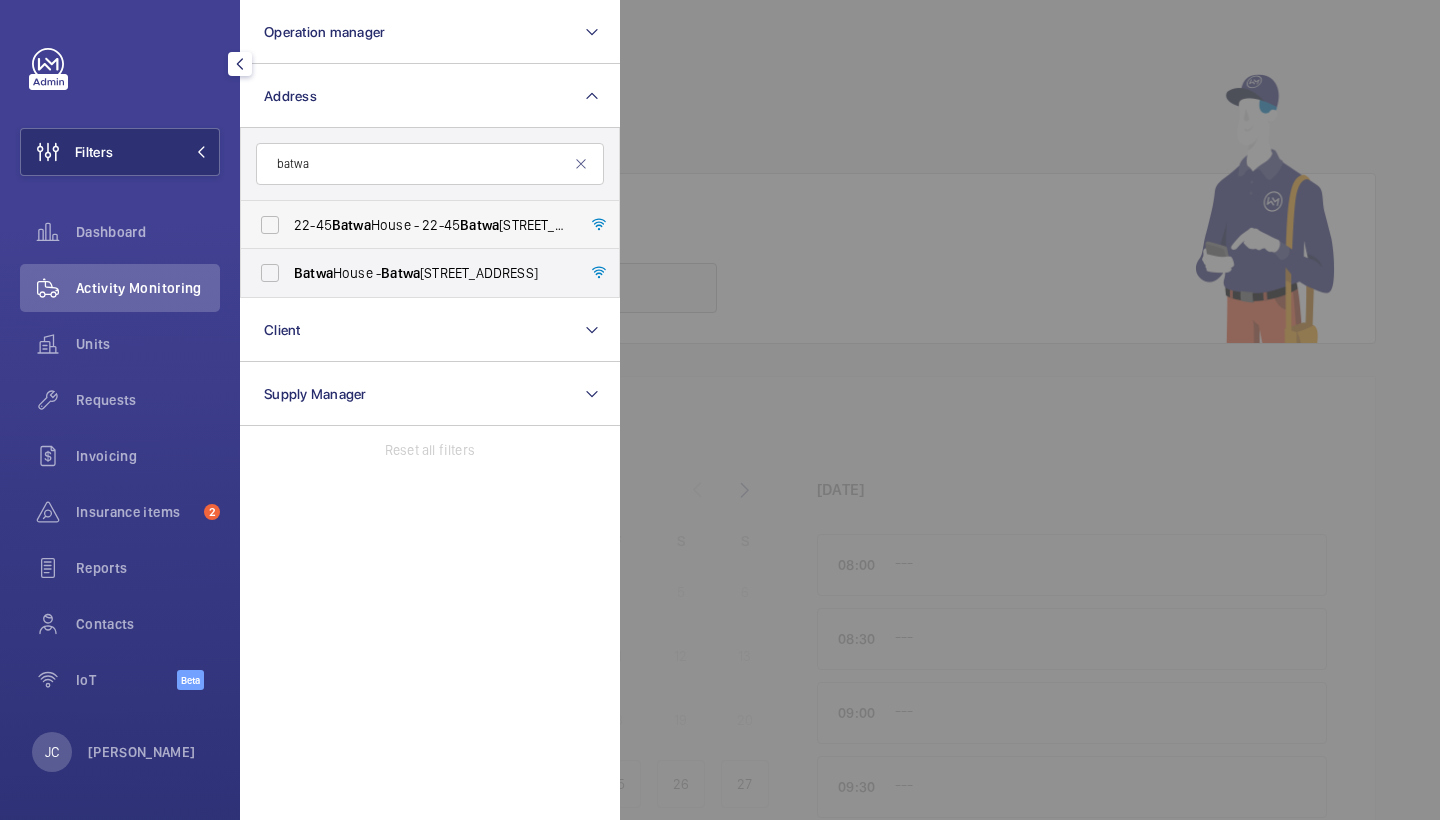 type on "batwa" 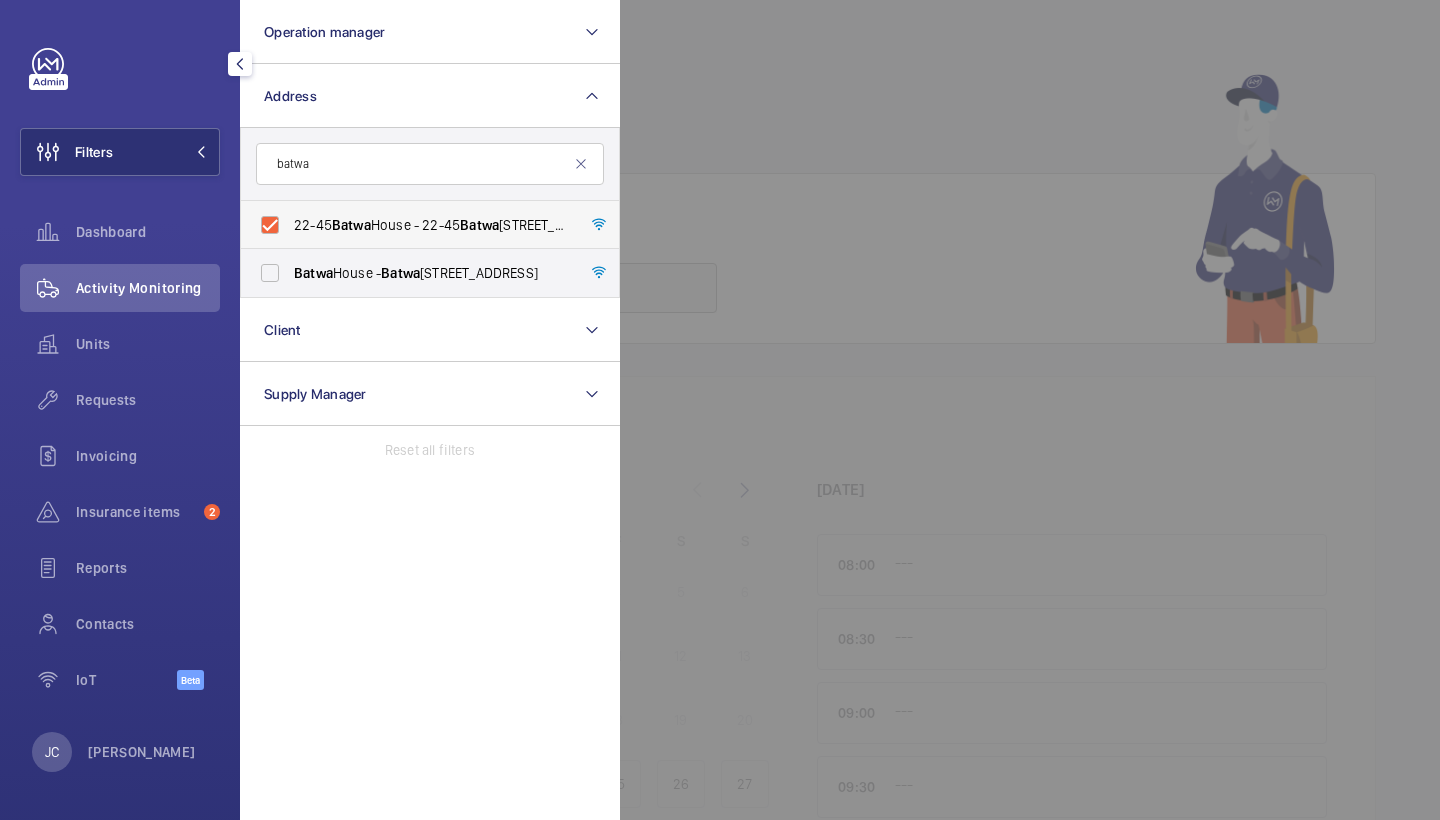 checkbox on "true" 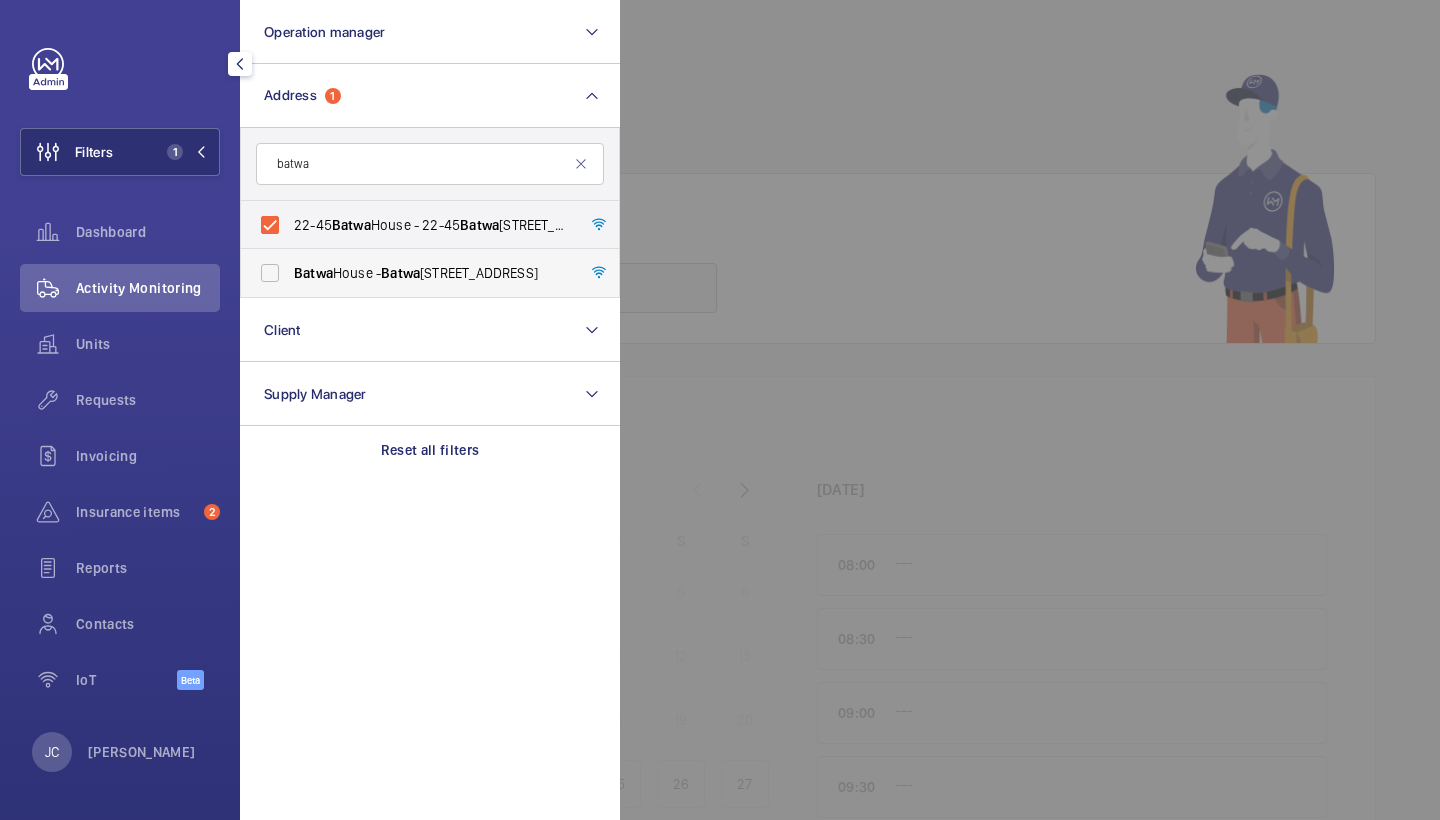 click on "[STREET_ADDRESS]" at bounding box center [431, 273] 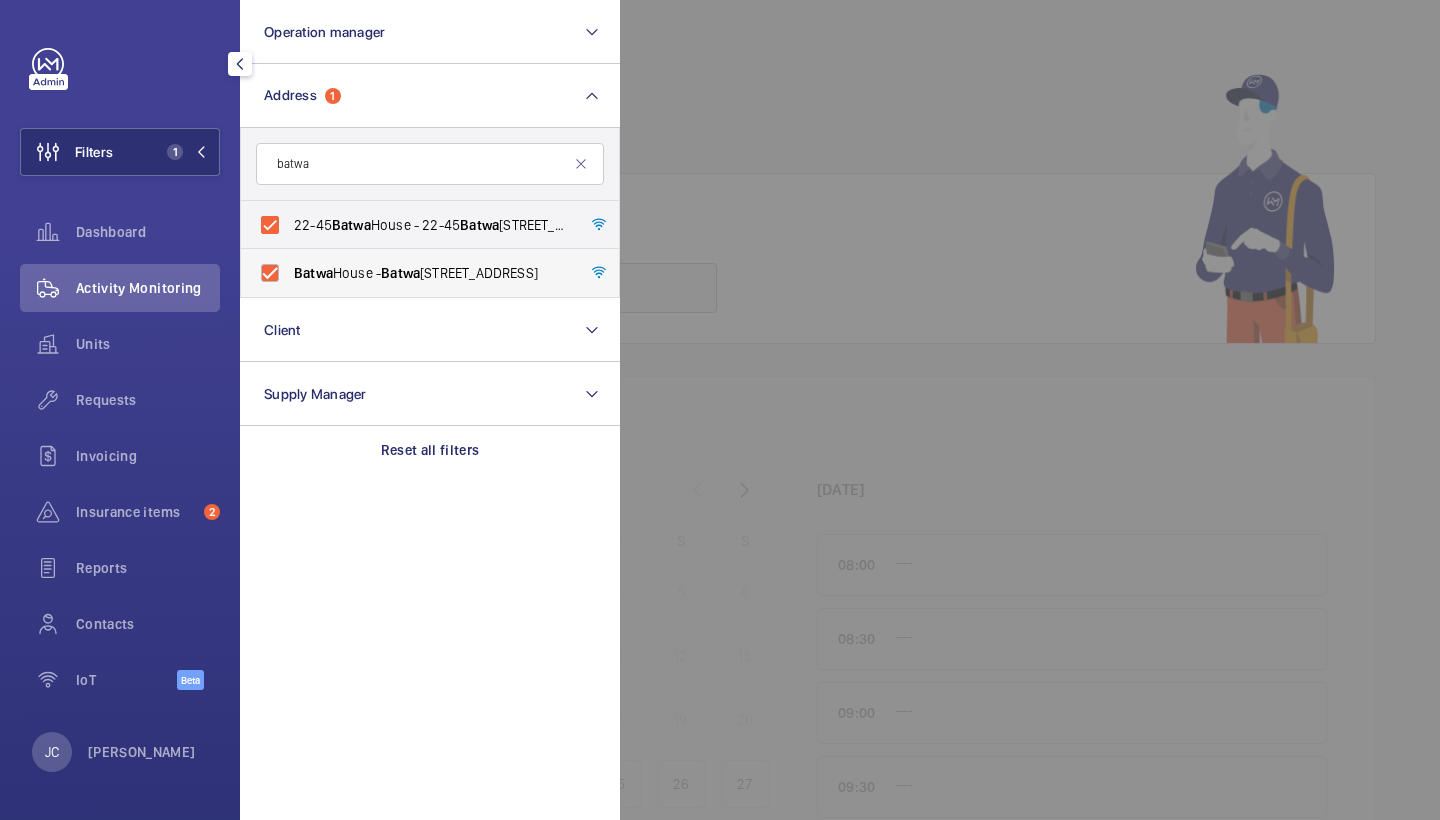 checkbox on "true" 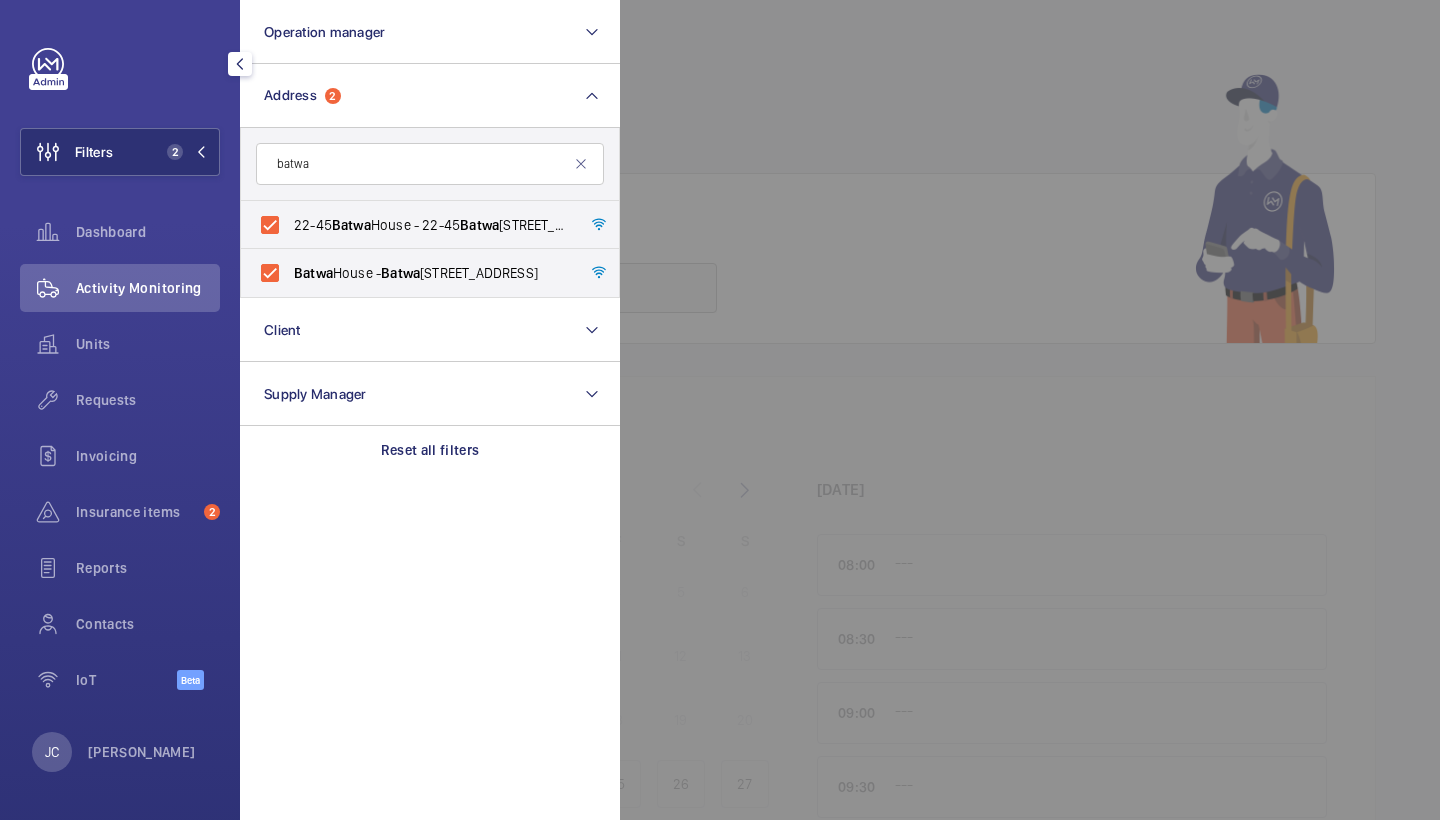 click 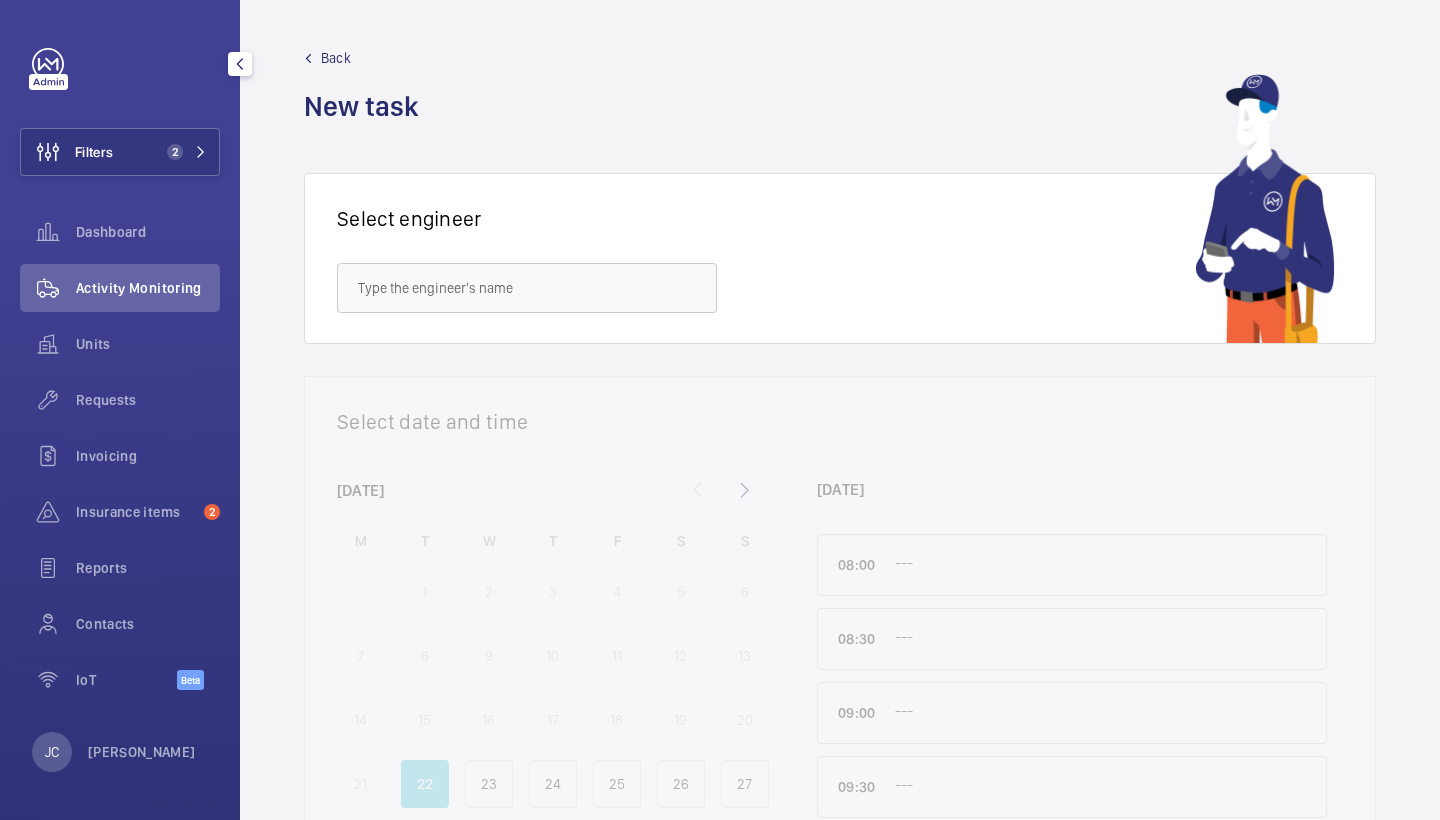 click on "Activity Monitoring" 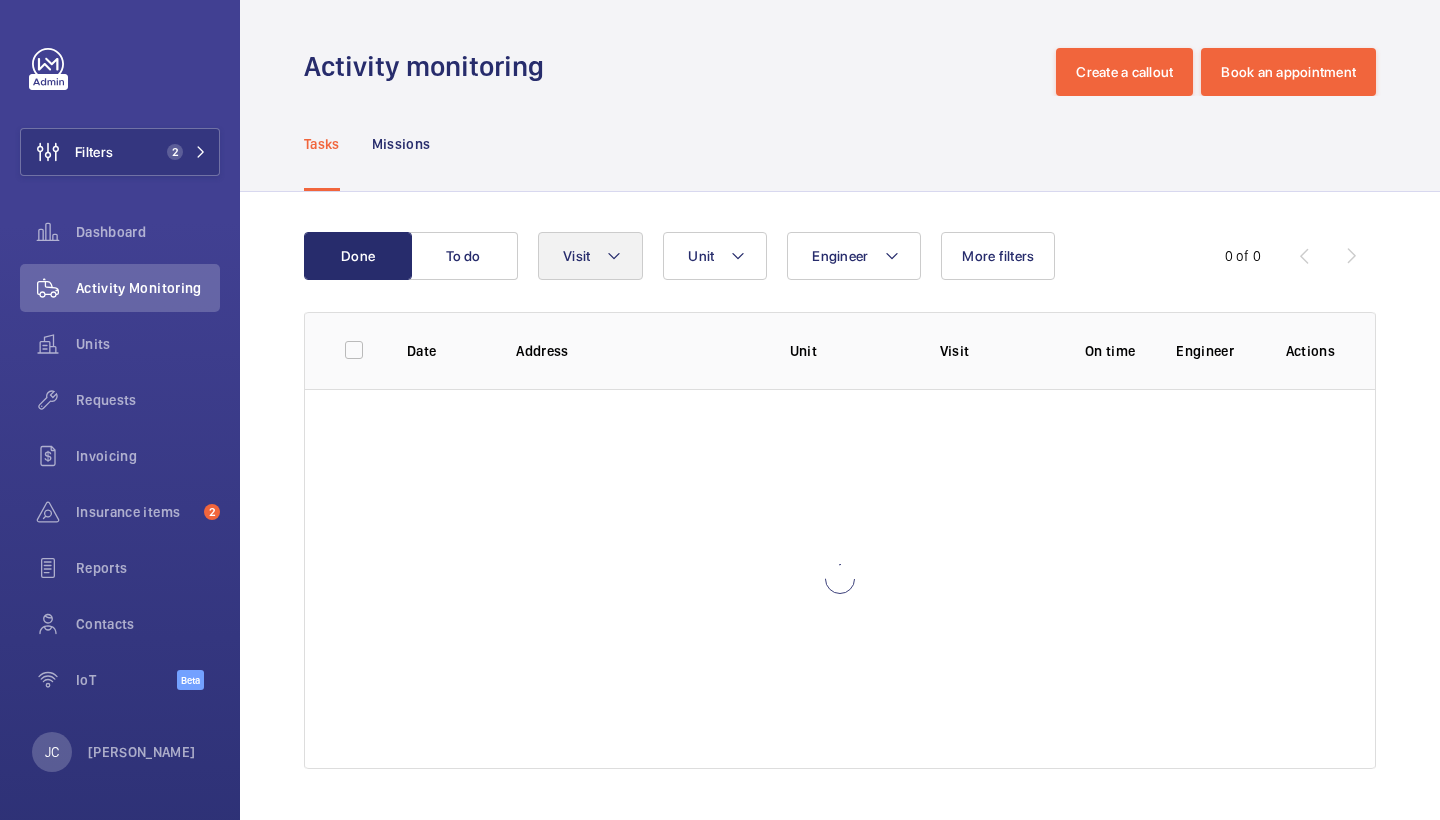 click on "Visit" 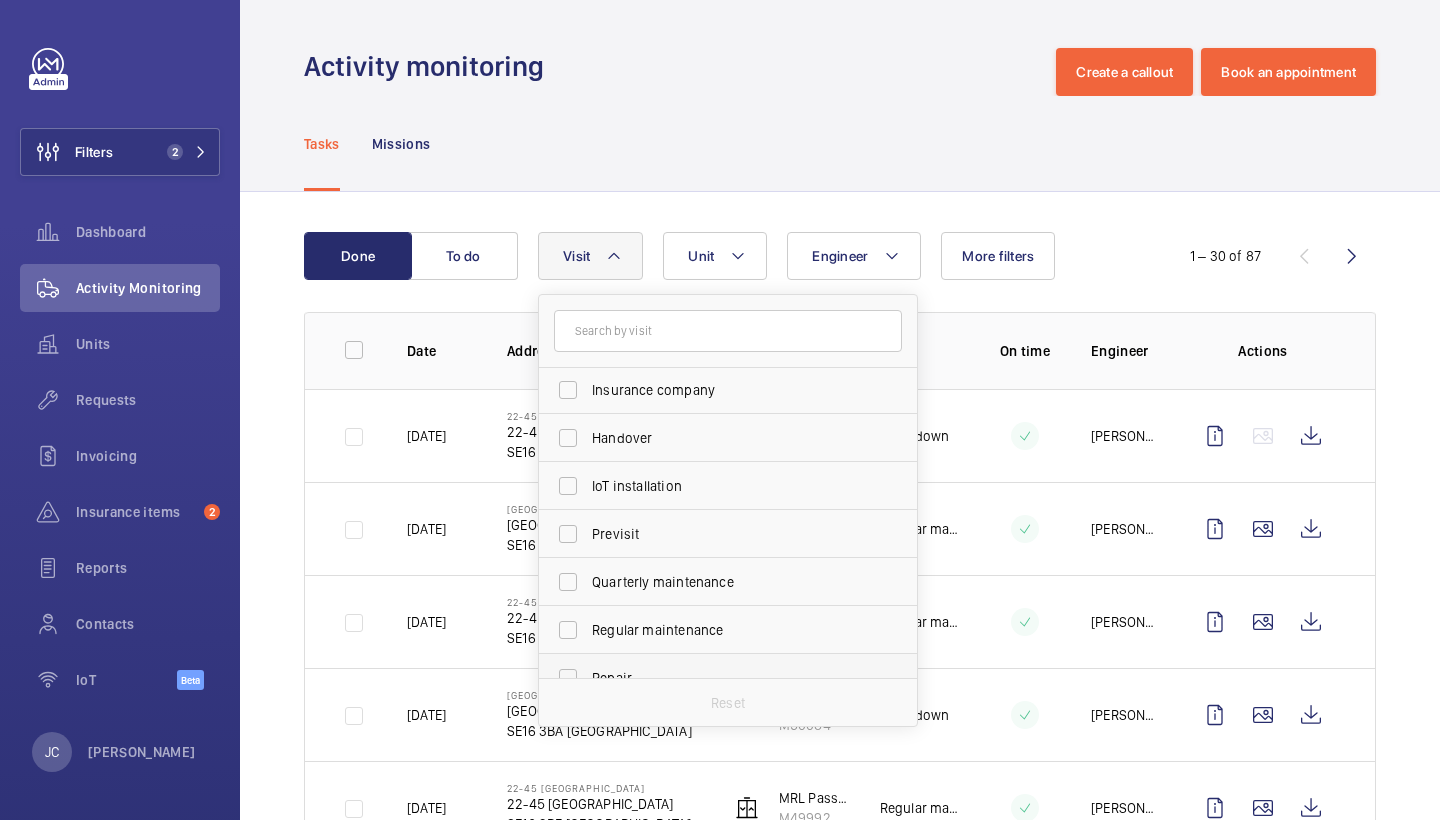 click on "Repair" at bounding box center (713, 678) 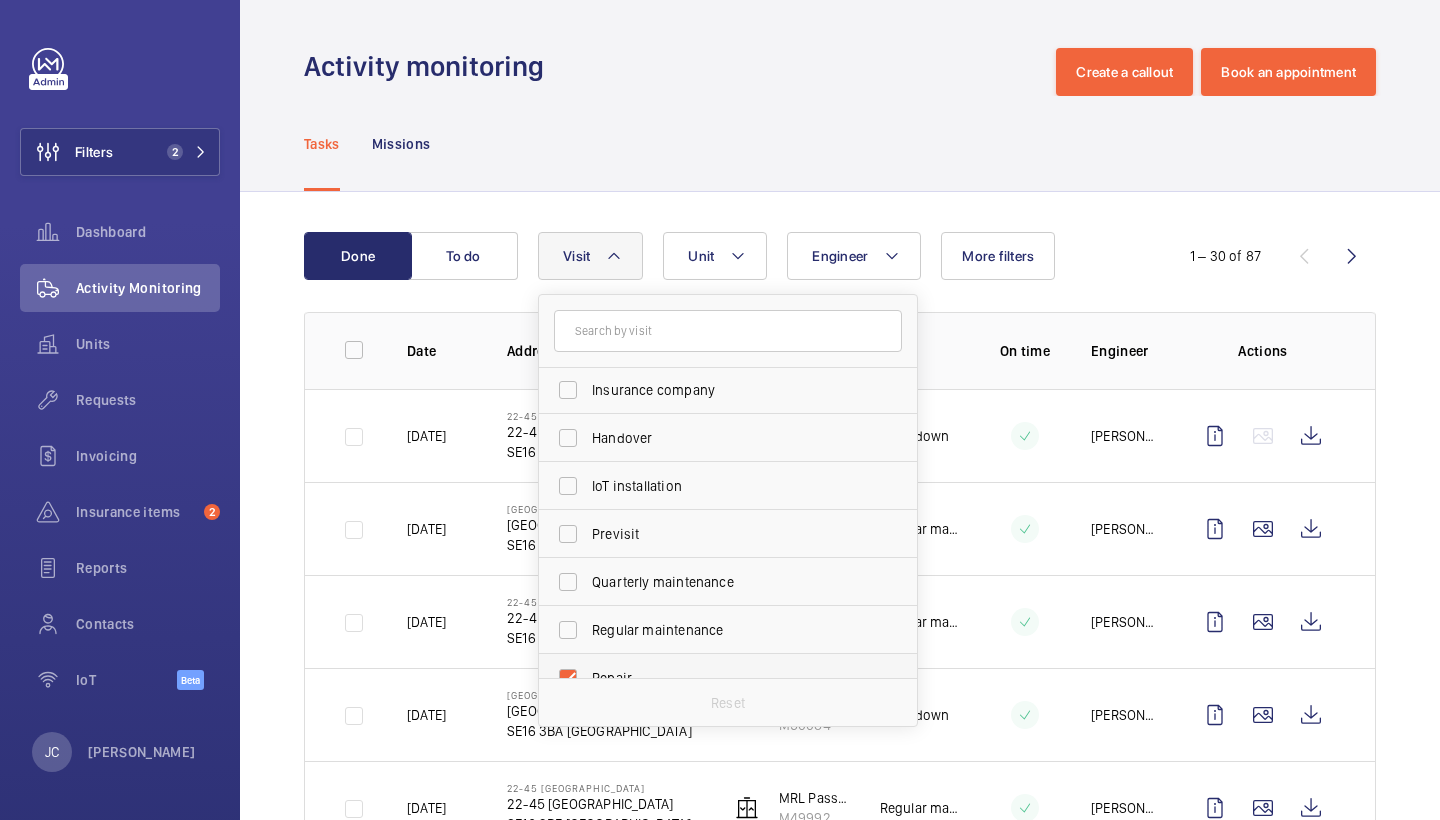 checkbox on "true" 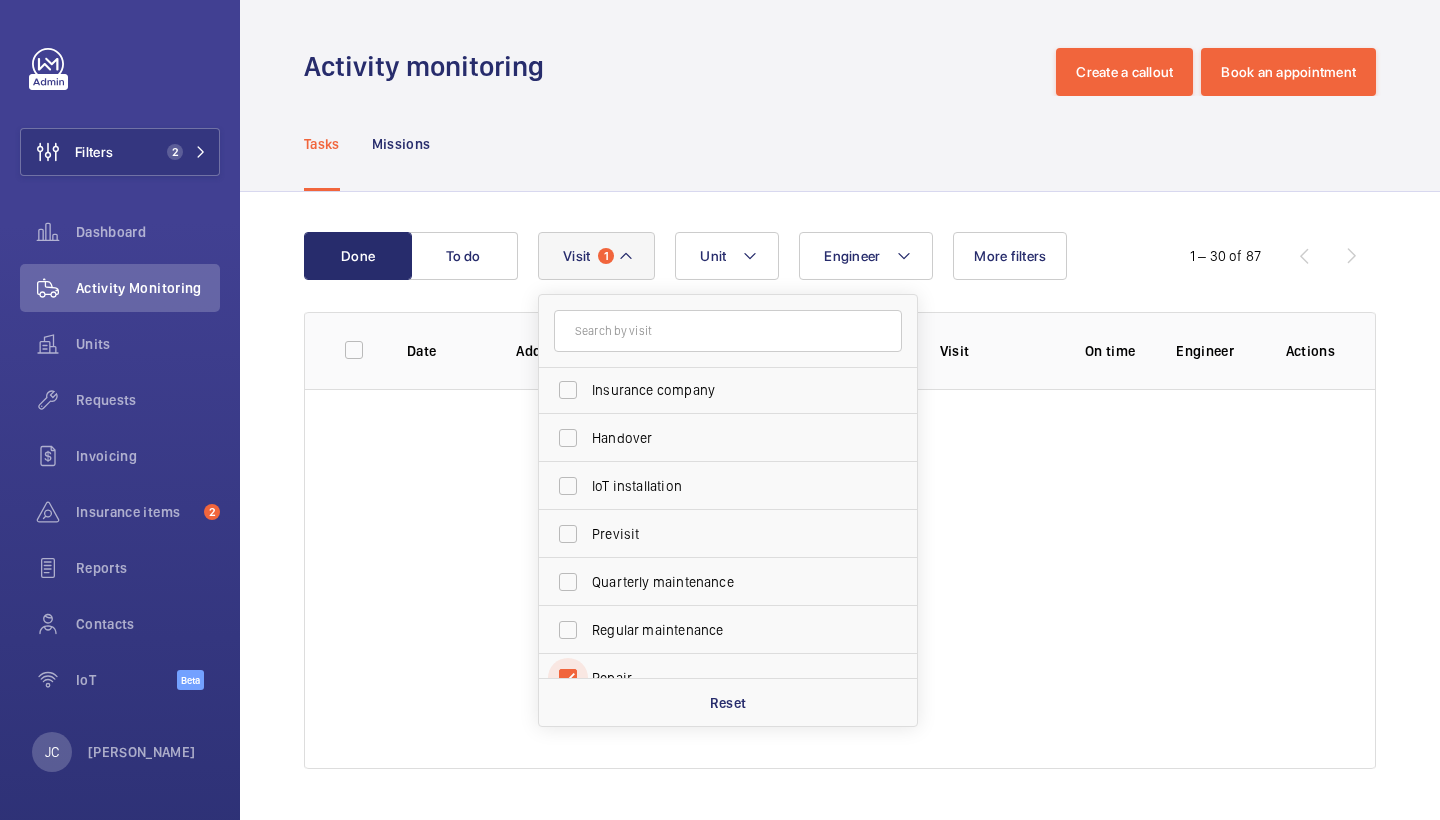 scroll, scrollTop: 166, scrollLeft: 0, axis: vertical 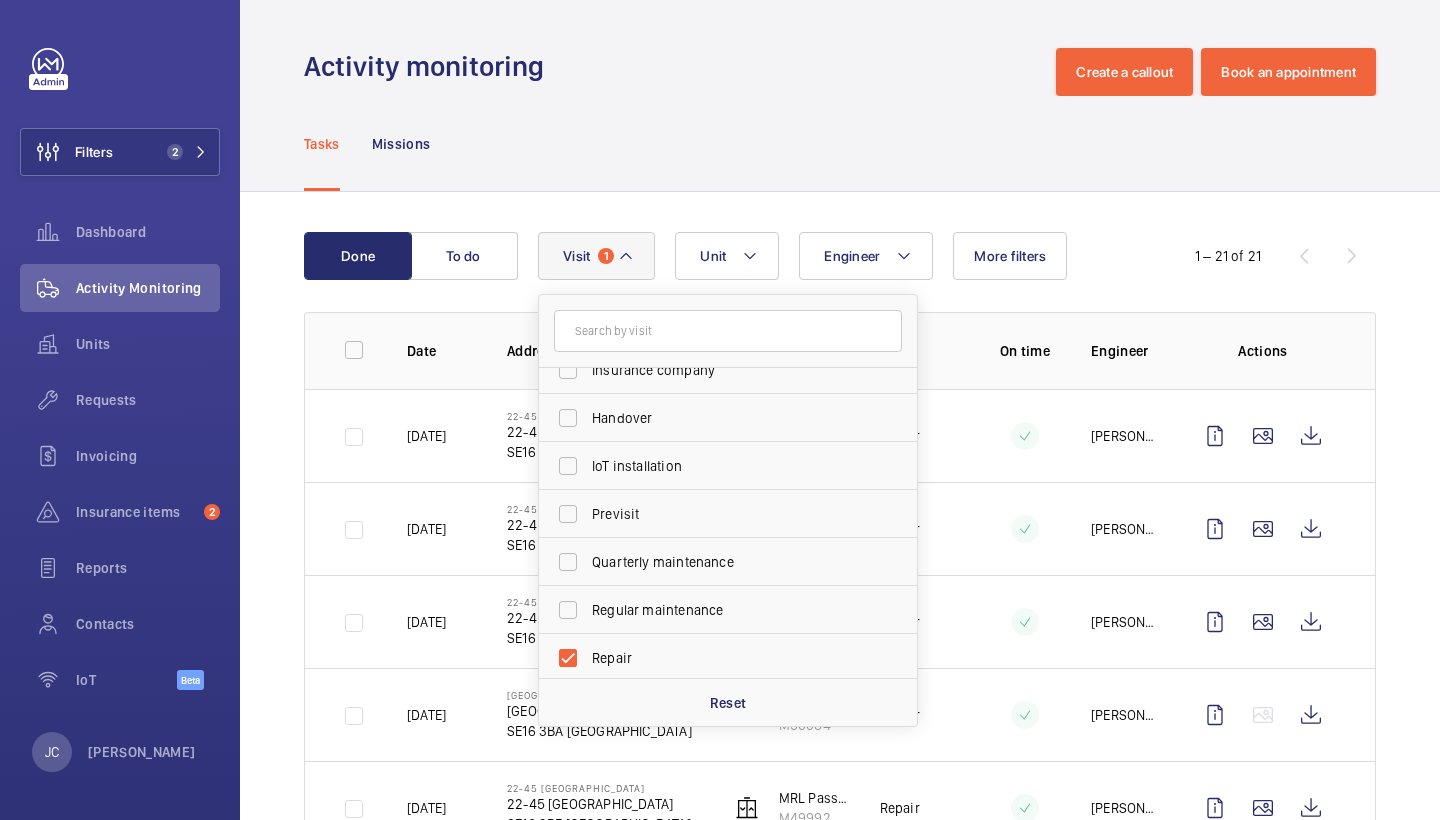 click on "Tasks Missions" 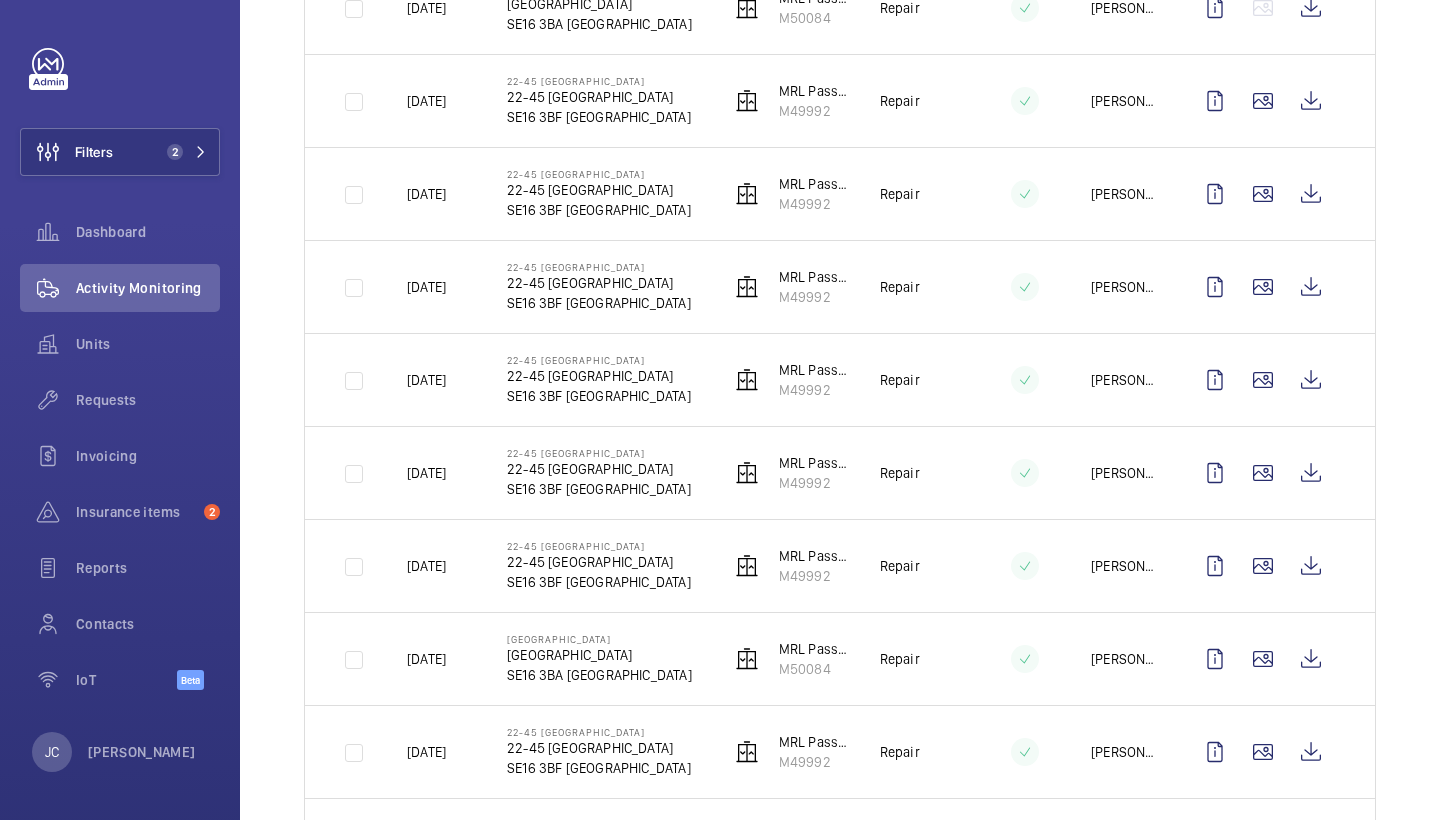 scroll, scrollTop: 708, scrollLeft: 0, axis: vertical 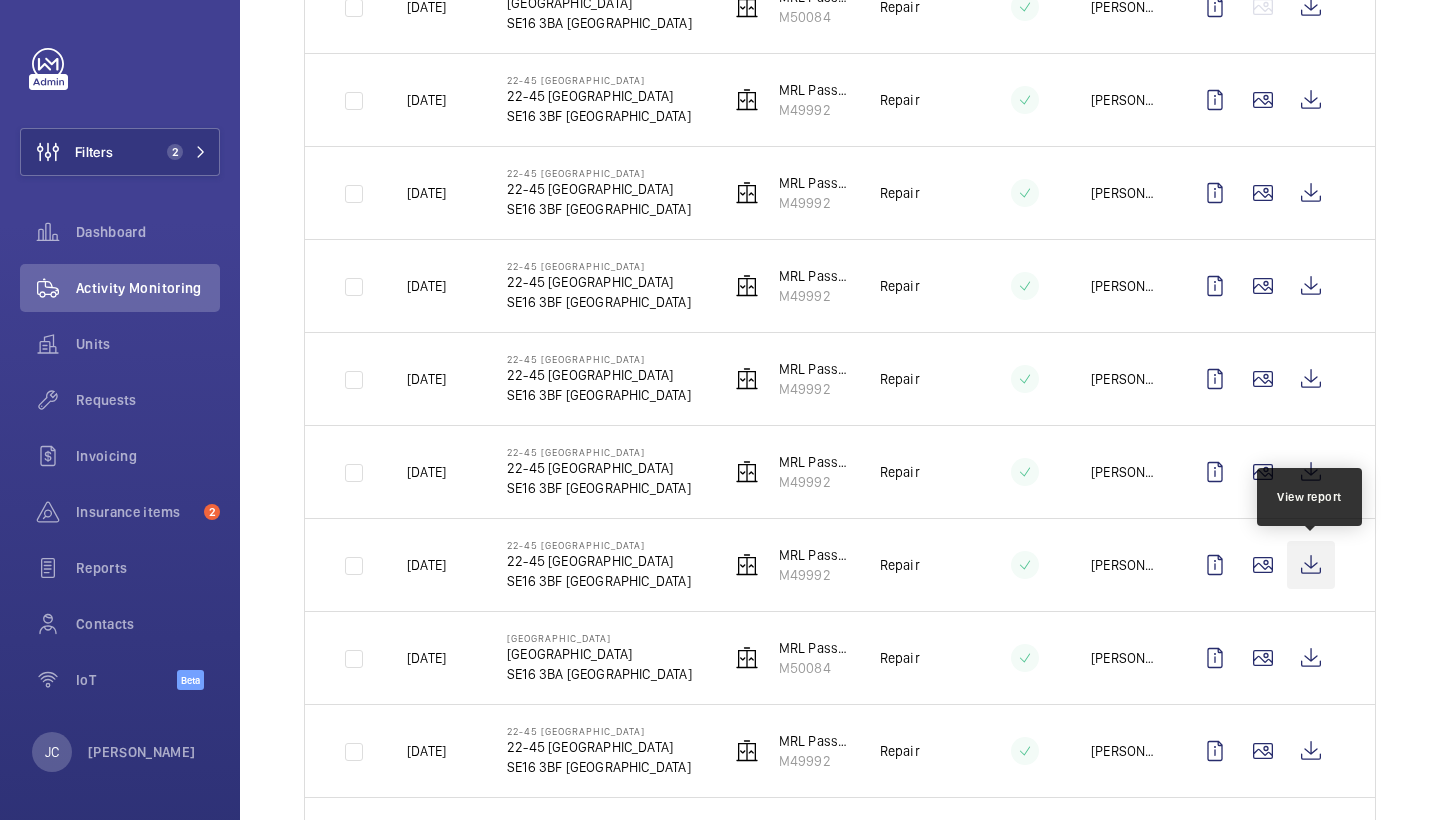 click 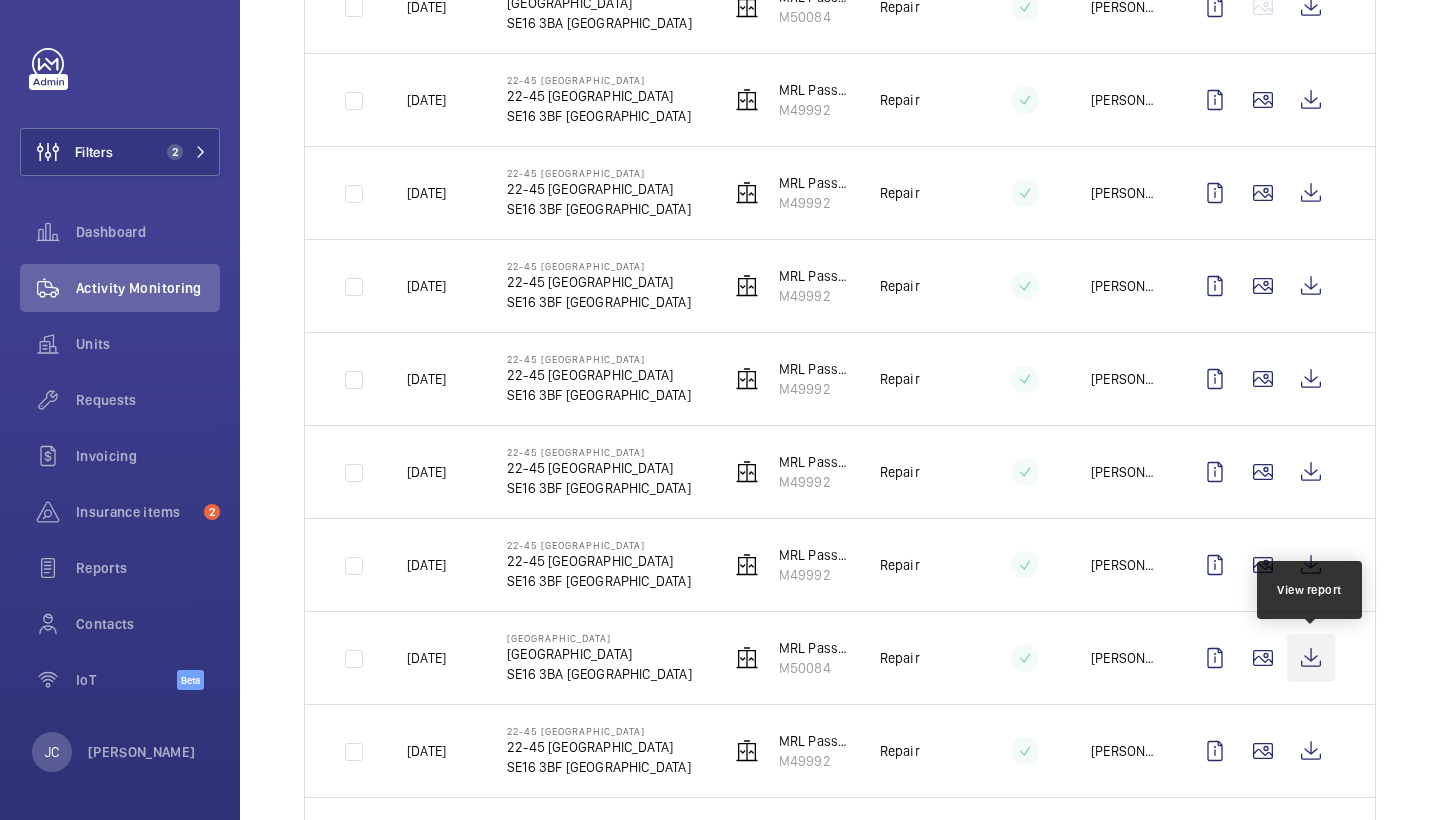 click 